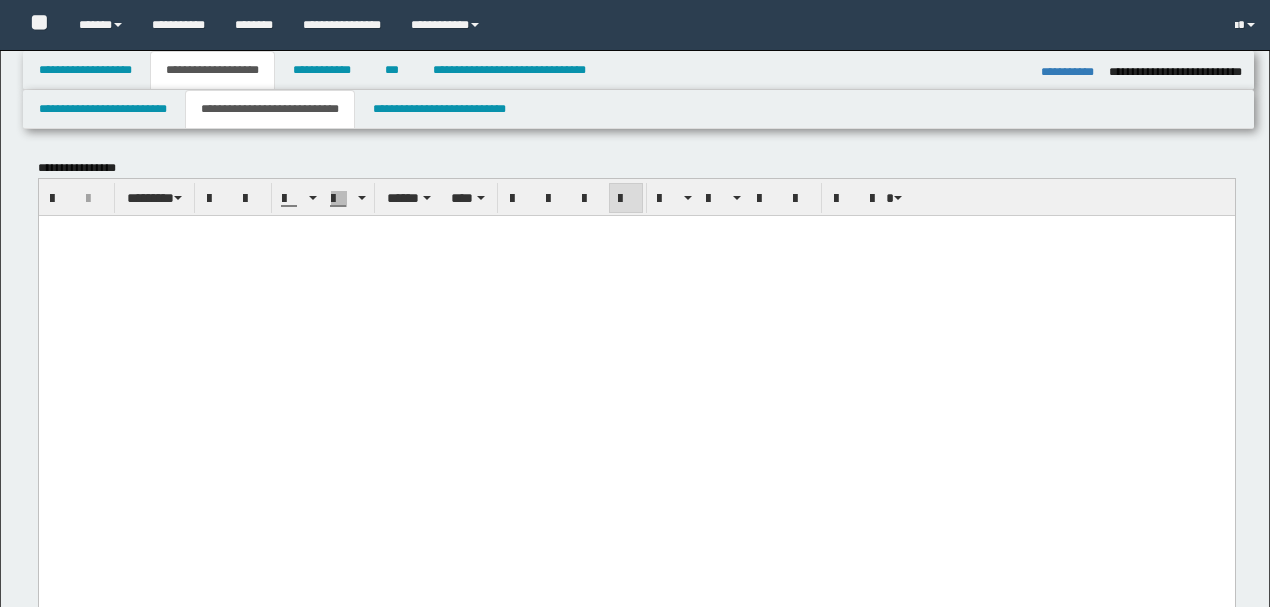 select on "*" 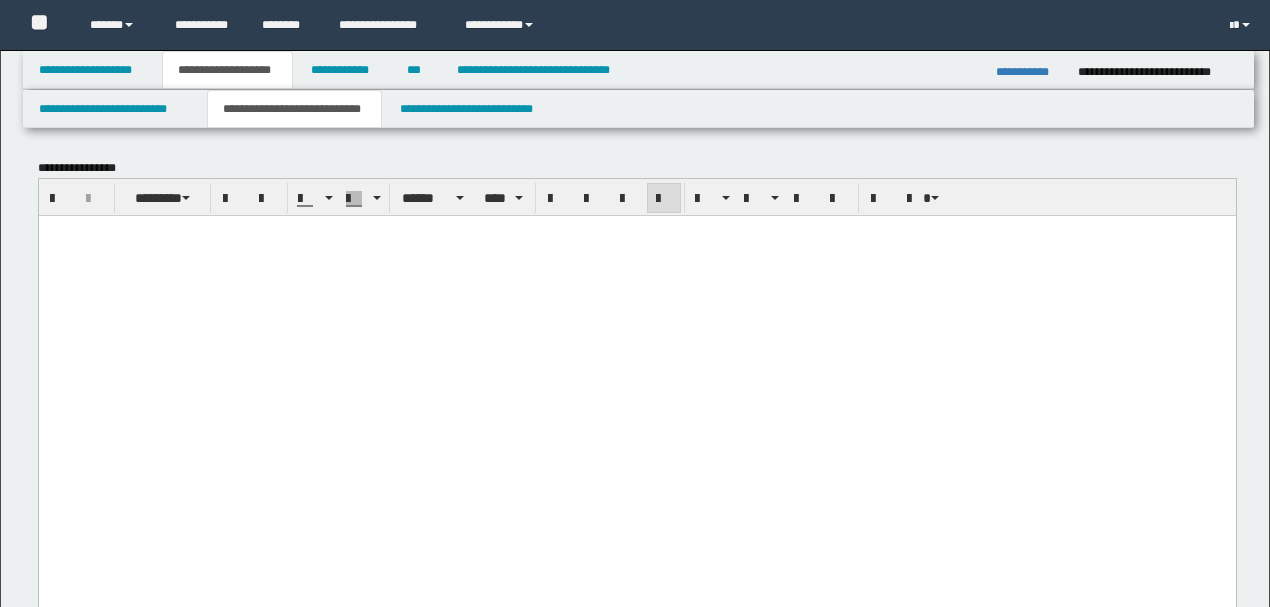 scroll, scrollTop: 1133, scrollLeft: 0, axis: vertical 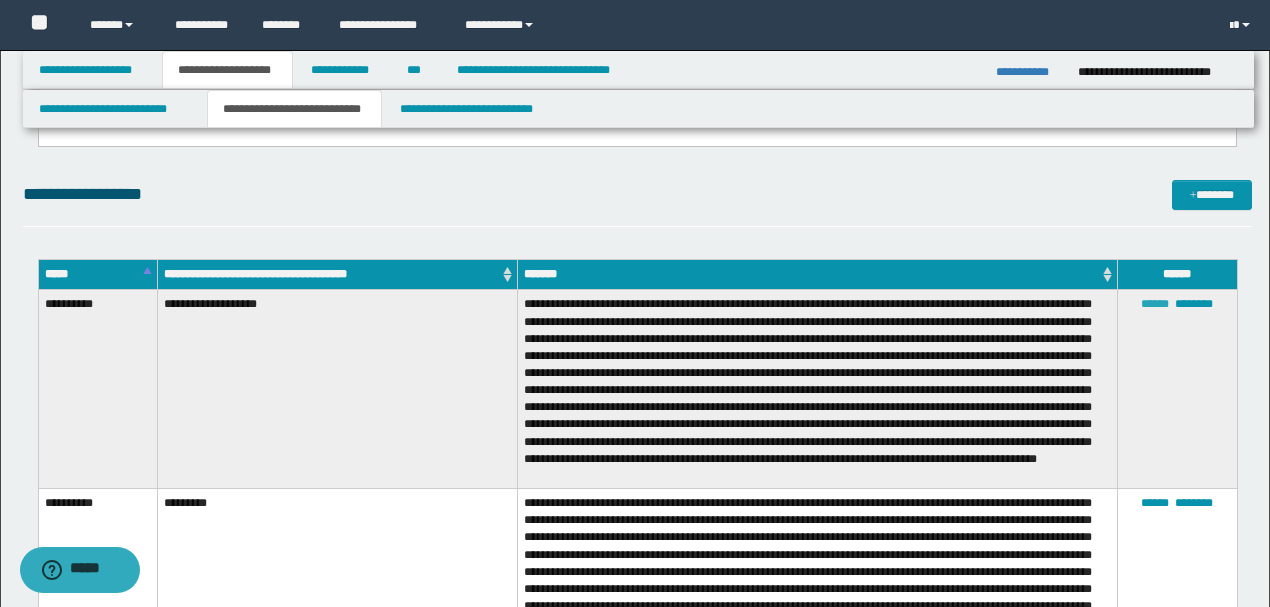 click on "******" at bounding box center (1155, 304) 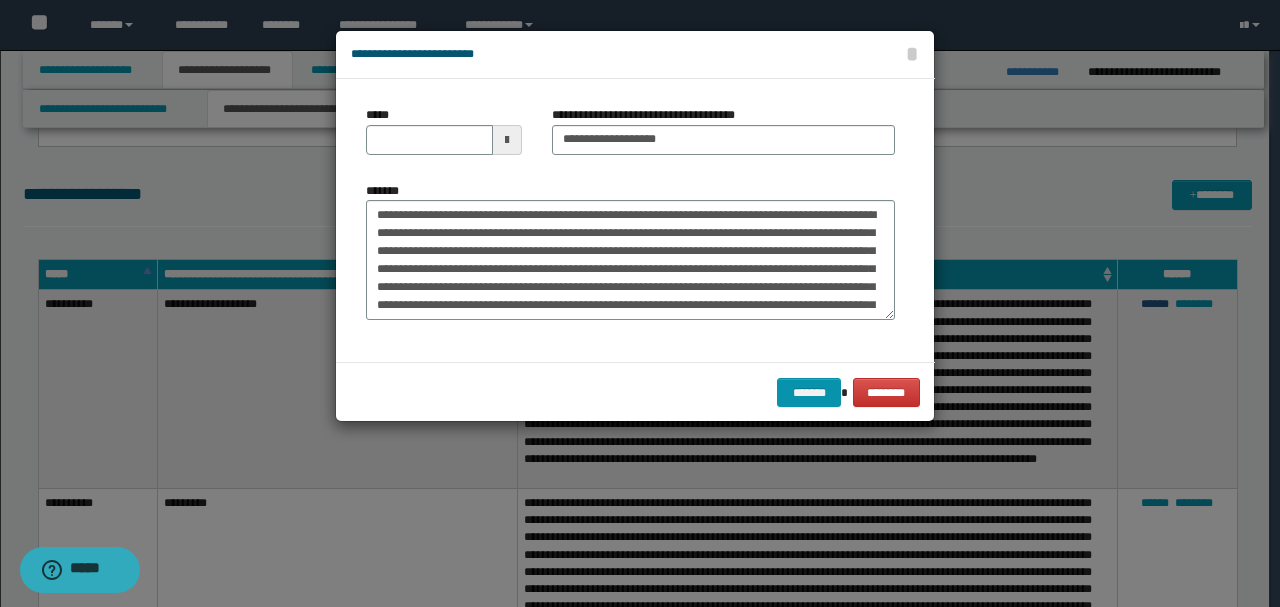 scroll, scrollTop: 126, scrollLeft: 0, axis: vertical 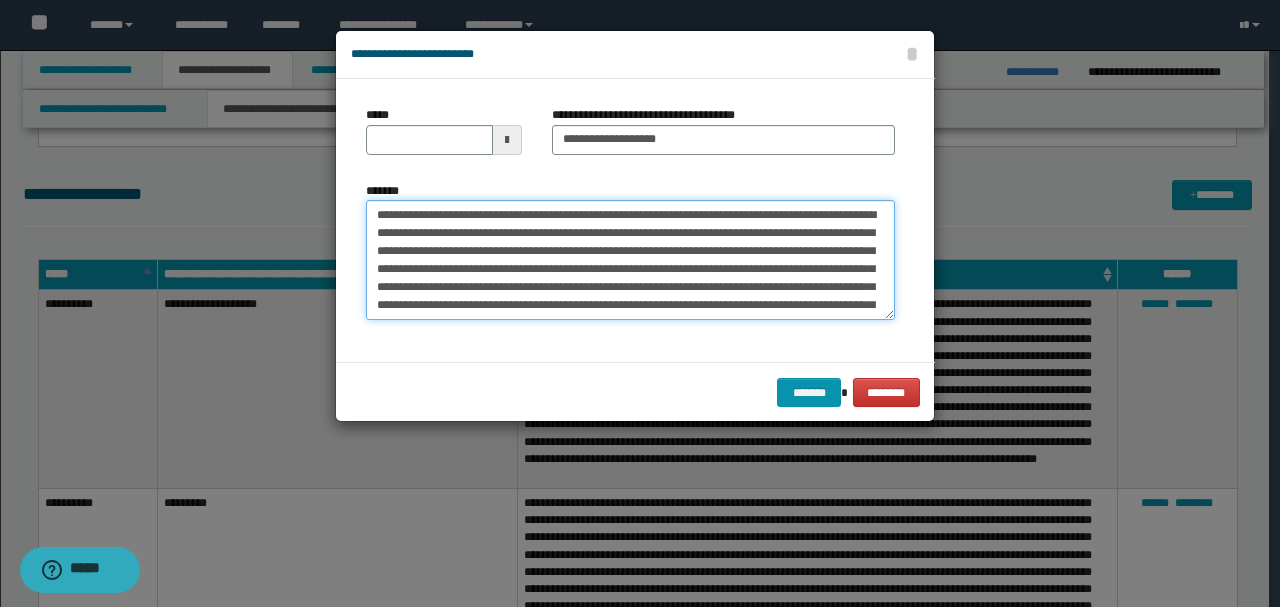 click on "*******" at bounding box center (630, 259) 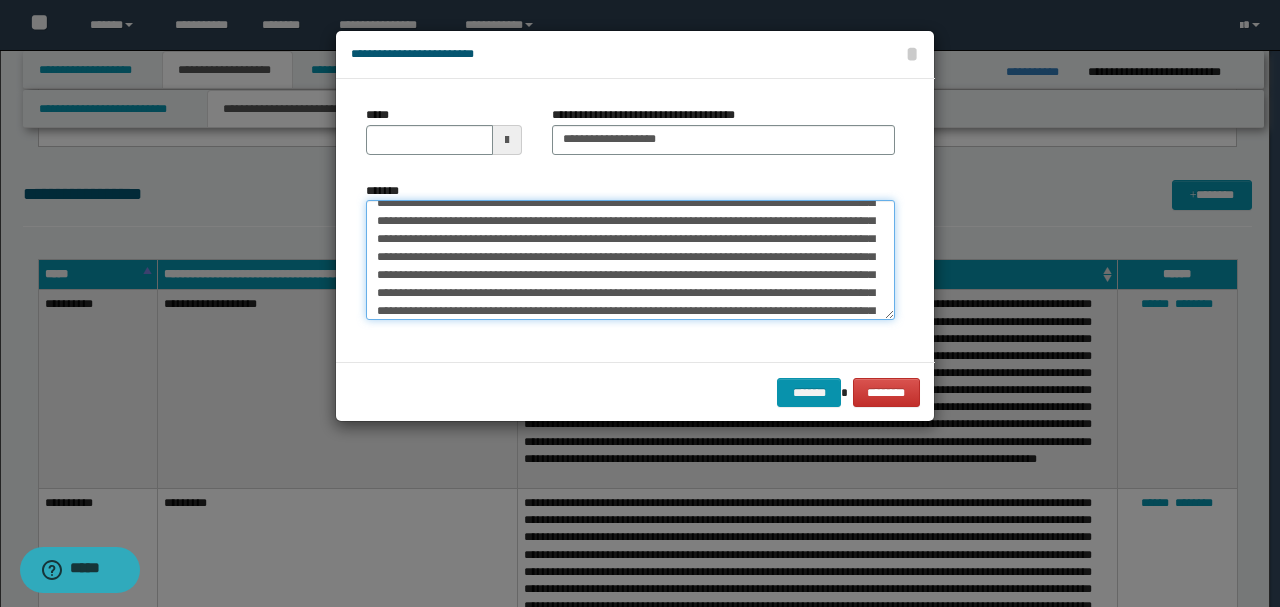 click on "*******" at bounding box center [630, 259] 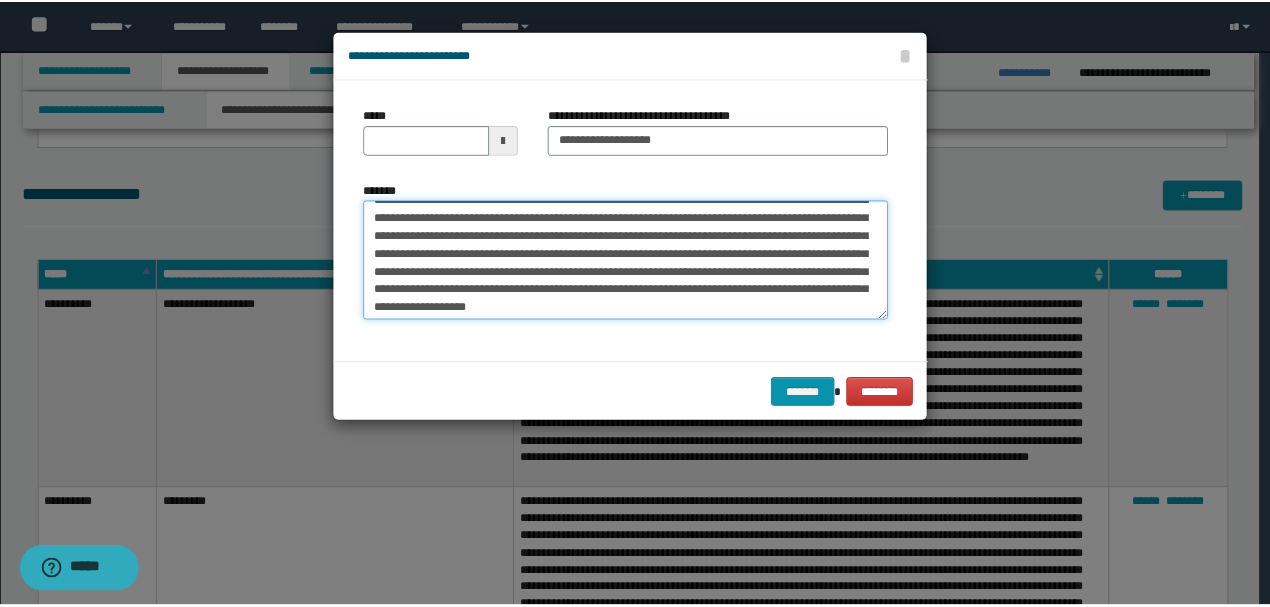 scroll, scrollTop: 126, scrollLeft: 0, axis: vertical 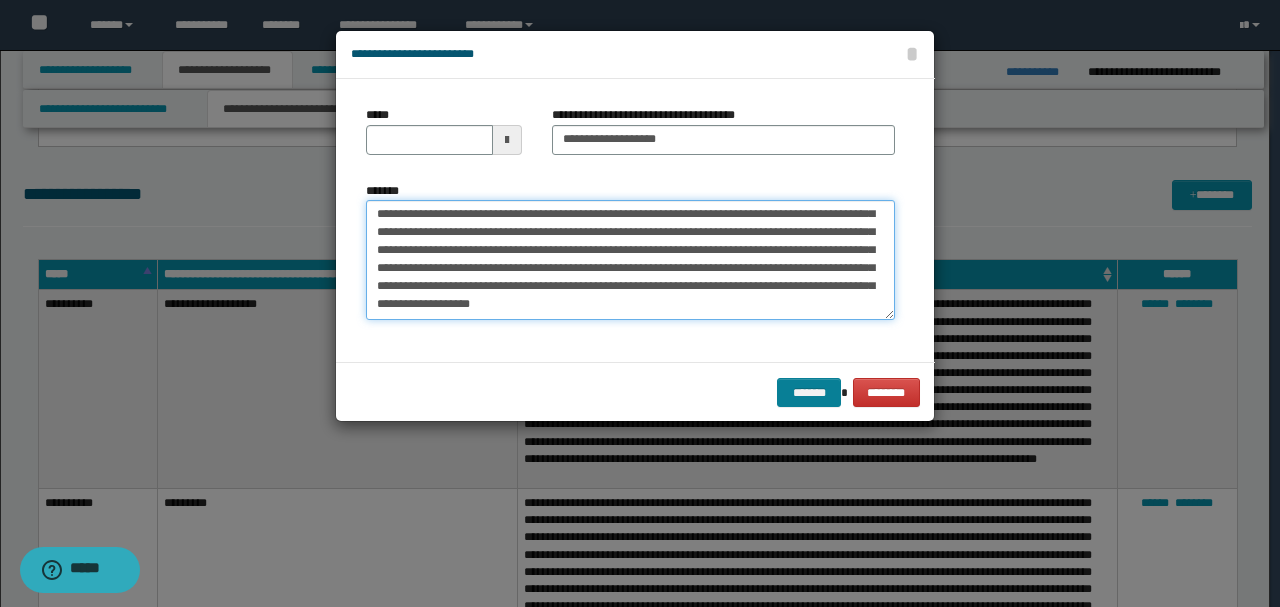 type on "**********" 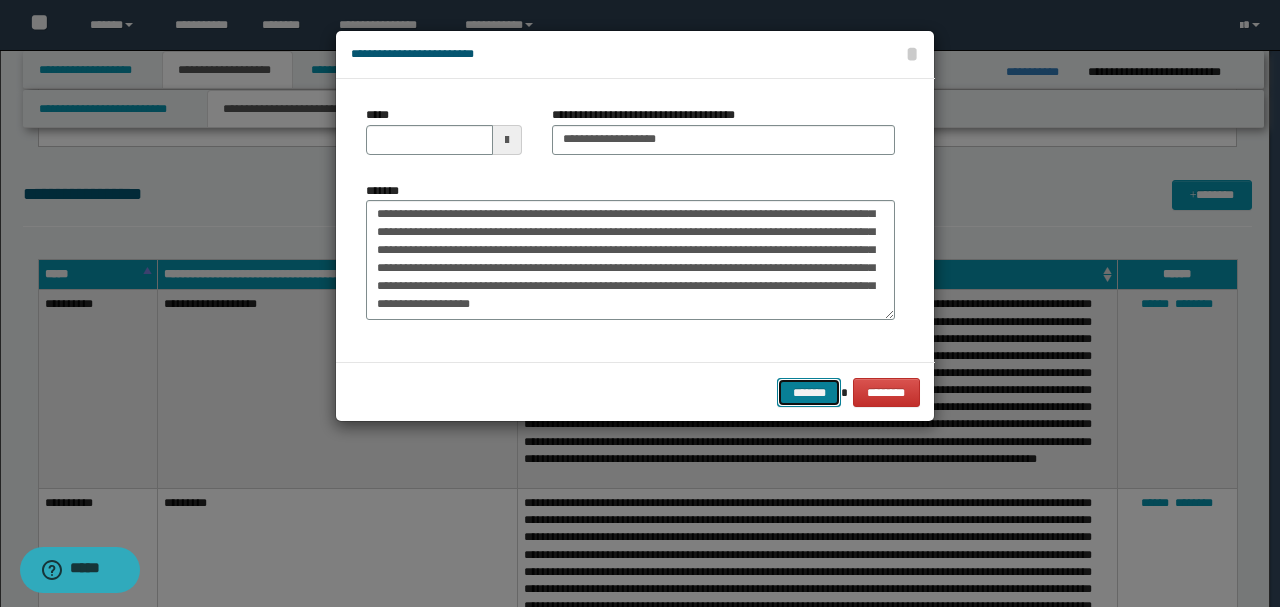 click on "*******" at bounding box center [809, 392] 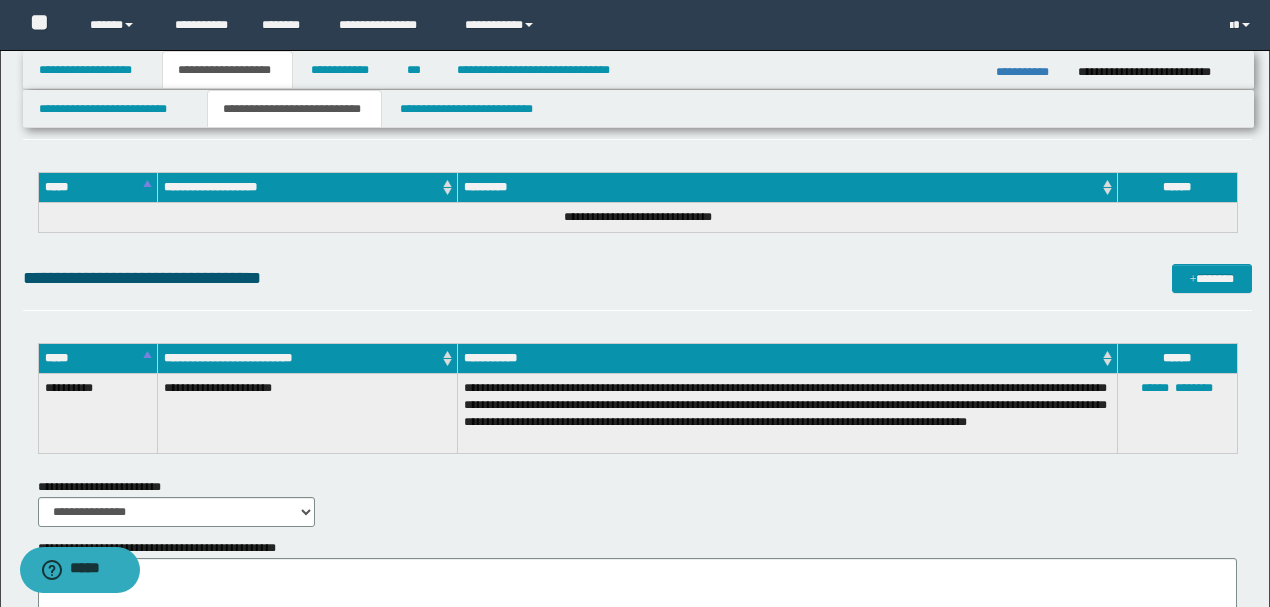 scroll, scrollTop: 2763, scrollLeft: 0, axis: vertical 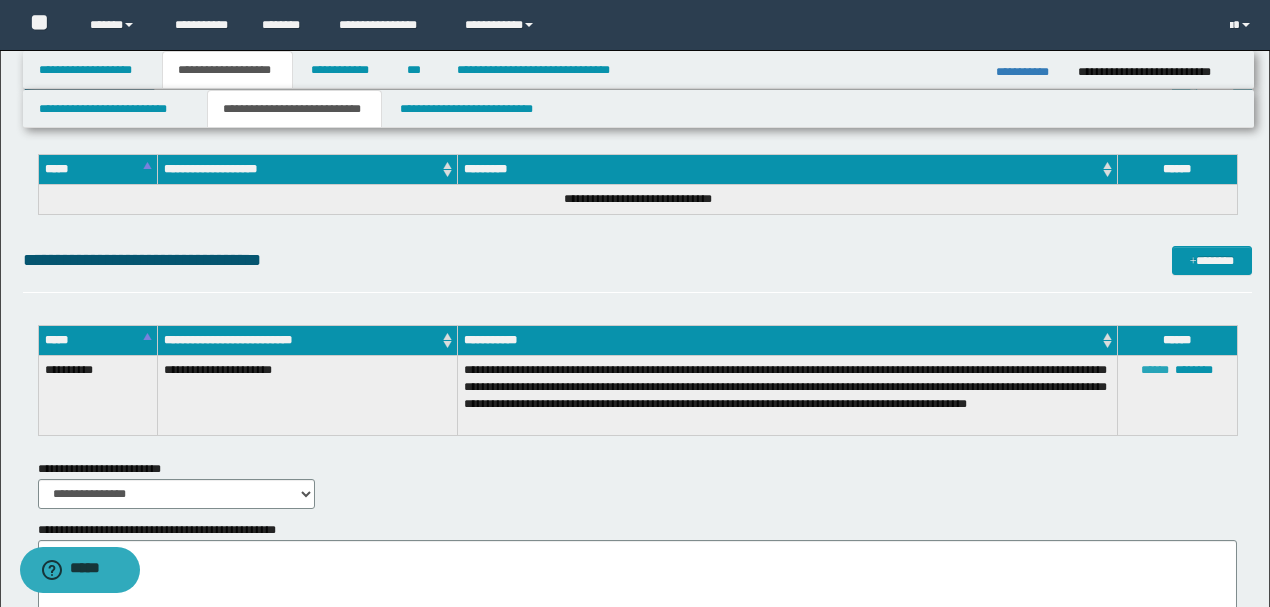click on "******" at bounding box center (1155, 370) 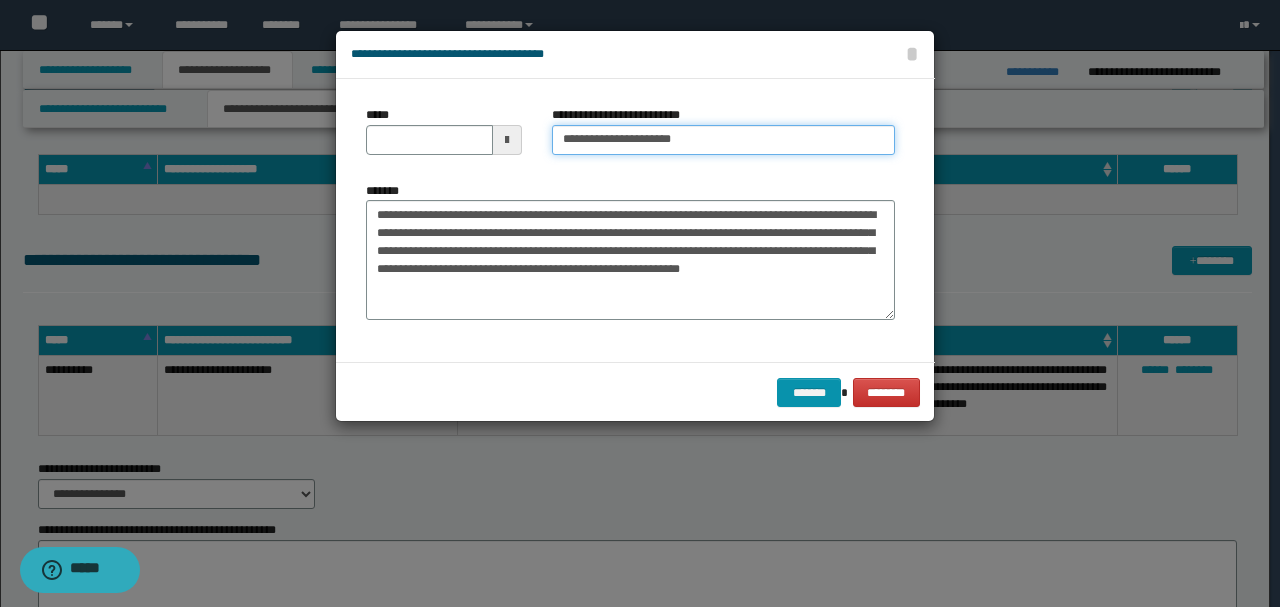 click on "**********" at bounding box center [723, 140] 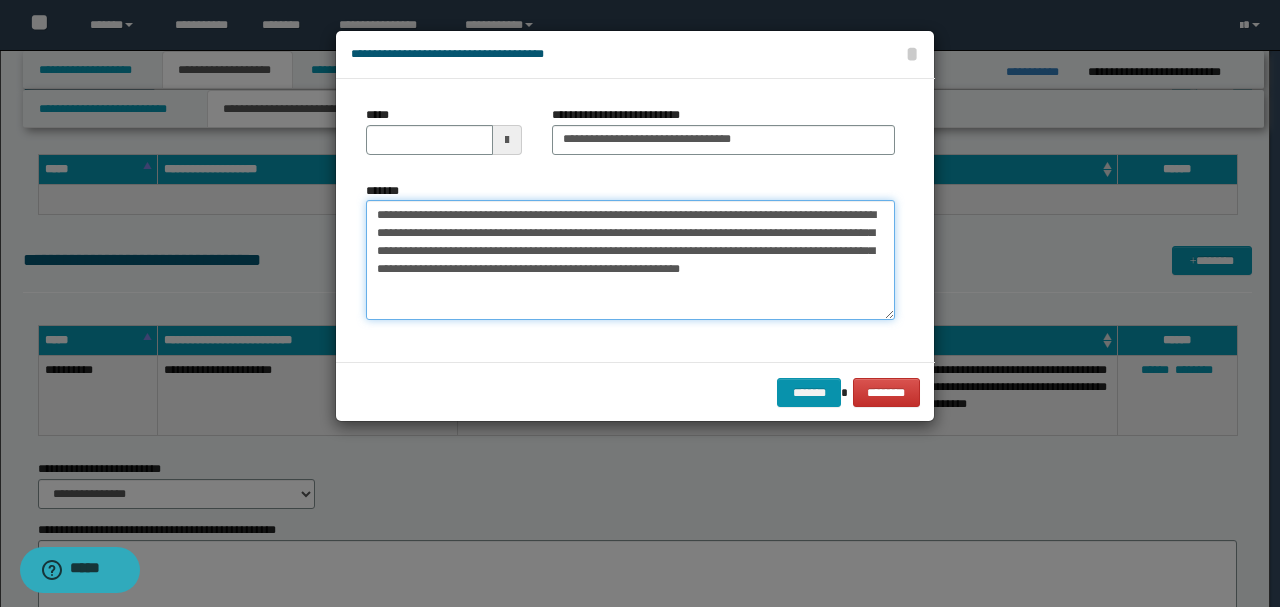 click on "**********" at bounding box center [630, 260] 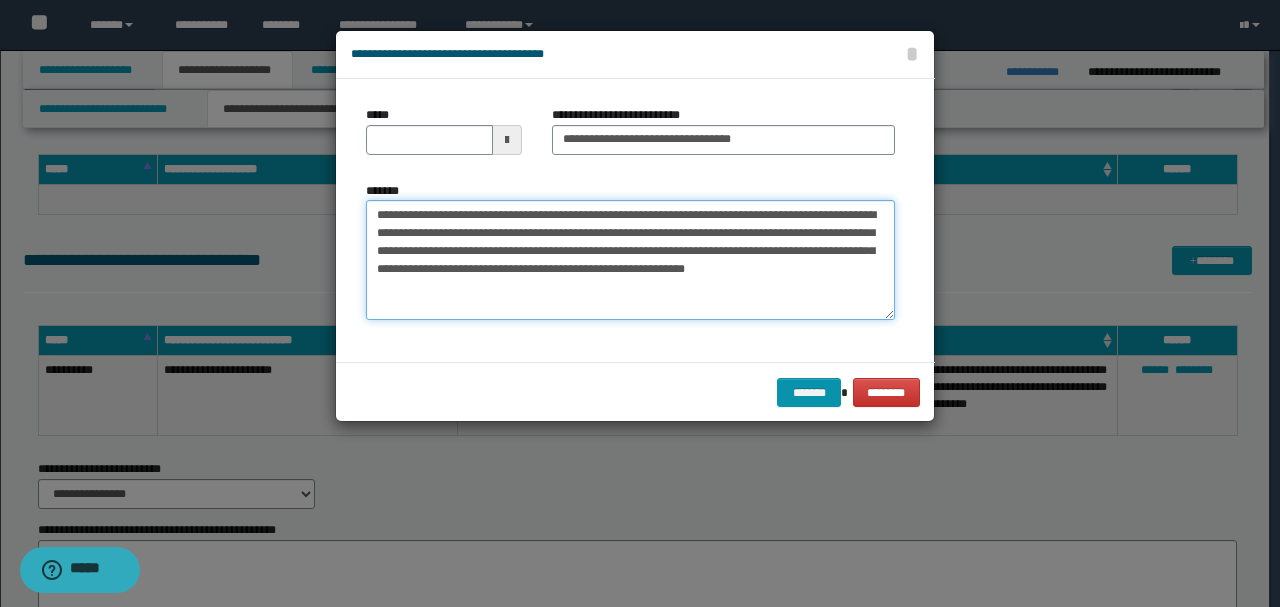 drag, startPoint x: 502, startPoint y: 212, endPoint x: 756, endPoint y: 208, distance: 254.0315 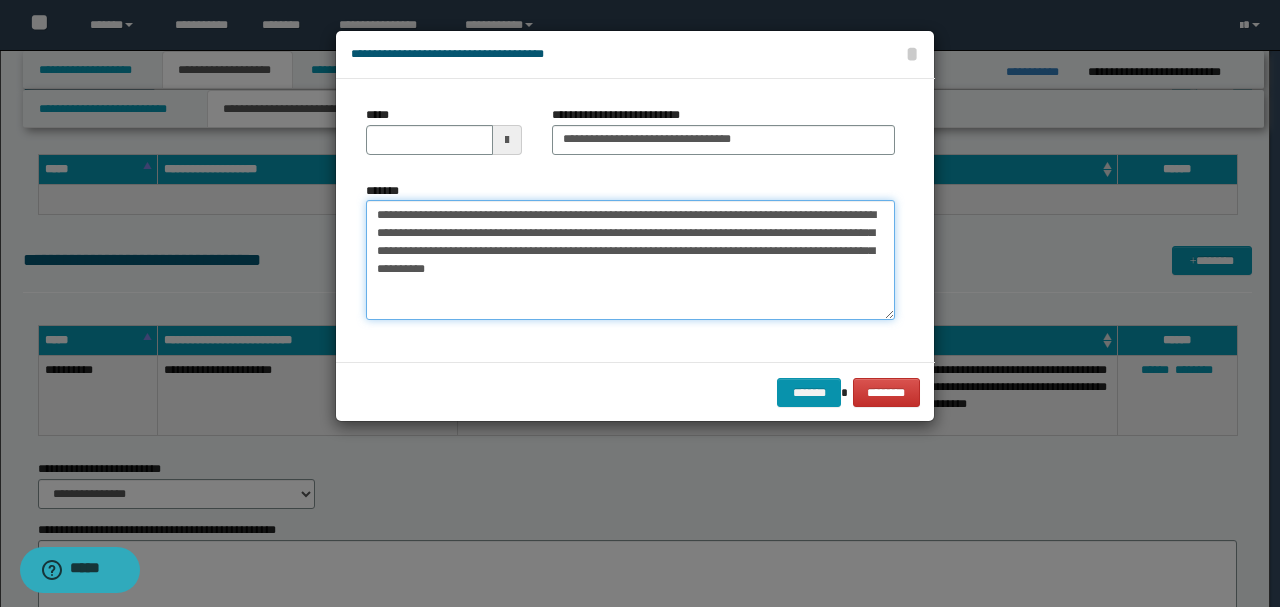 click on "**********" at bounding box center (630, 260) 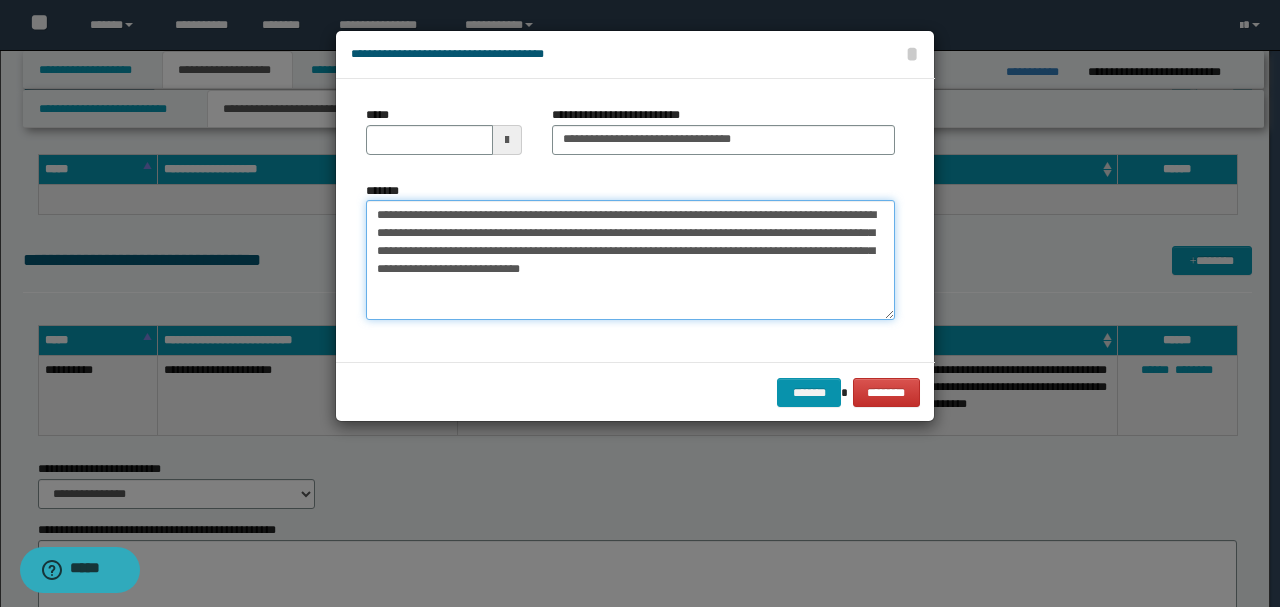 drag, startPoint x: 377, startPoint y: 230, endPoint x: 691, endPoint y: 262, distance: 315.62637 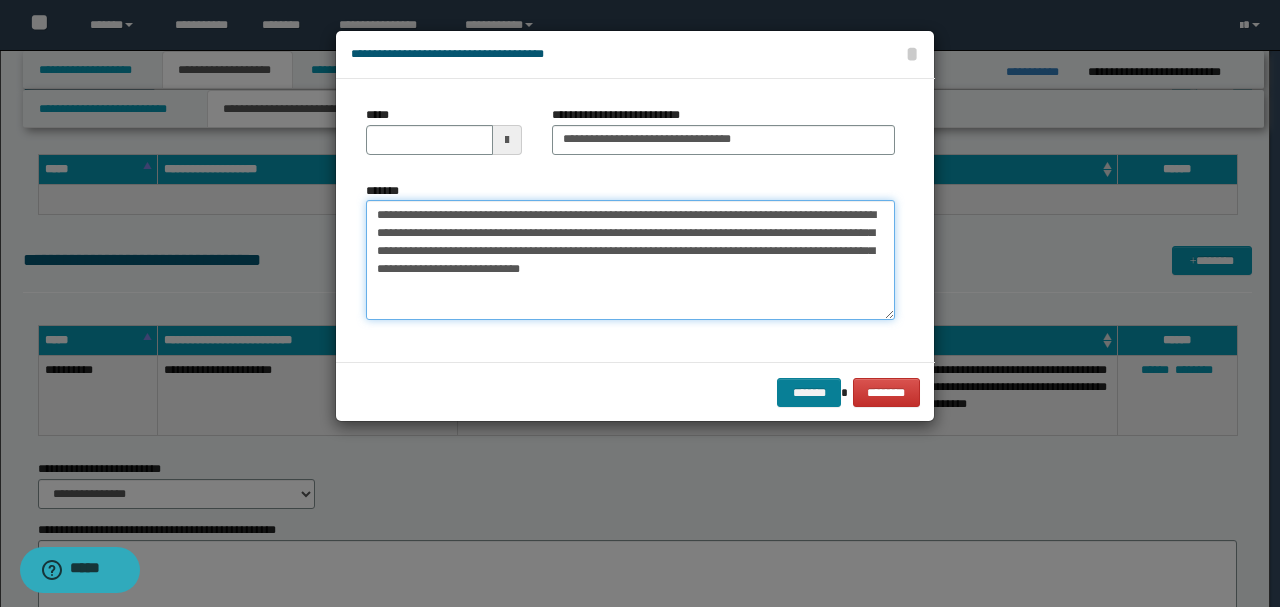 type on "**********" 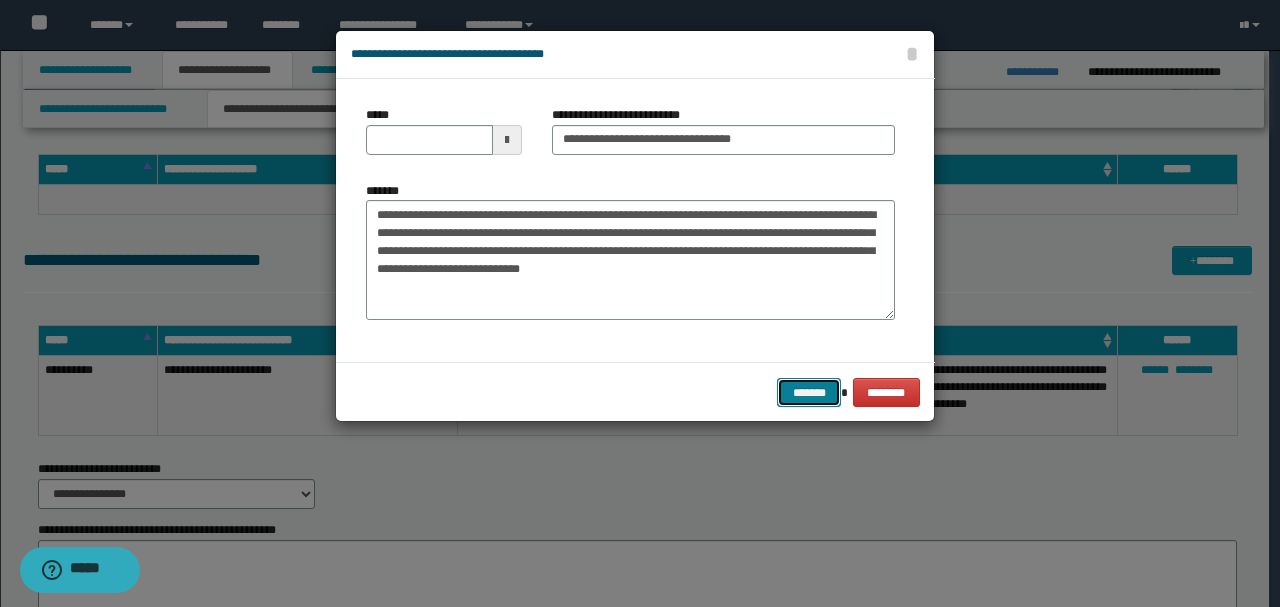 click on "*******" at bounding box center (809, 392) 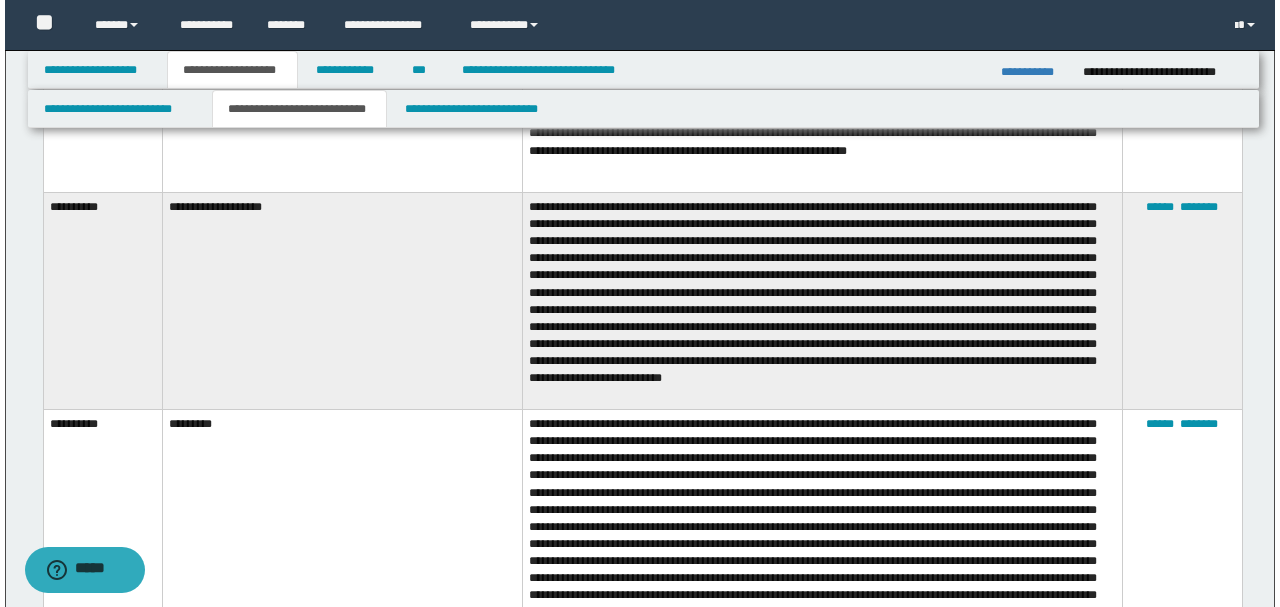 scroll, scrollTop: 1763, scrollLeft: 0, axis: vertical 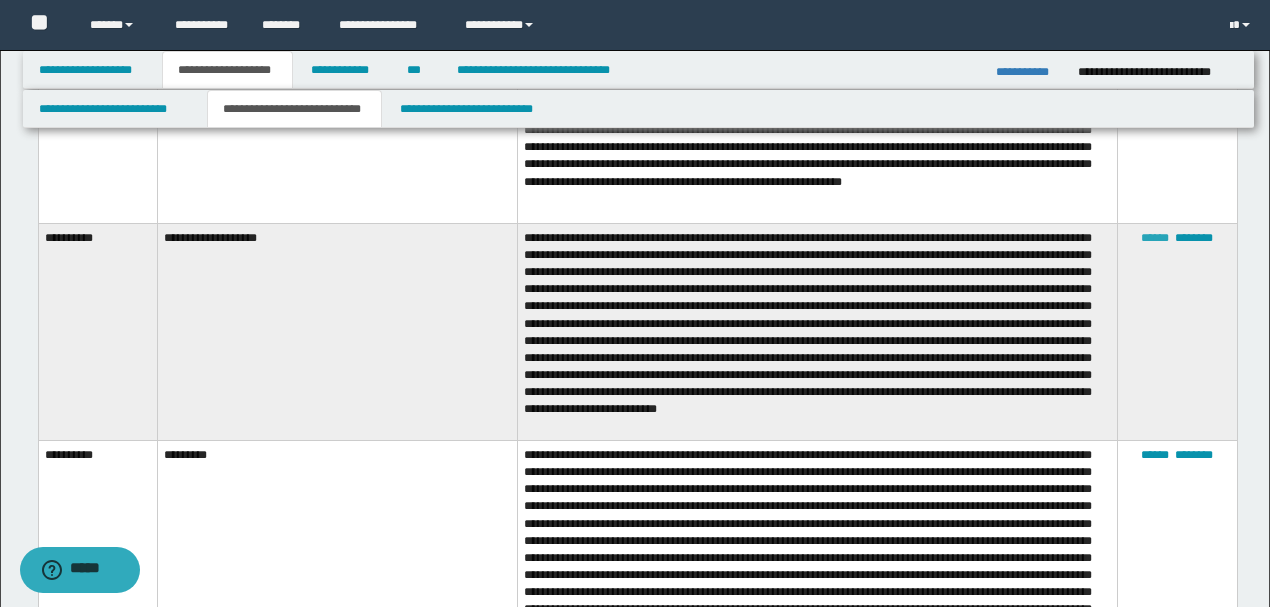 click on "******" at bounding box center [1155, 238] 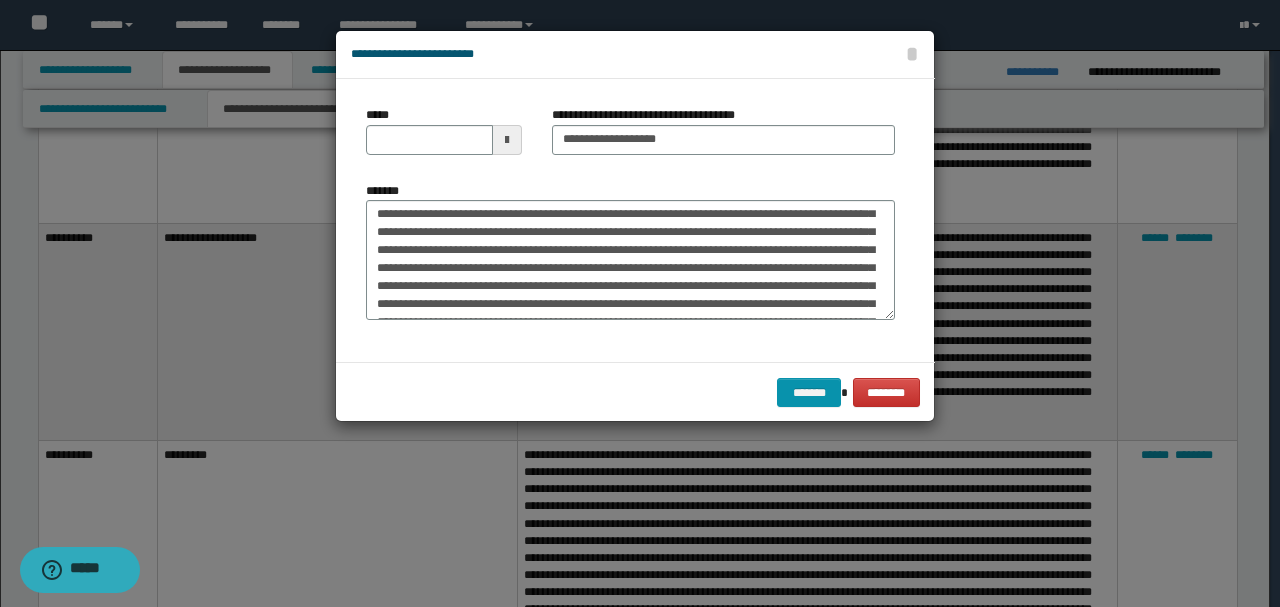 scroll, scrollTop: 0, scrollLeft: 0, axis: both 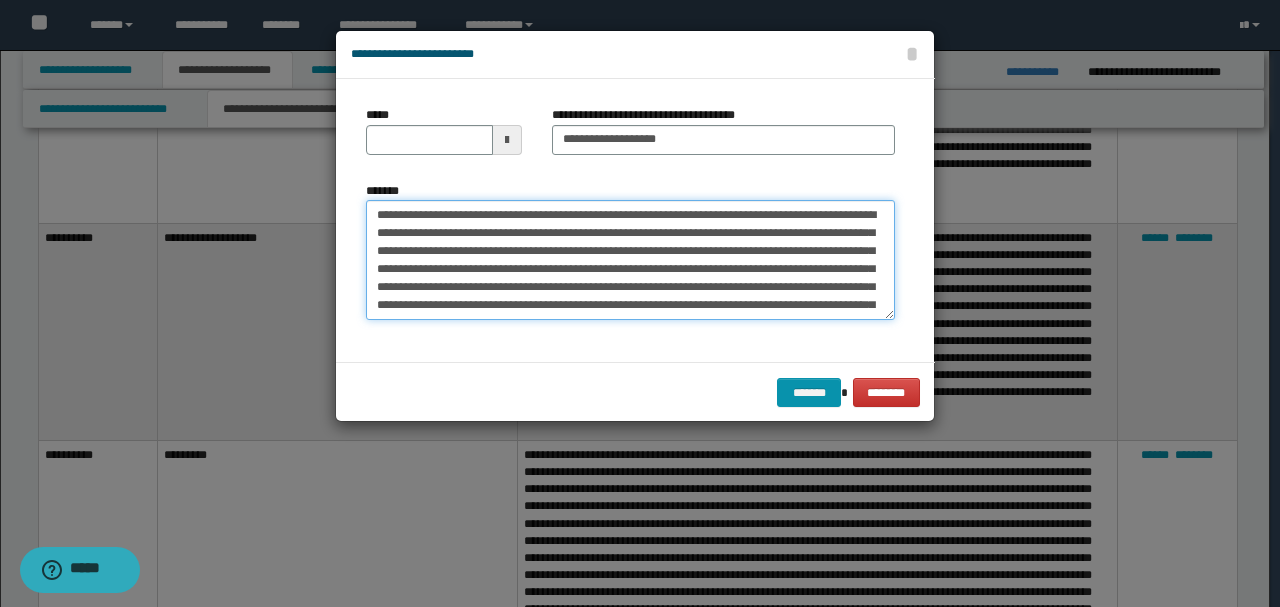 click on "*******" at bounding box center (630, 259) 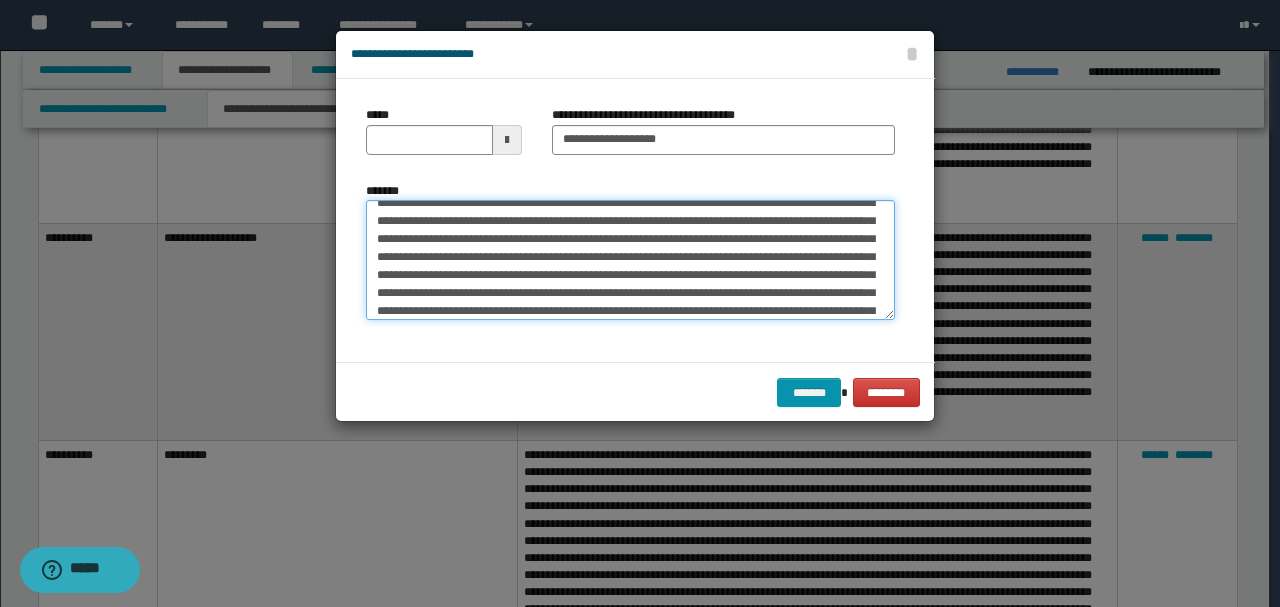 click on "*******" at bounding box center (630, 259) 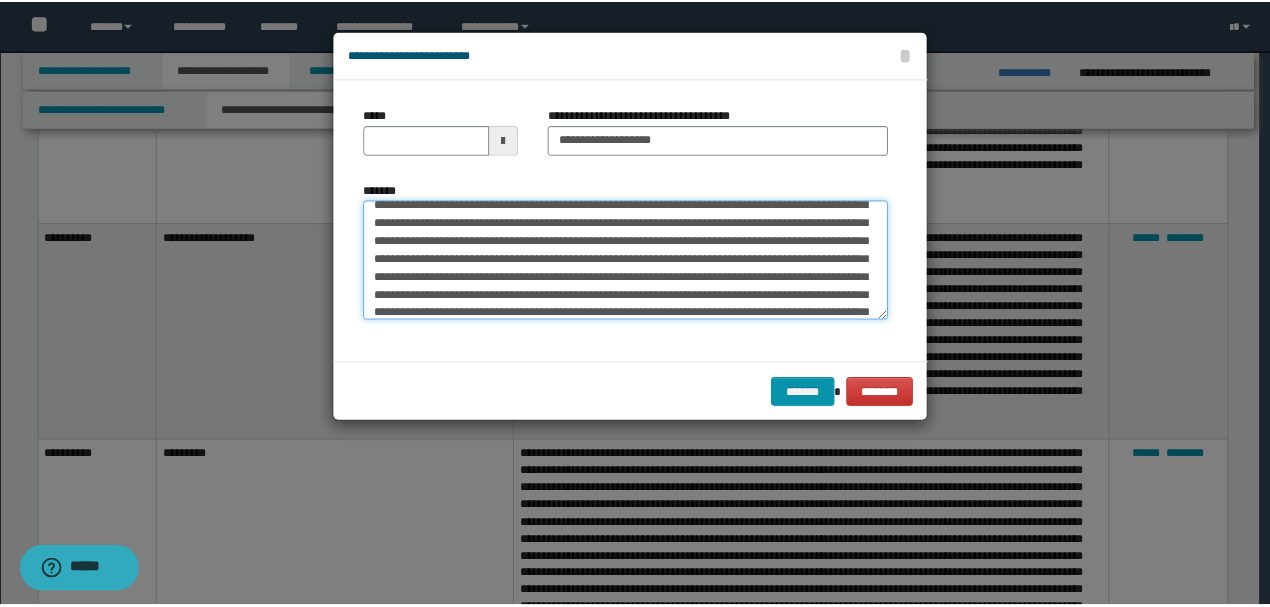 scroll, scrollTop: 126, scrollLeft: 0, axis: vertical 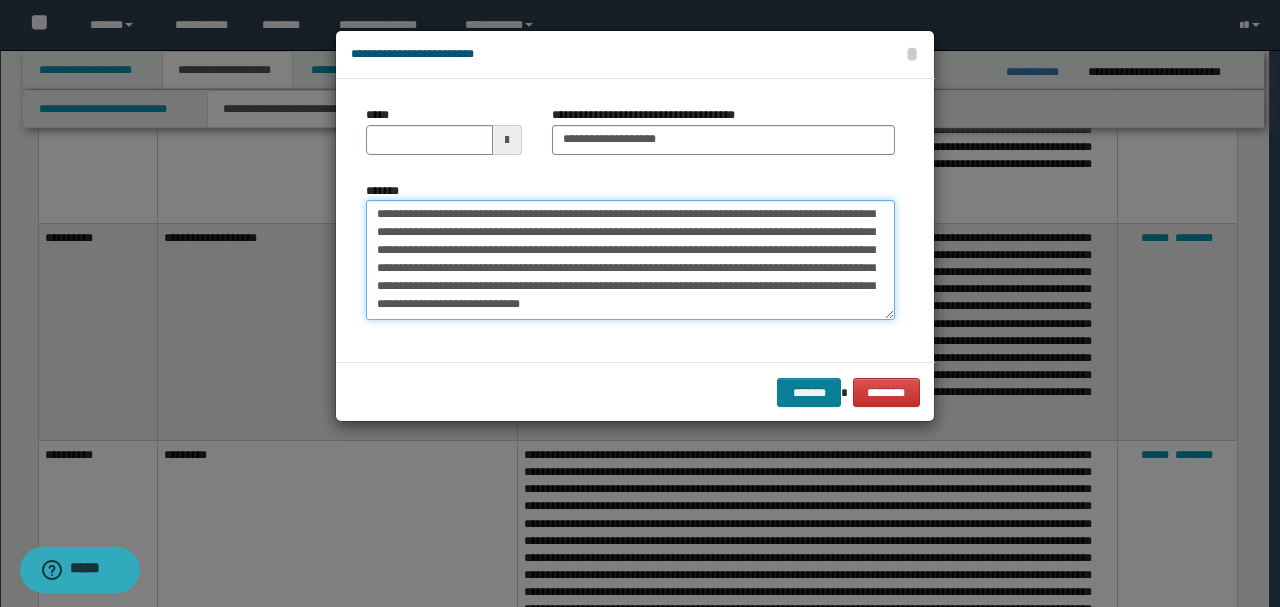 type on "**********" 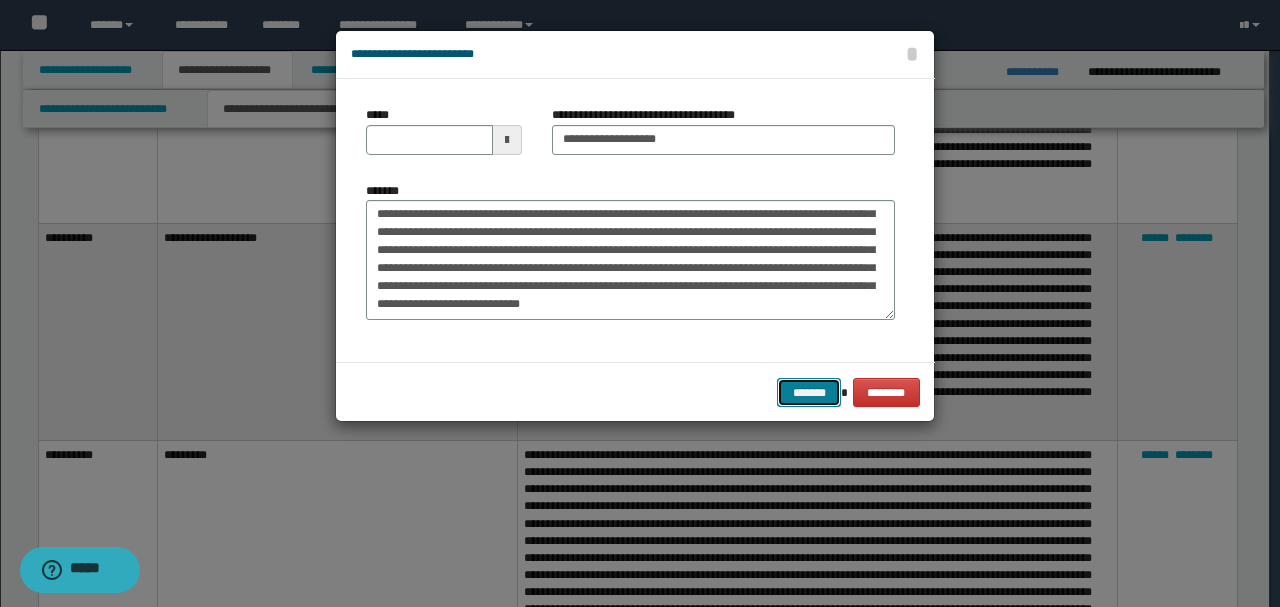 click on "*******" at bounding box center [809, 392] 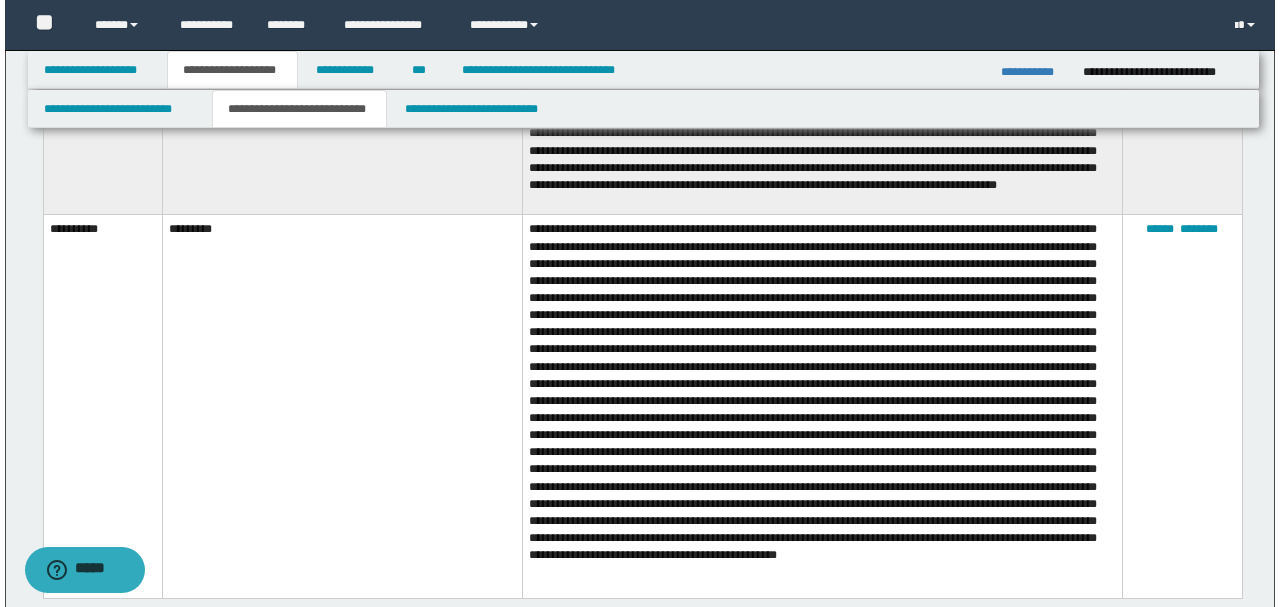 scroll, scrollTop: 1963, scrollLeft: 0, axis: vertical 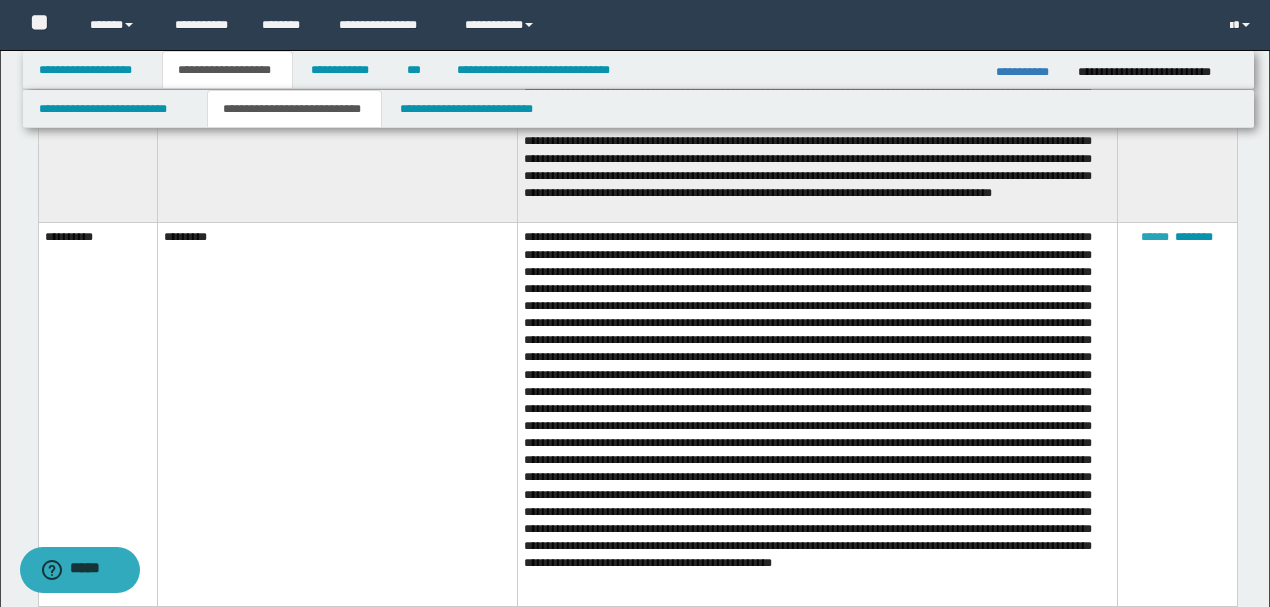 click on "******" at bounding box center [1155, 237] 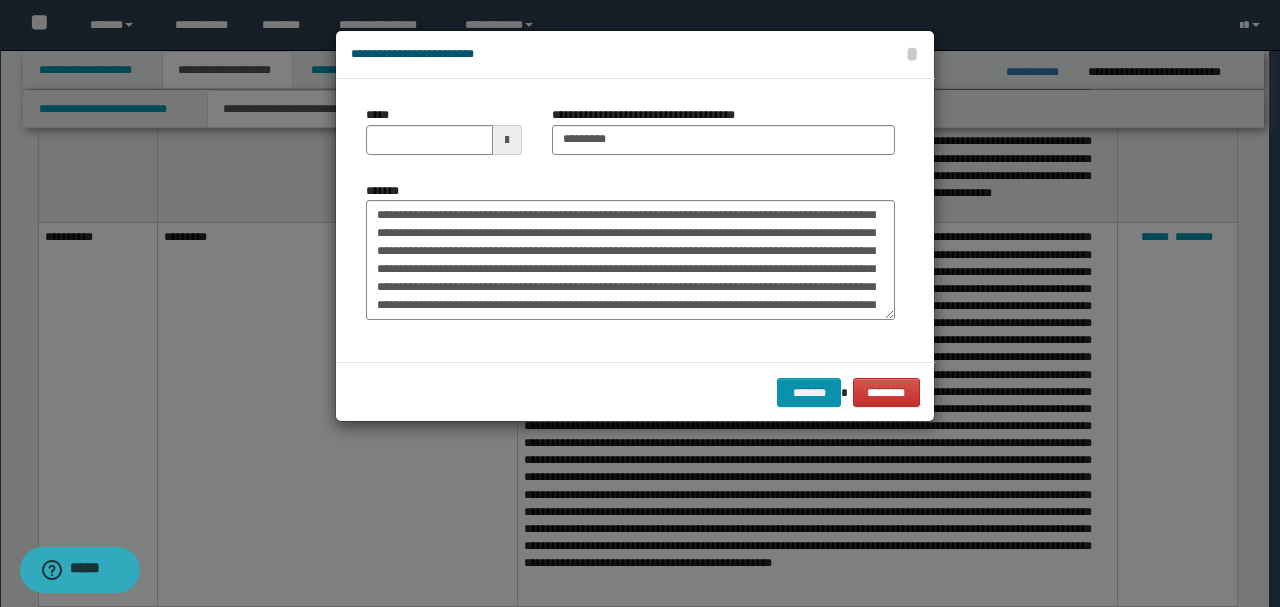 scroll, scrollTop: 0, scrollLeft: 0, axis: both 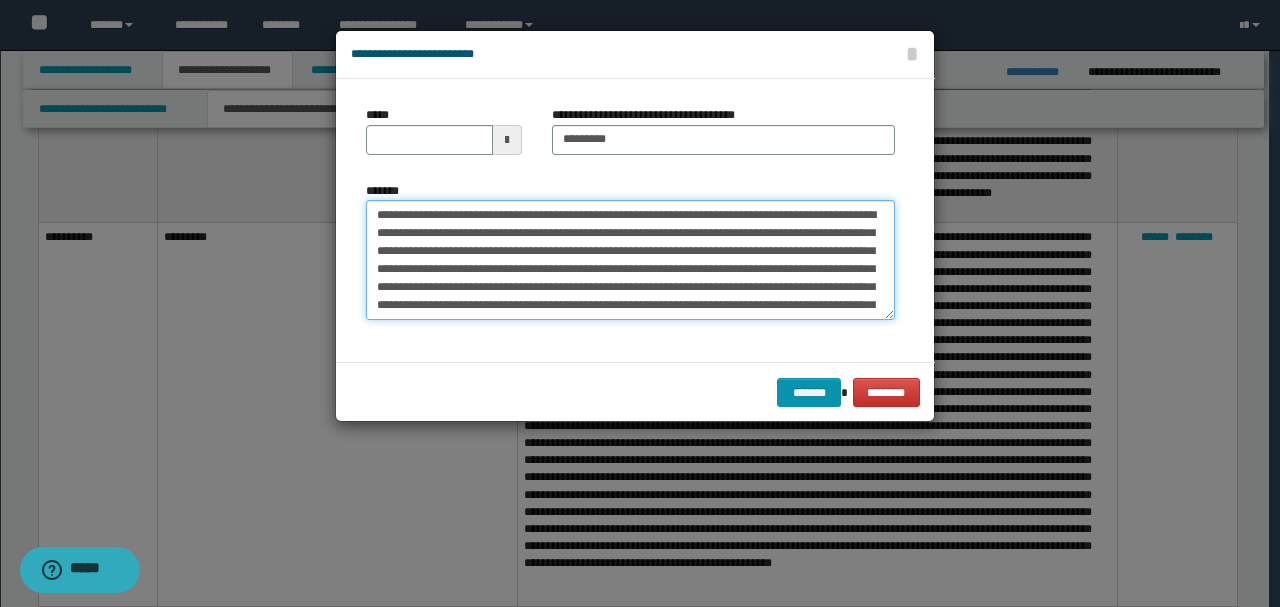 click on "*******" at bounding box center [630, 259] 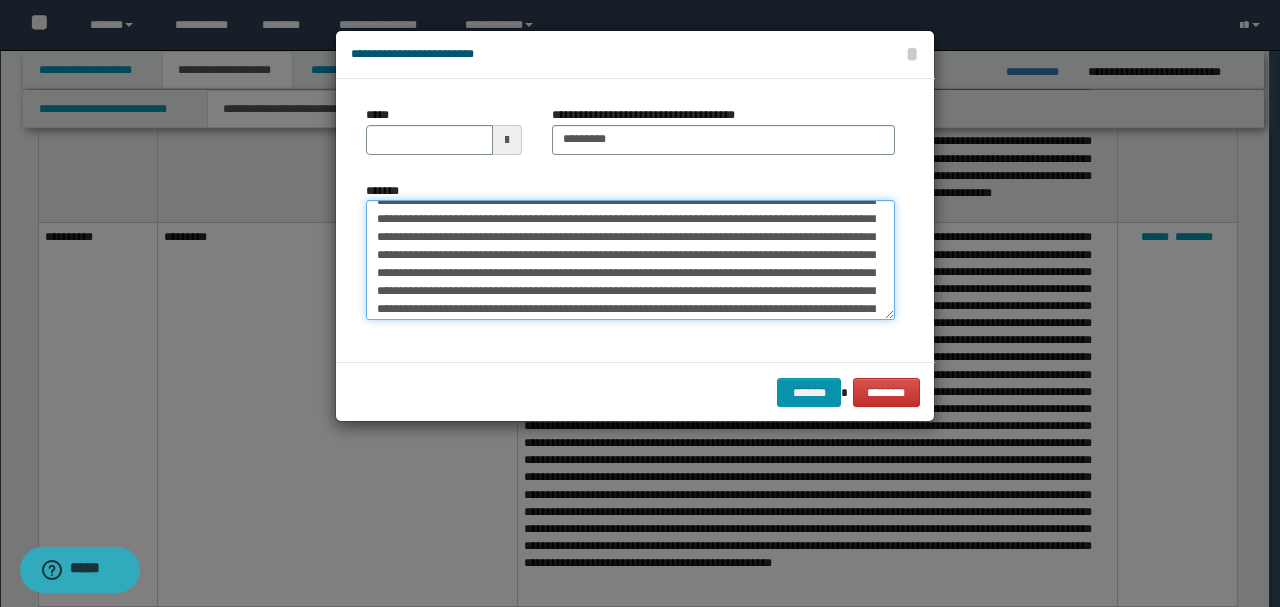 scroll, scrollTop: 133, scrollLeft: 0, axis: vertical 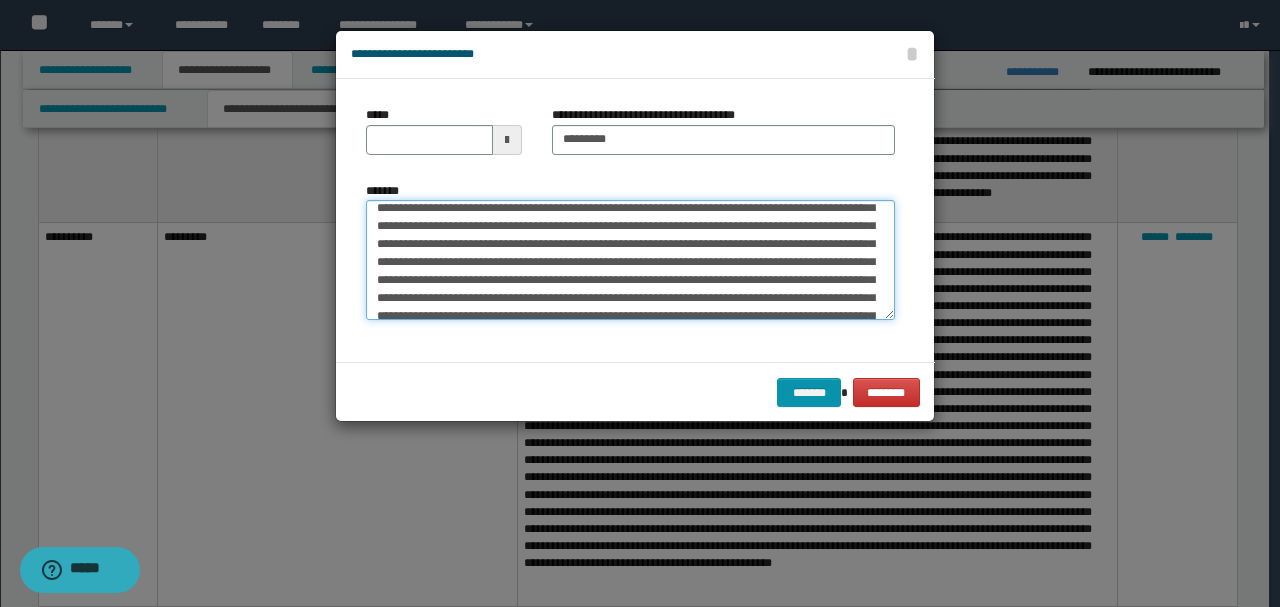 drag, startPoint x: 661, startPoint y: 258, endPoint x: 710, endPoint y: 261, distance: 49.09175 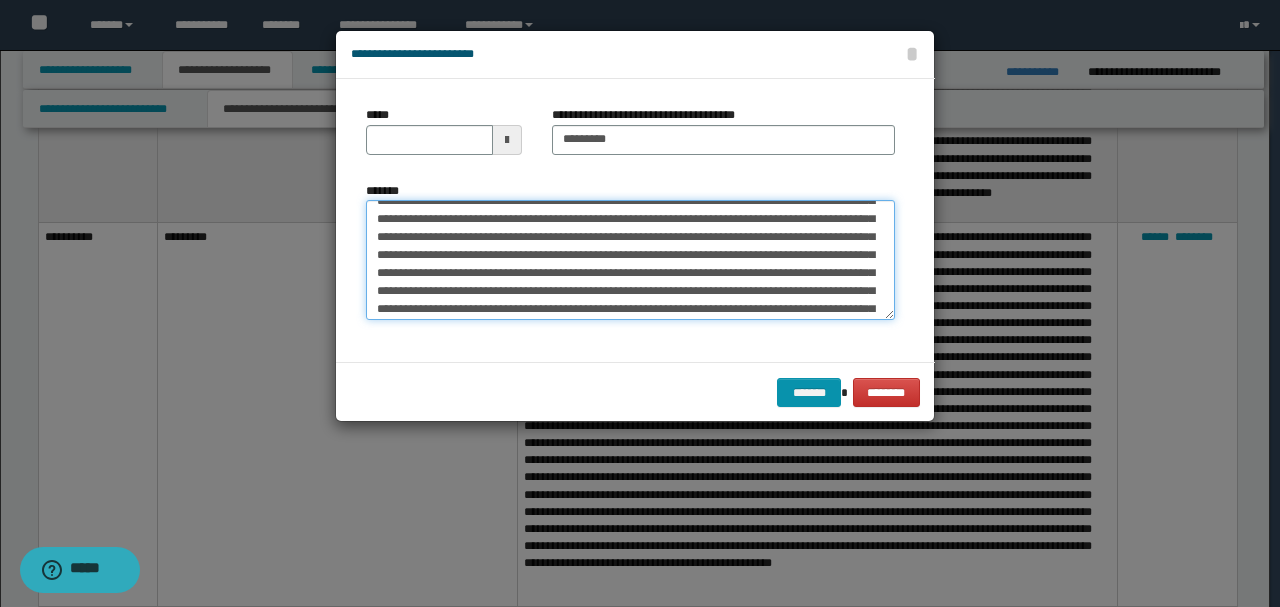 scroll, scrollTop: 333, scrollLeft: 0, axis: vertical 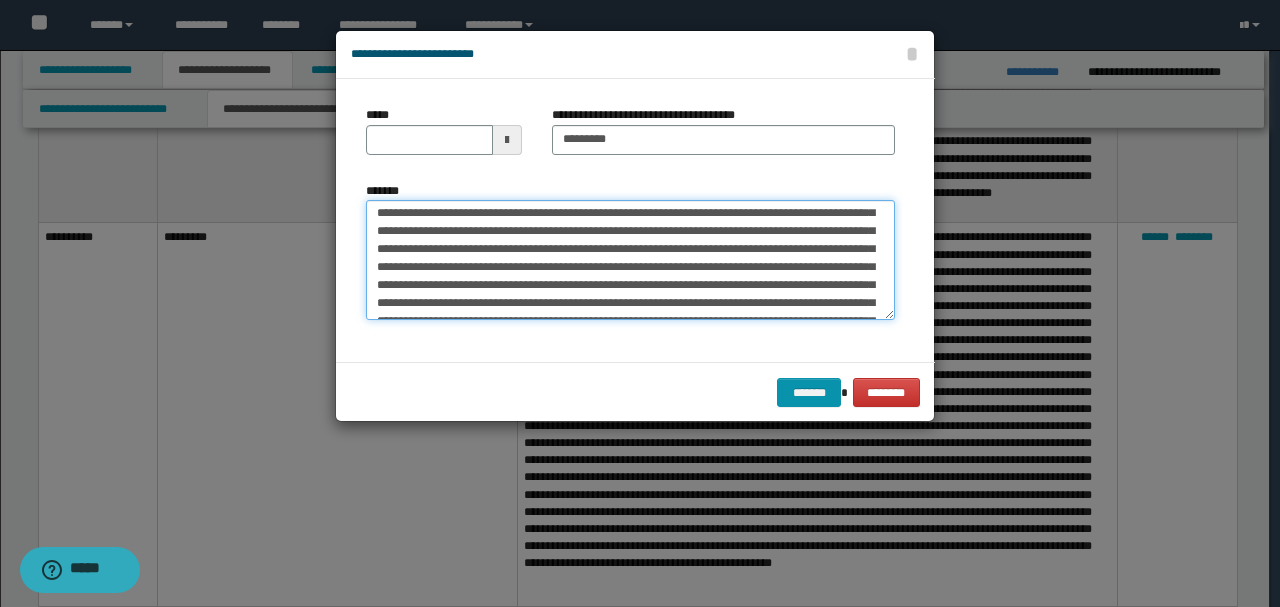 drag, startPoint x: 682, startPoint y: 241, endPoint x: 365, endPoint y: 302, distance: 322.81573 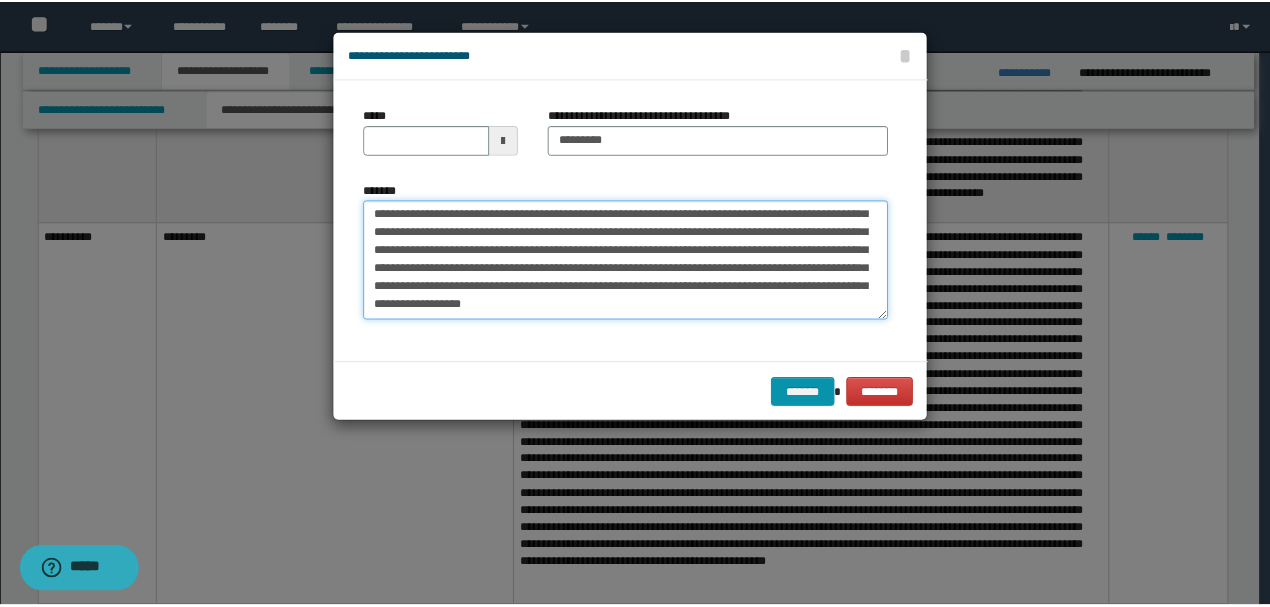 scroll, scrollTop: 360, scrollLeft: 0, axis: vertical 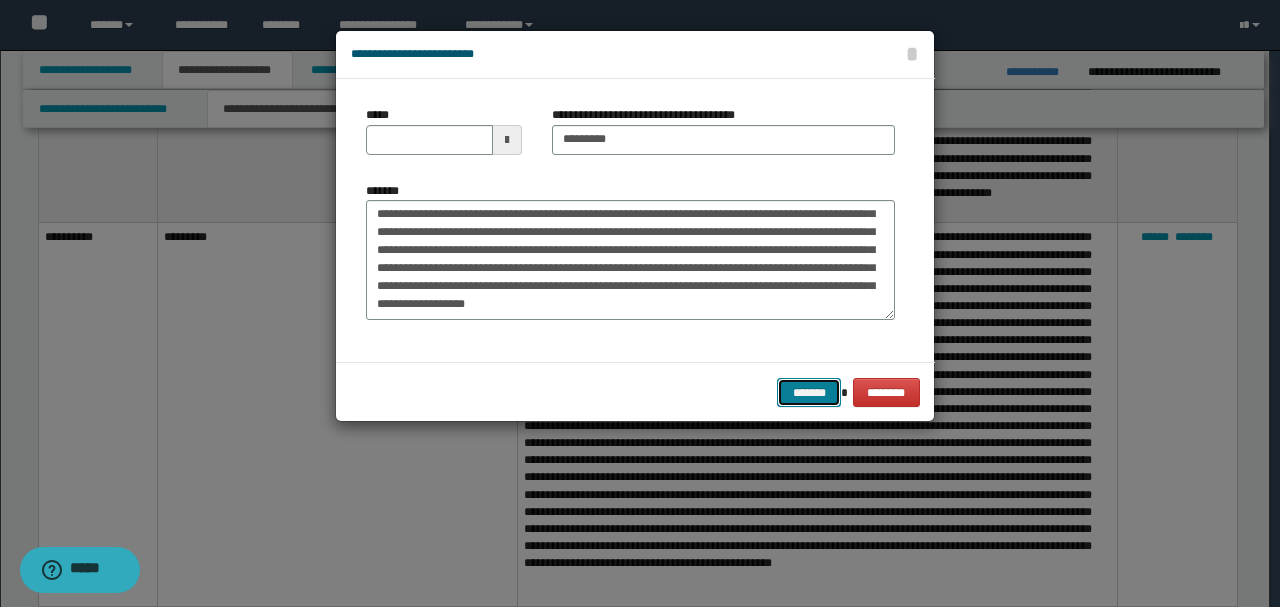 click on "*******" at bounding box center [809, 392] 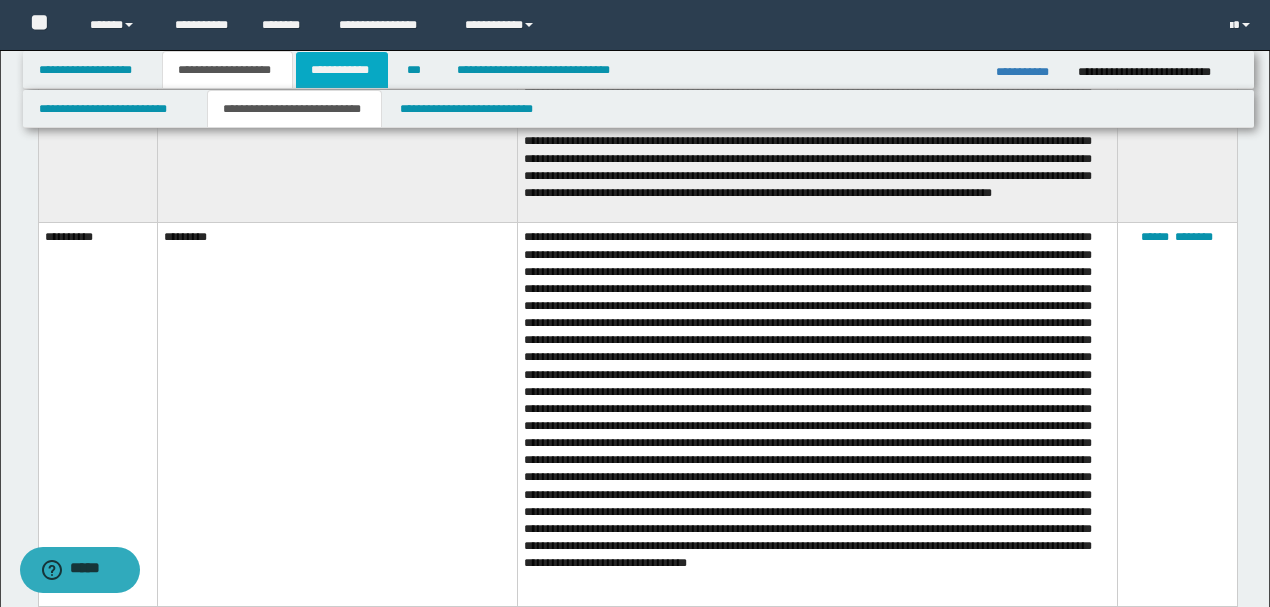 click on "**********" at bounding box center [342, 70] 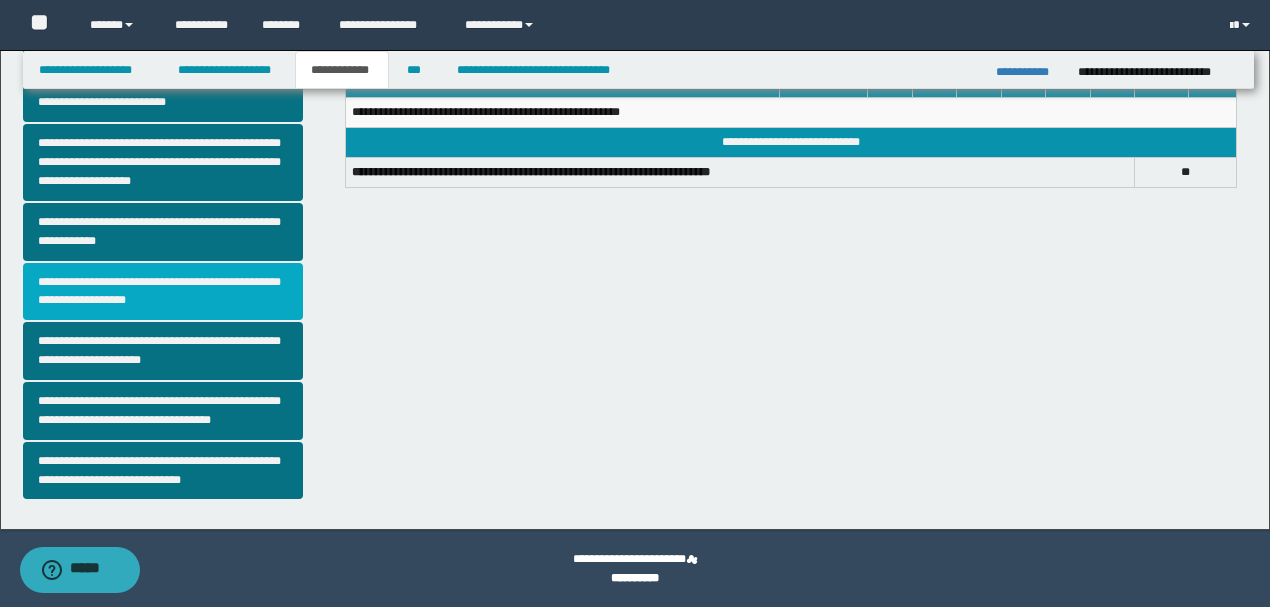 click on "**********" at bounding box center [163, 292] 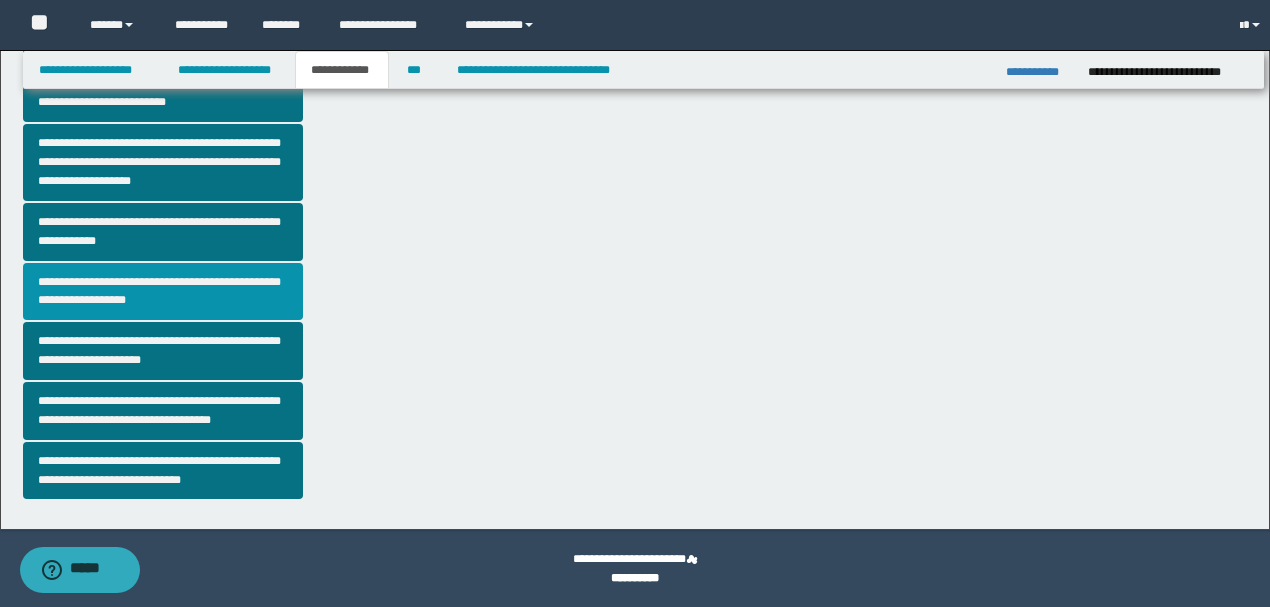 scroll, scrollTop: 0, scrollLeft: 0, axis: both 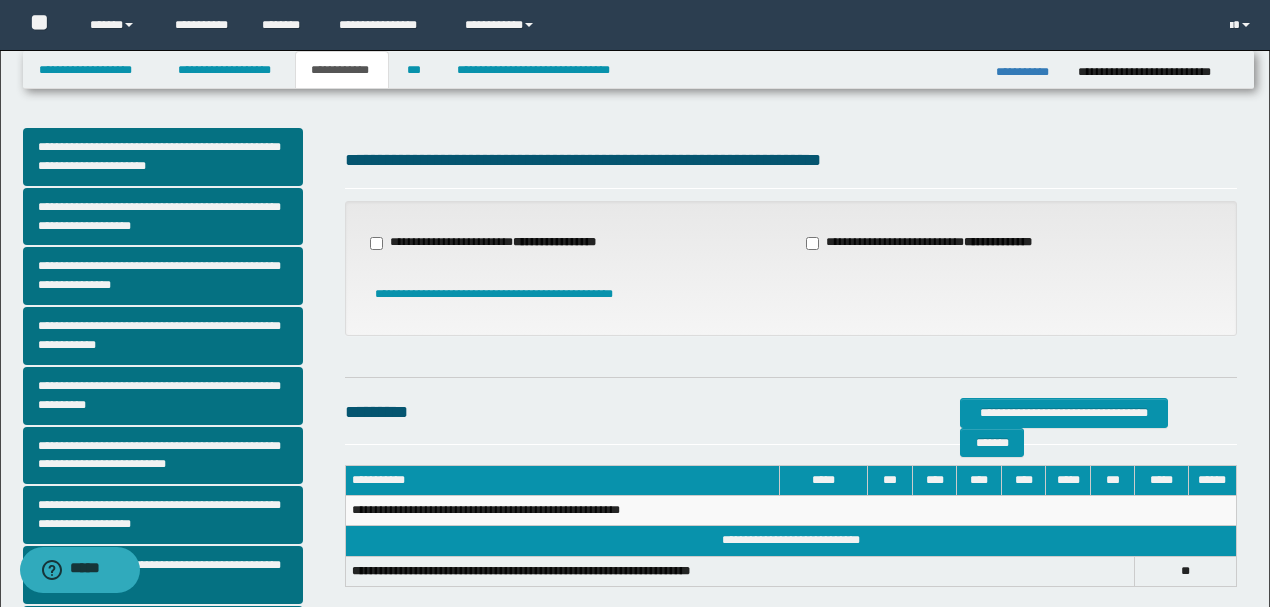 click on "**********" at bounding box center [495, 243] 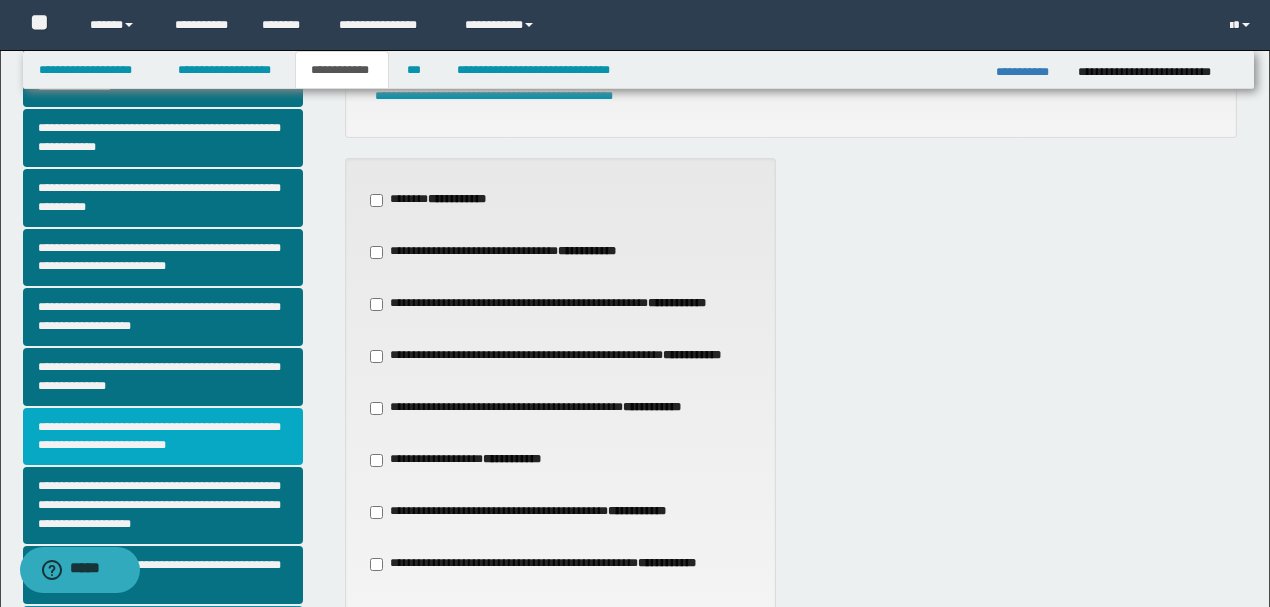 scroll, scrollTop: 266, scrollLeft: 0, axis: vertical 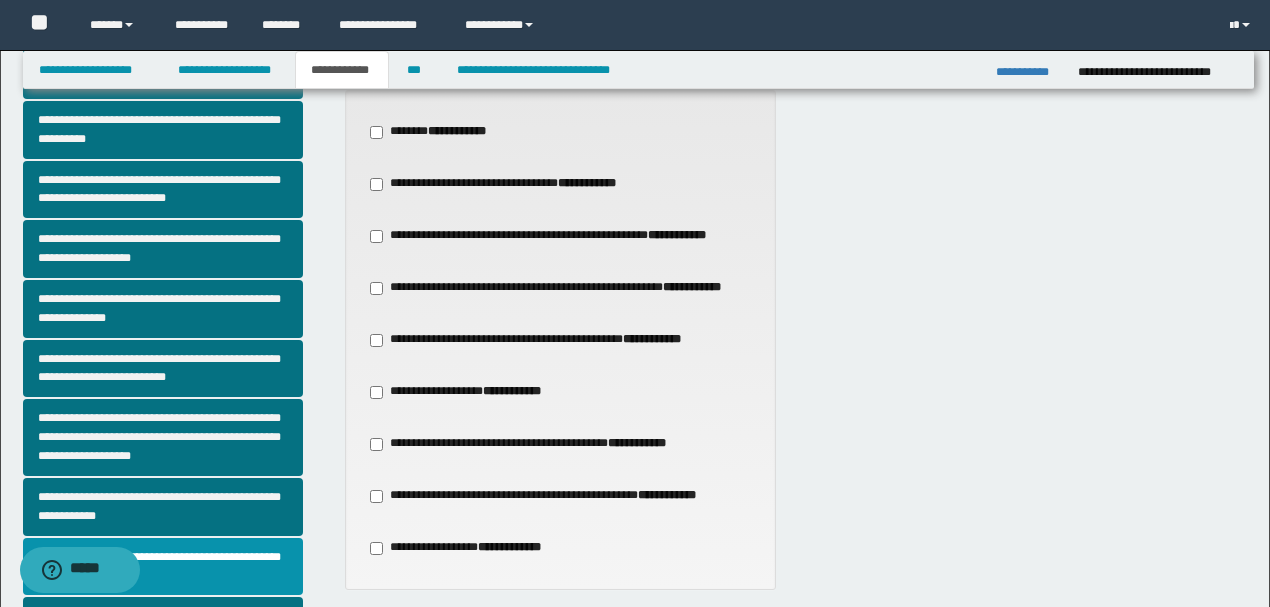 click on "**********" at bounding box center (538, 340) 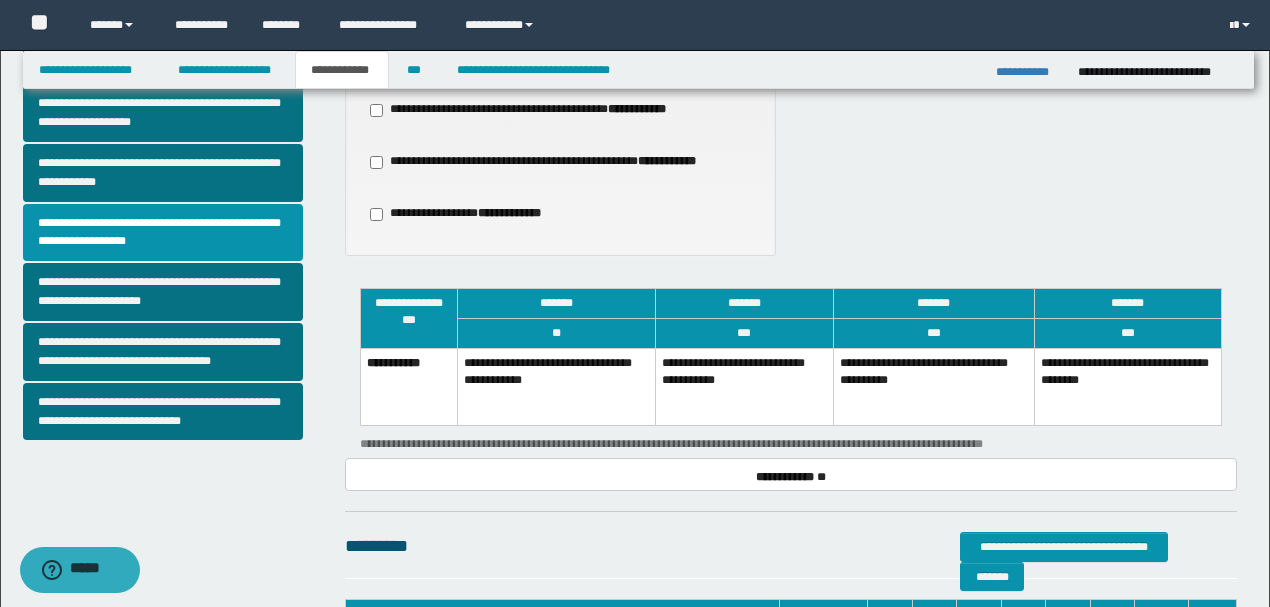click on "**********" at bounding box center [744, 386] 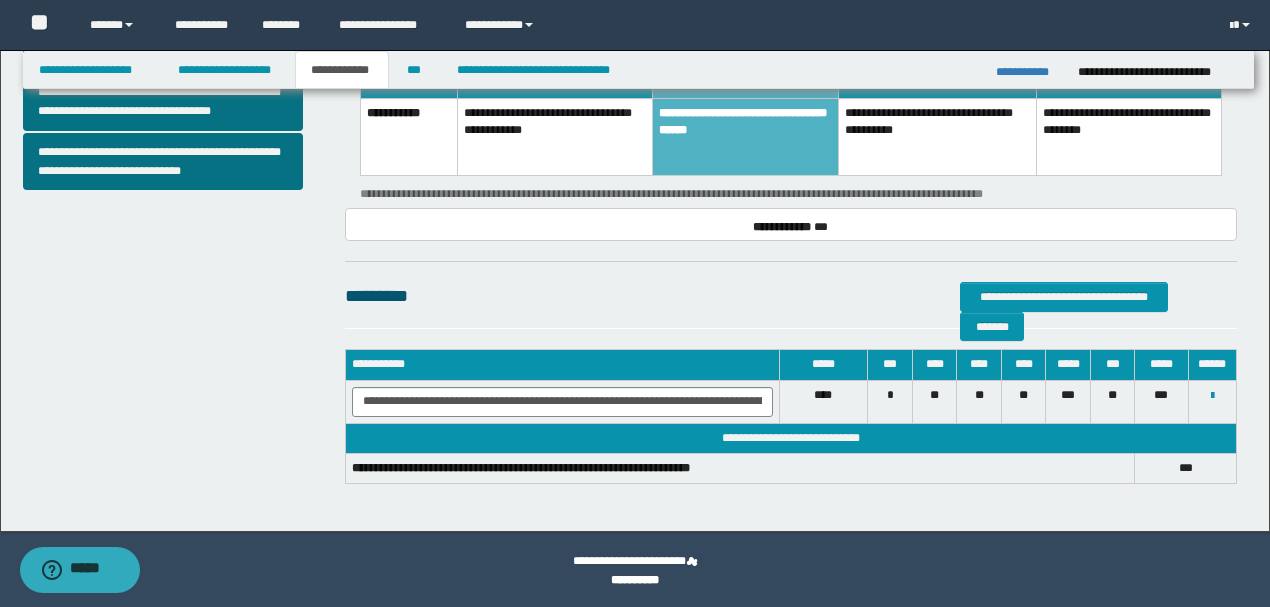 scroll, scrollTop: 852, scrollLeft: 0, axis: vertical 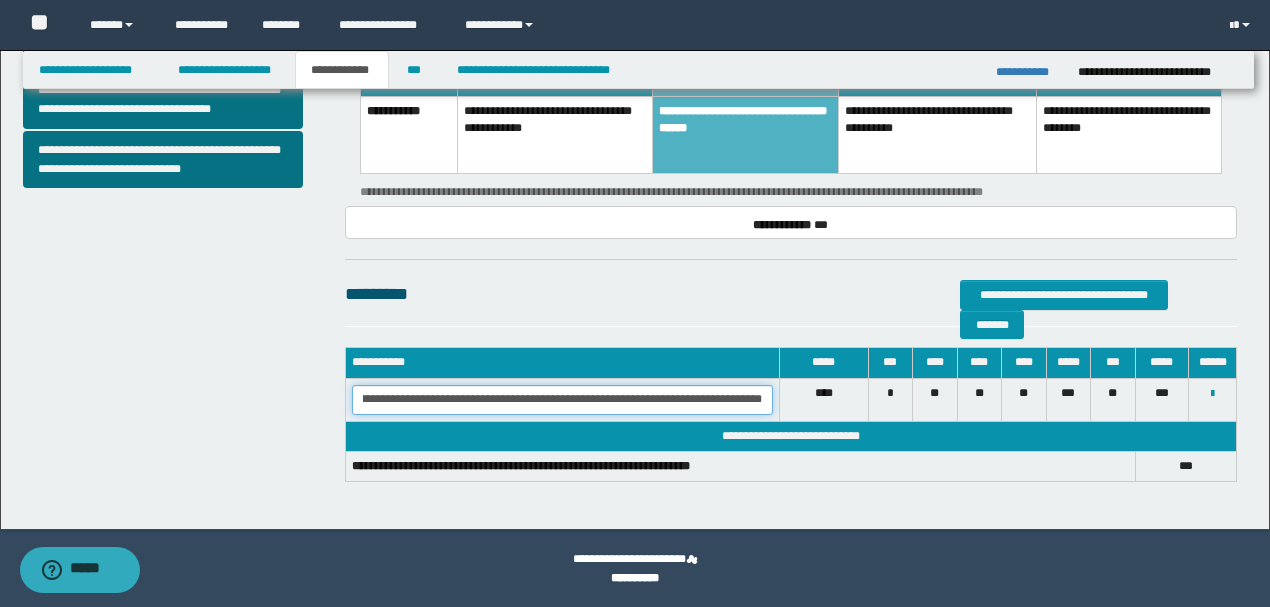 drag, startPoint x: 368, startPoint y: 394, endPoint x: 643, endPoint y: 402, distance: 275.11633 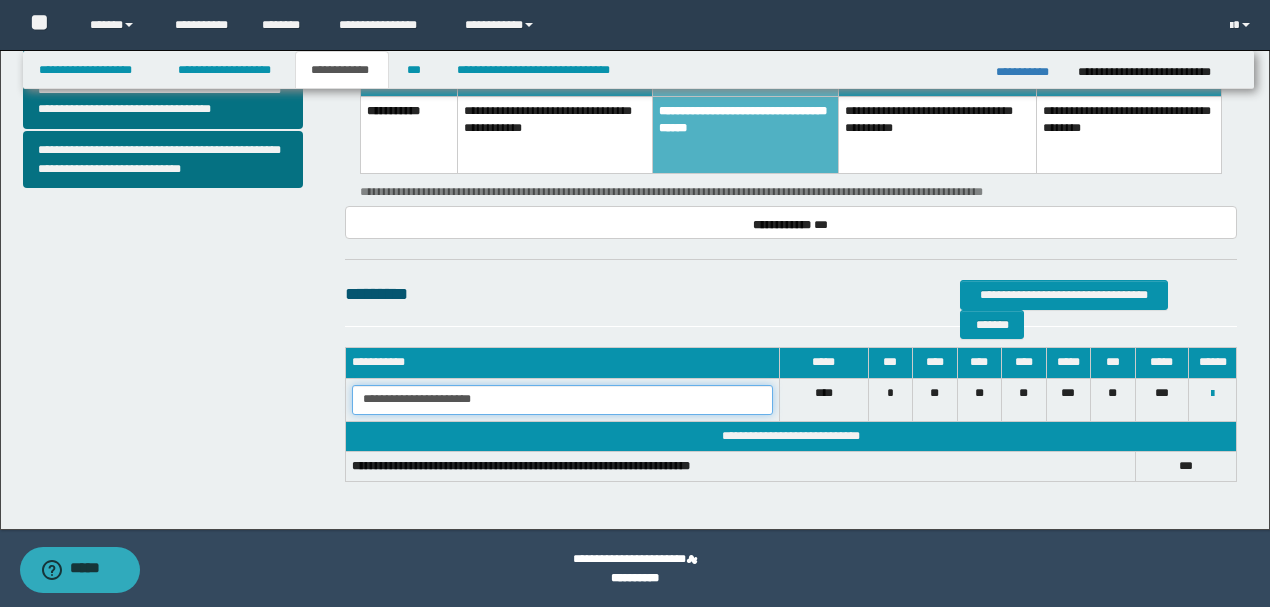scroll, scrollTop: 0, scrollLeft: 0, axis: both 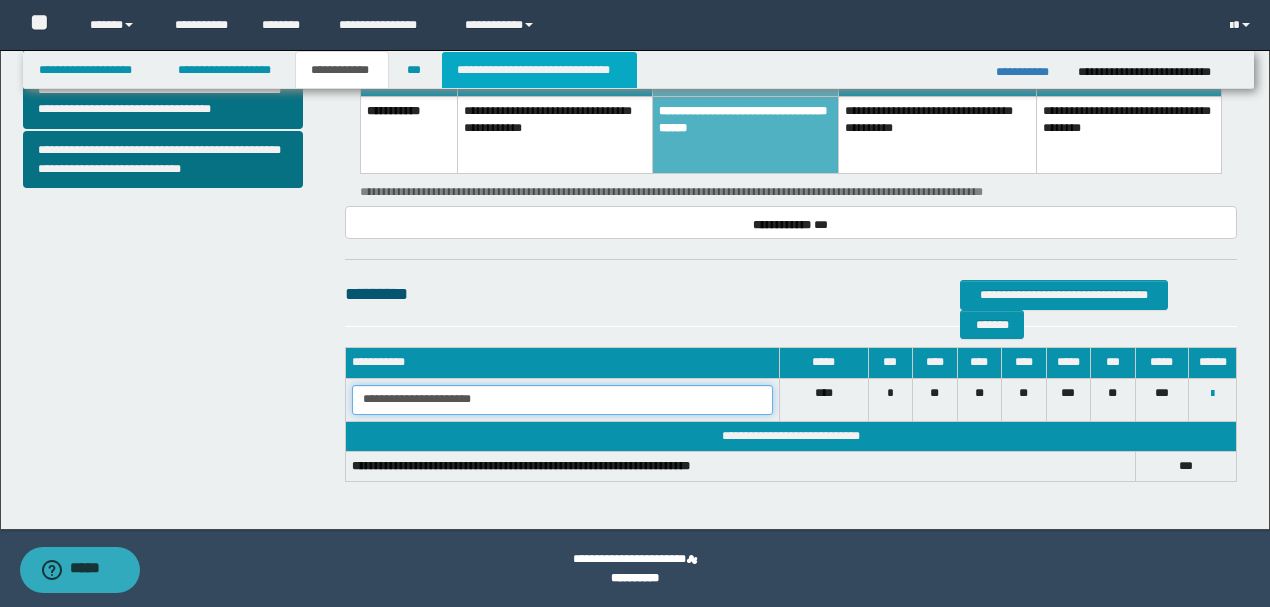 type on "**********" 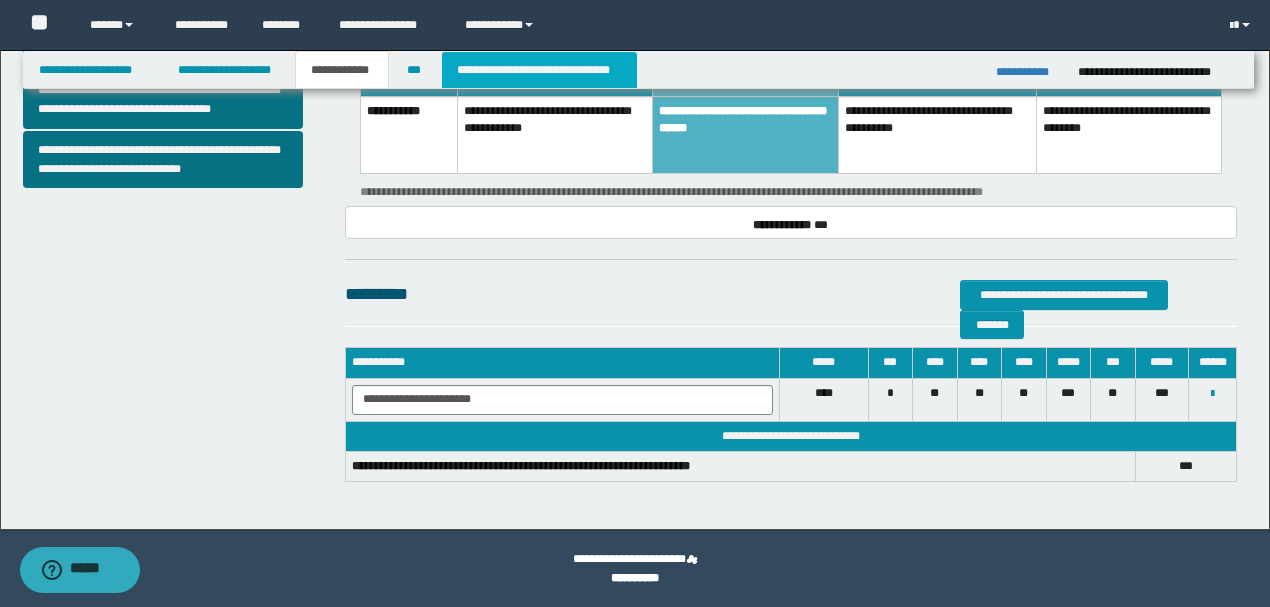click on "**********" at bounding box center (539, 70) 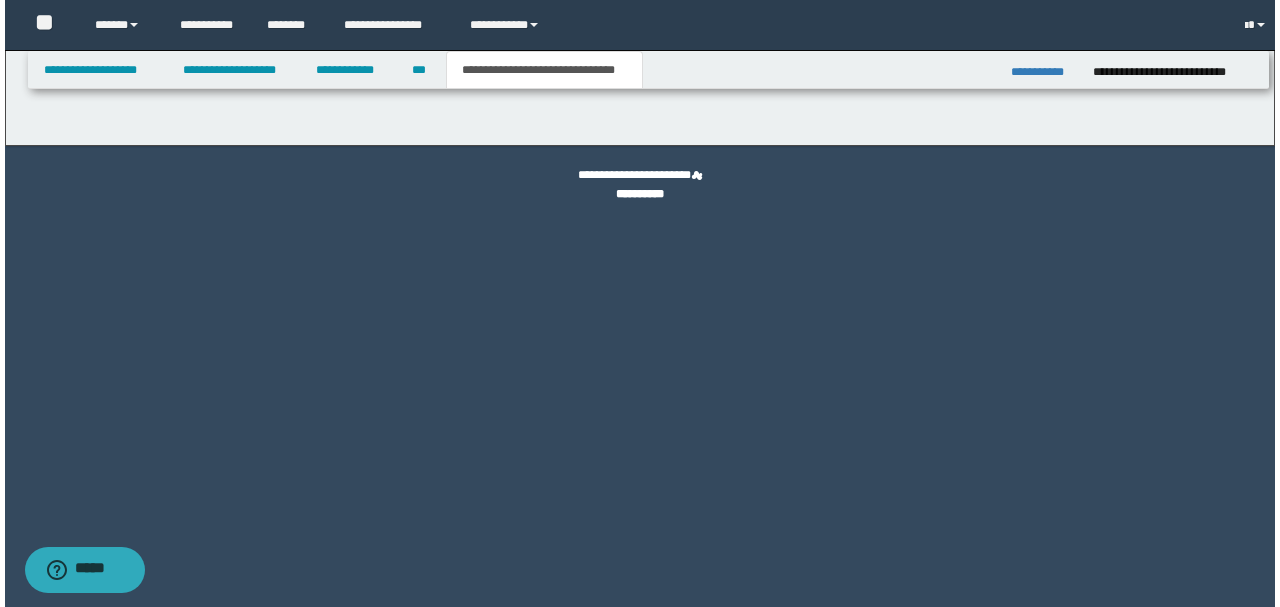 scroll, scrollTop: 0, scrollLeft: 0, axis: both 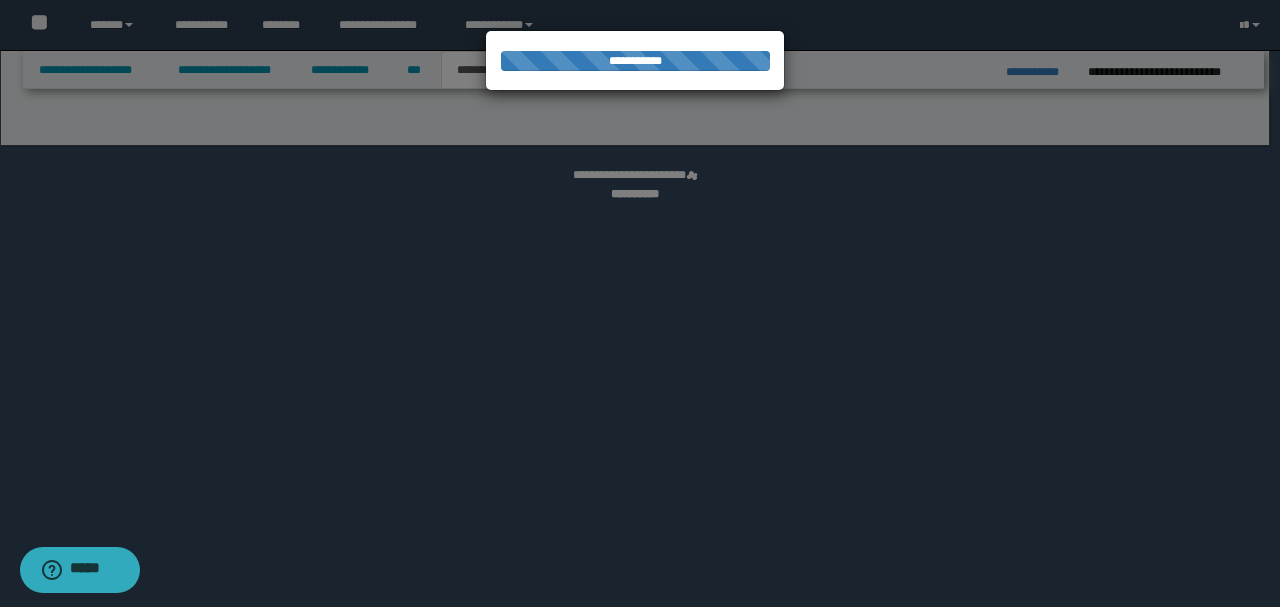 select on "*" 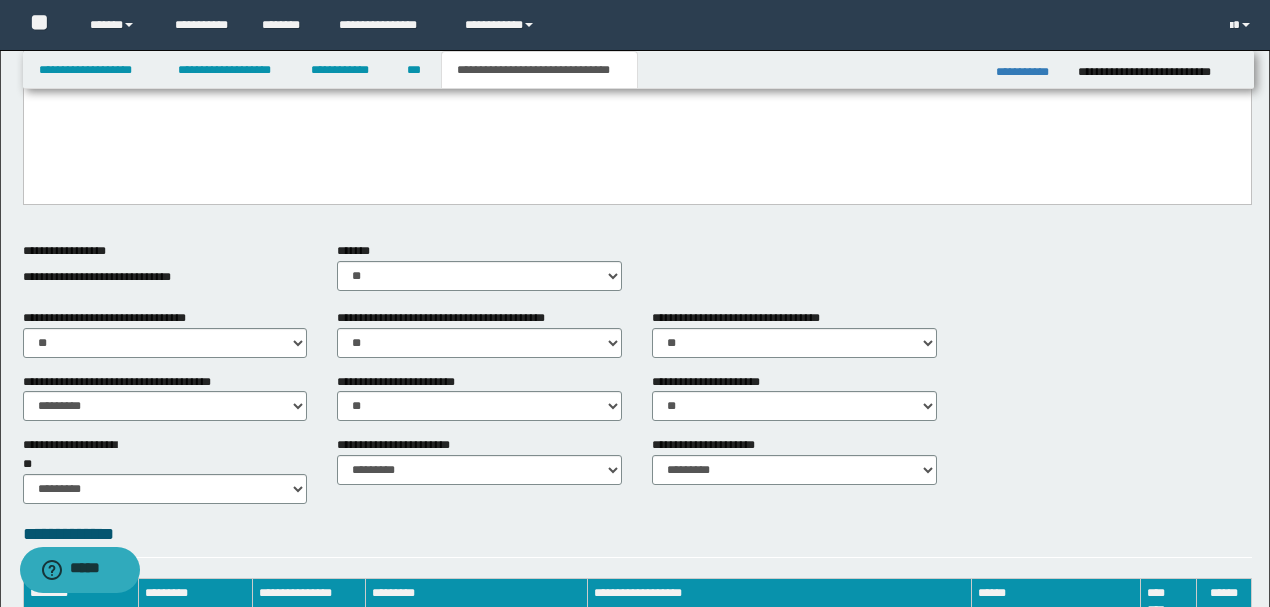 scroll, scrollTop: 533, scrollLeft: 0, axis: vertical 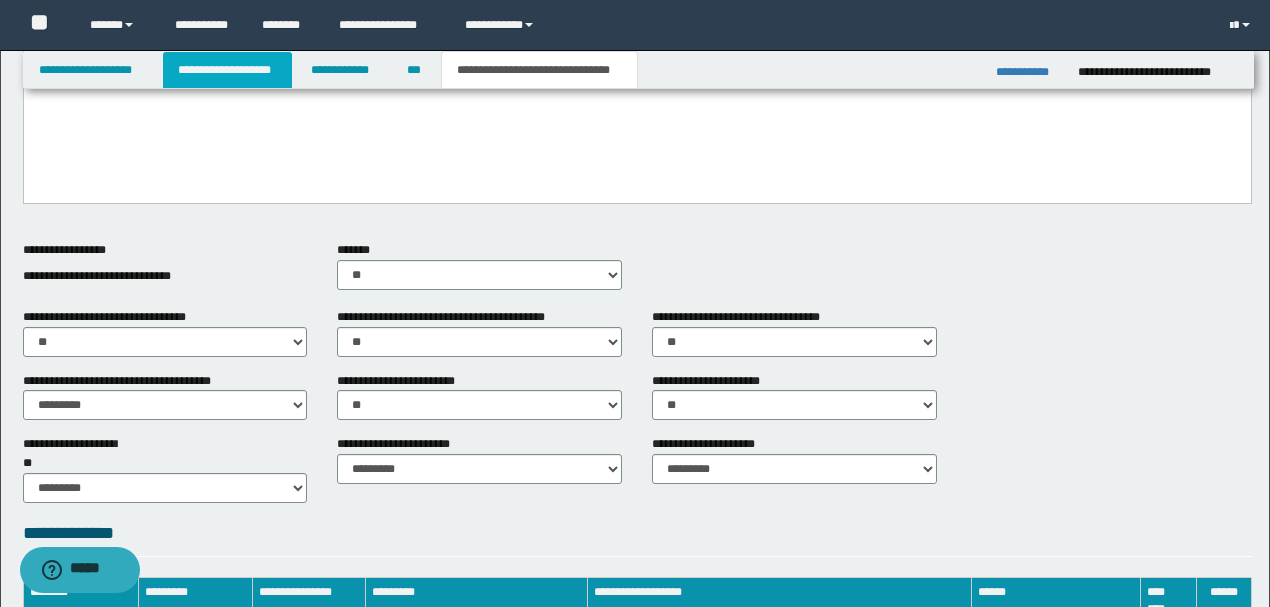 click on "**********" at bounding box center [227, 70] 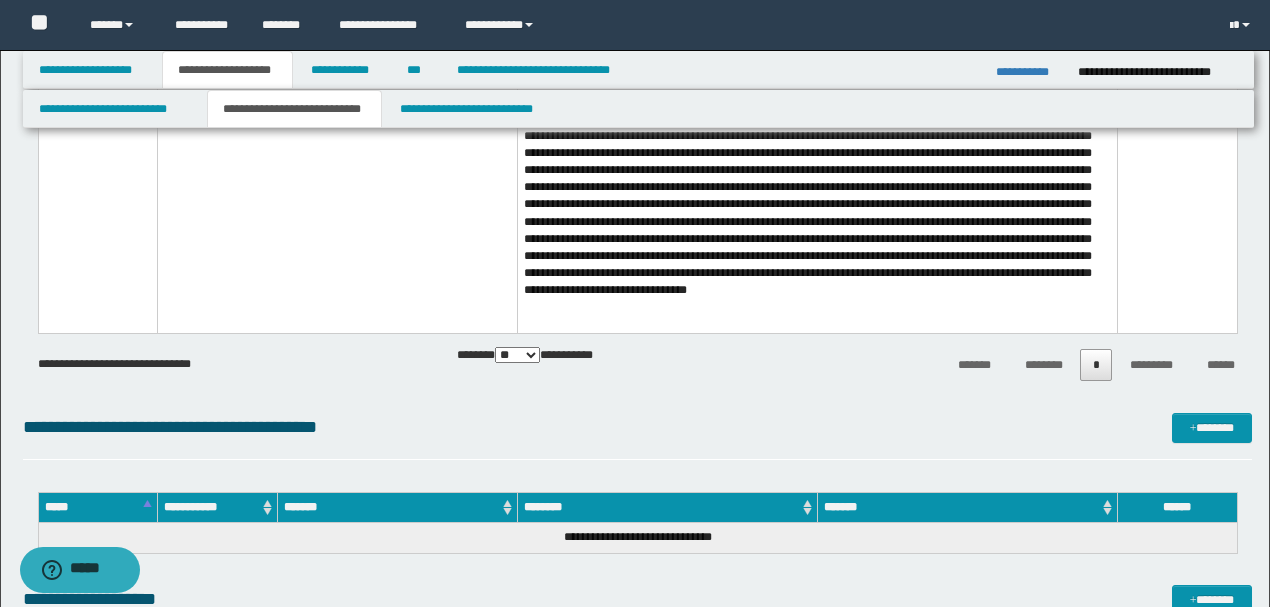 scroll, scrollTop: 2266, scrollLeft: 0, axis: vertical 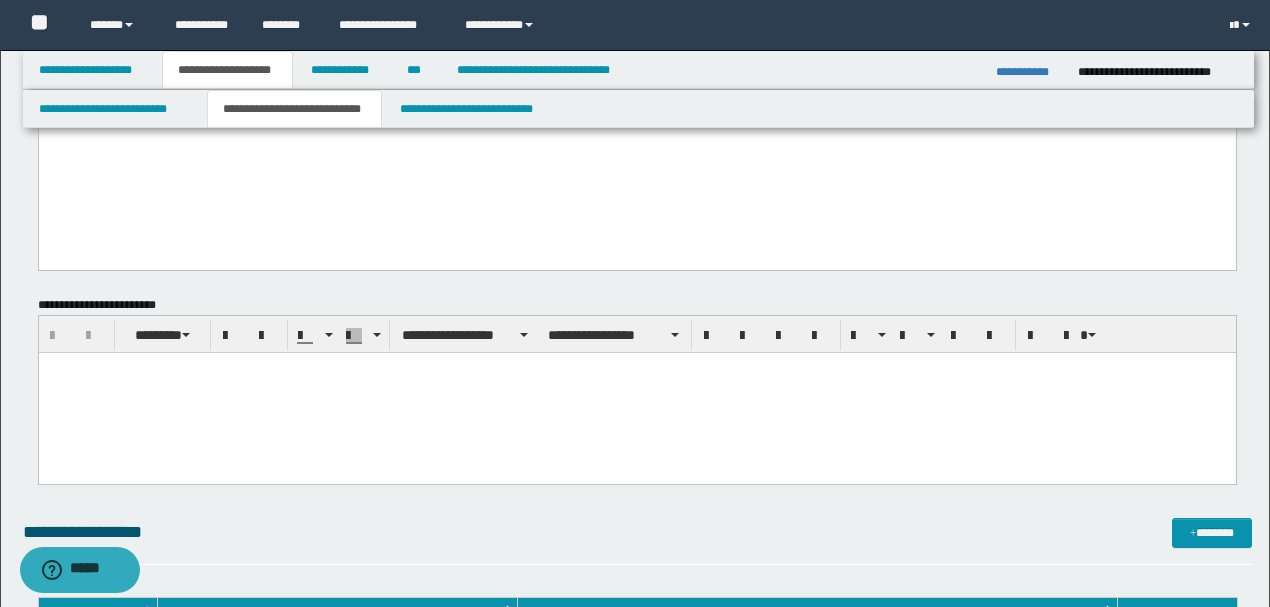 click at bounding box center [636, 393] 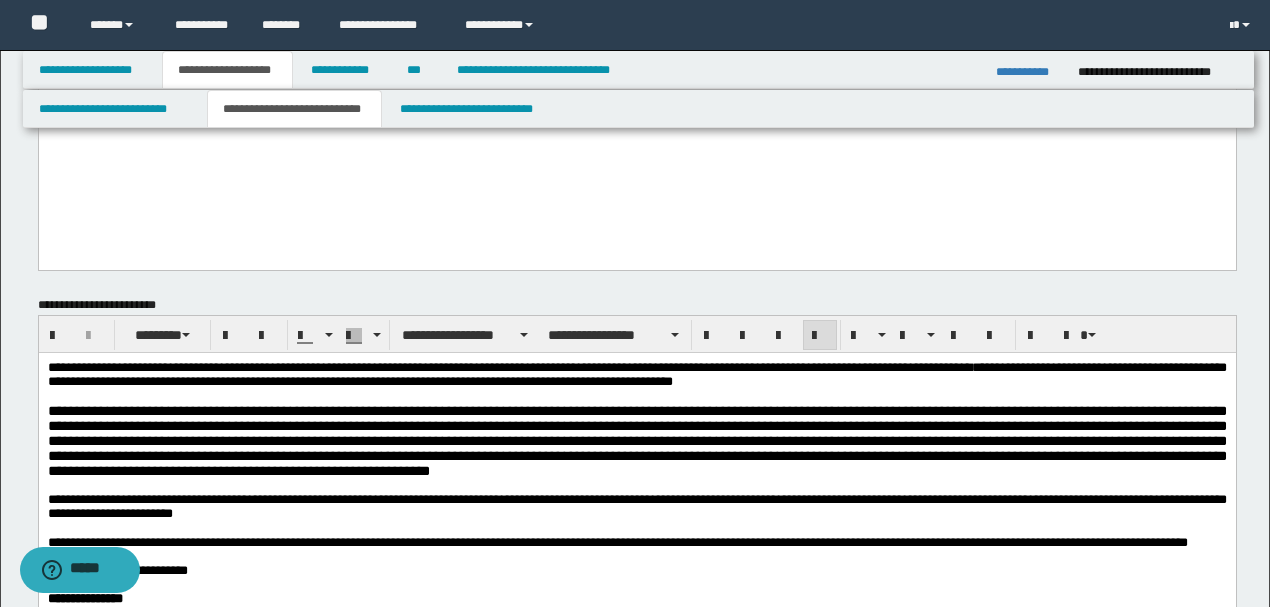 drag, startPoint x: 43, startPoint y: 364, endPoint x: 79, endPoint y: 365, distance: 36.013885 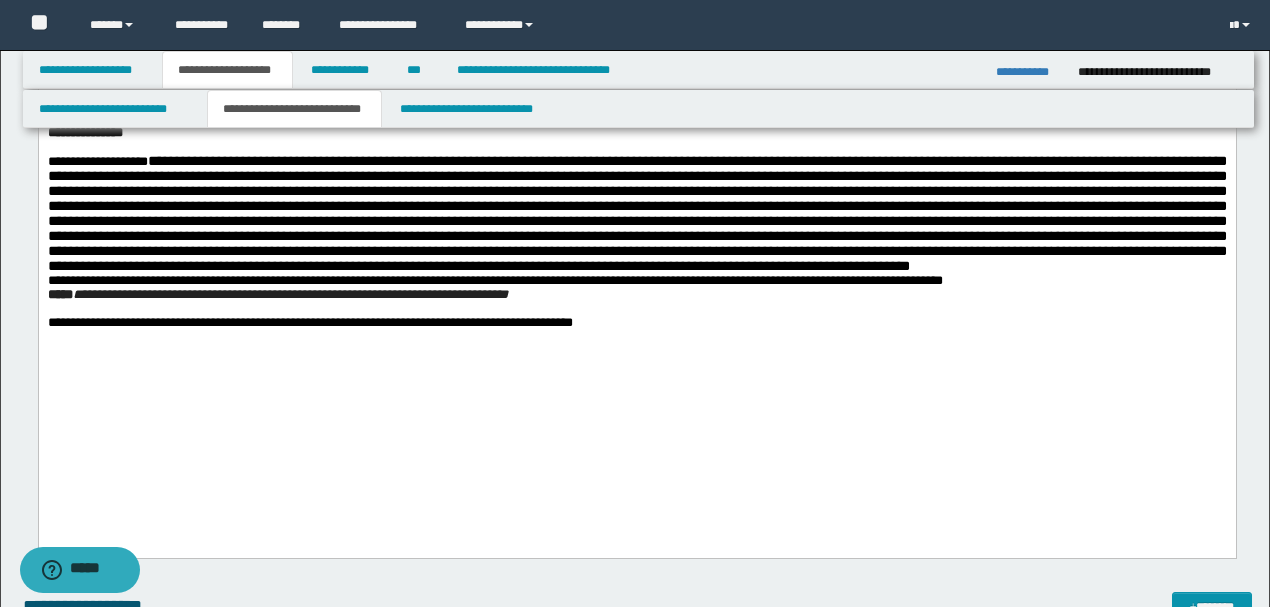scroll, scrollTop: 1328, scrollLeft: 0, axis: vertical 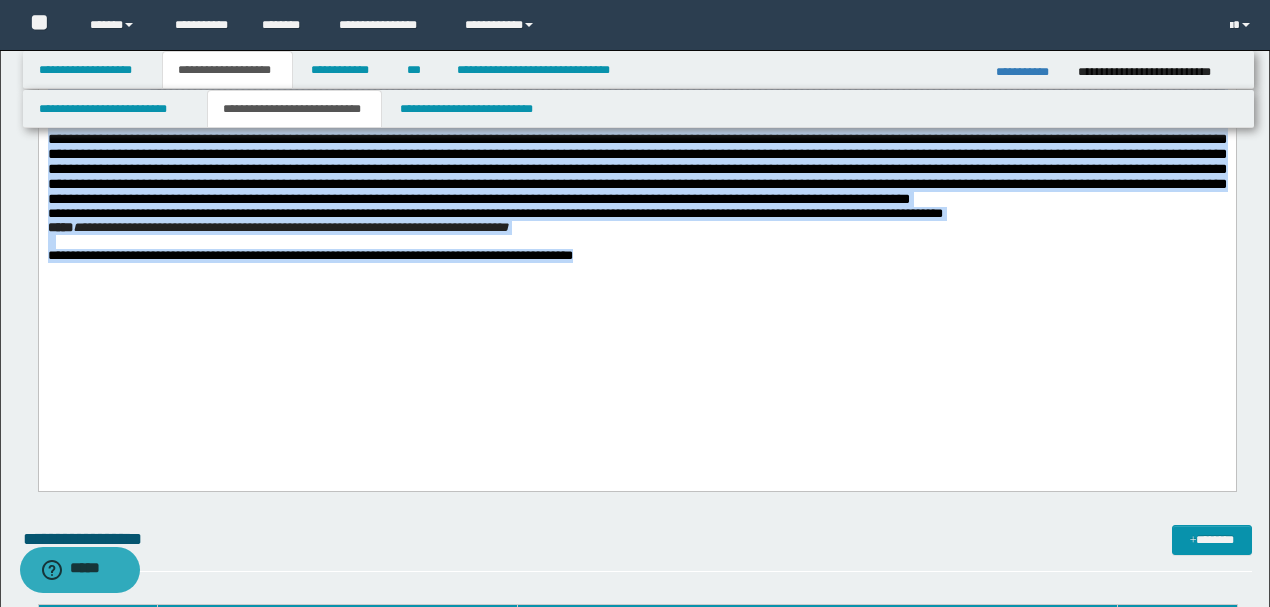 drag, startPoint x: 48, startPoint y: -160, endPoint x: 712, endPoint y: 402, distance: 869.908 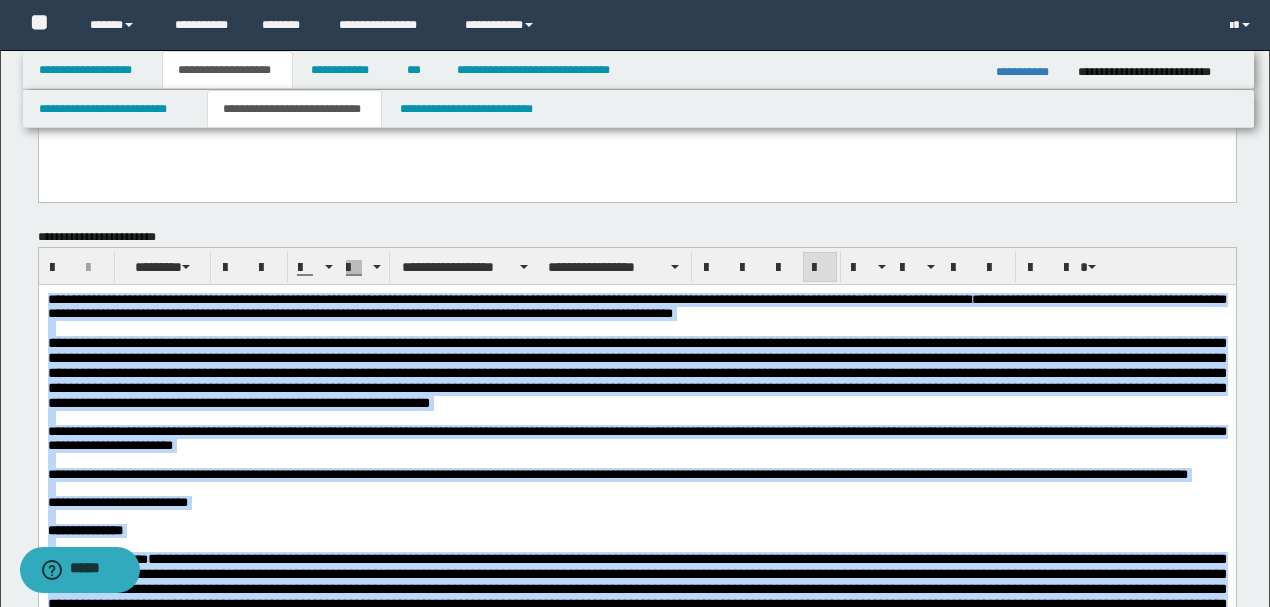 scroll, scrollTop: 862, scrollLeft: 0, axis: vertical 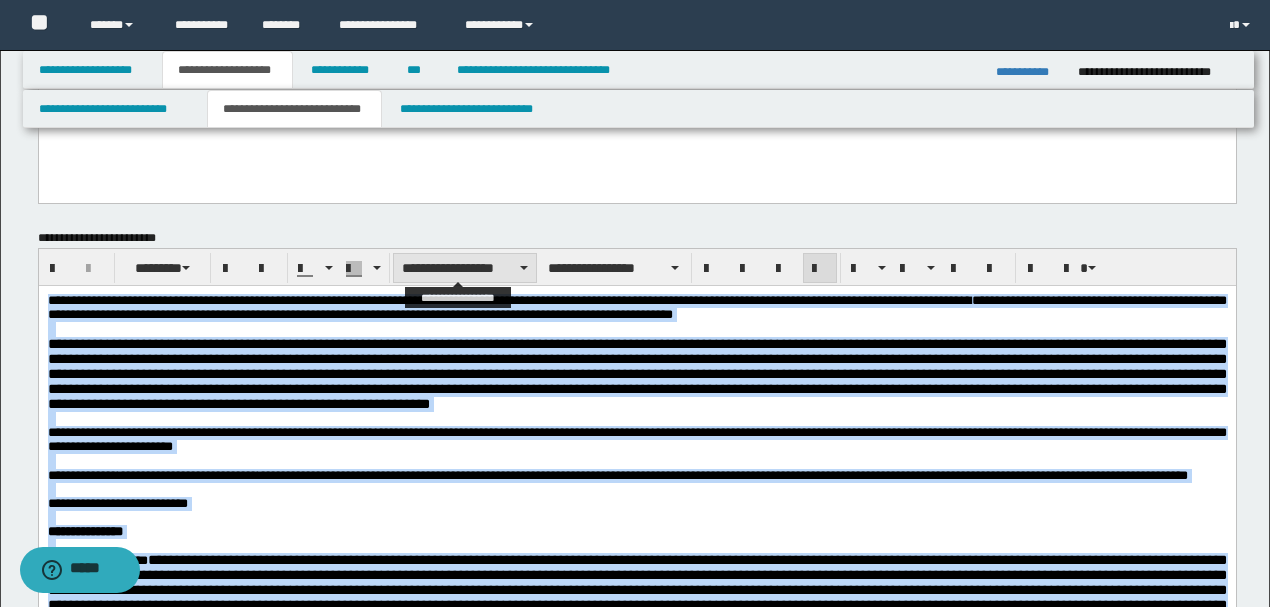 click on "**********" at bounding box center (465, 268) 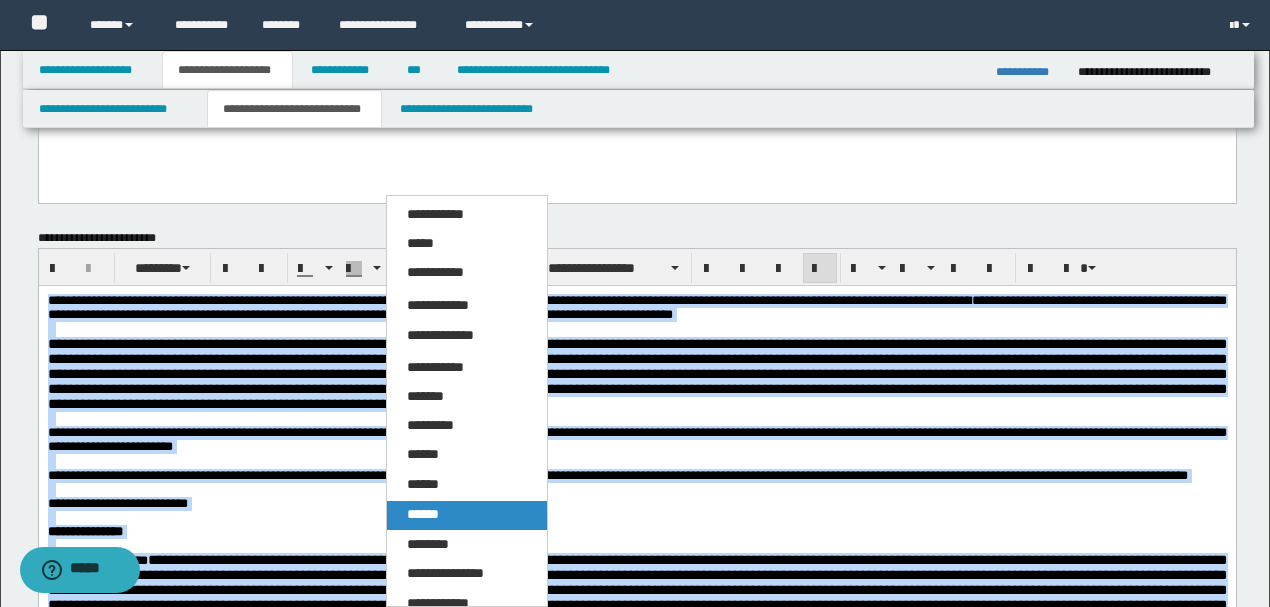 drag, startPoint x: 426, startPoint y: 522, endPoint x: 386, endPoint y: 202, distance: 322.4903 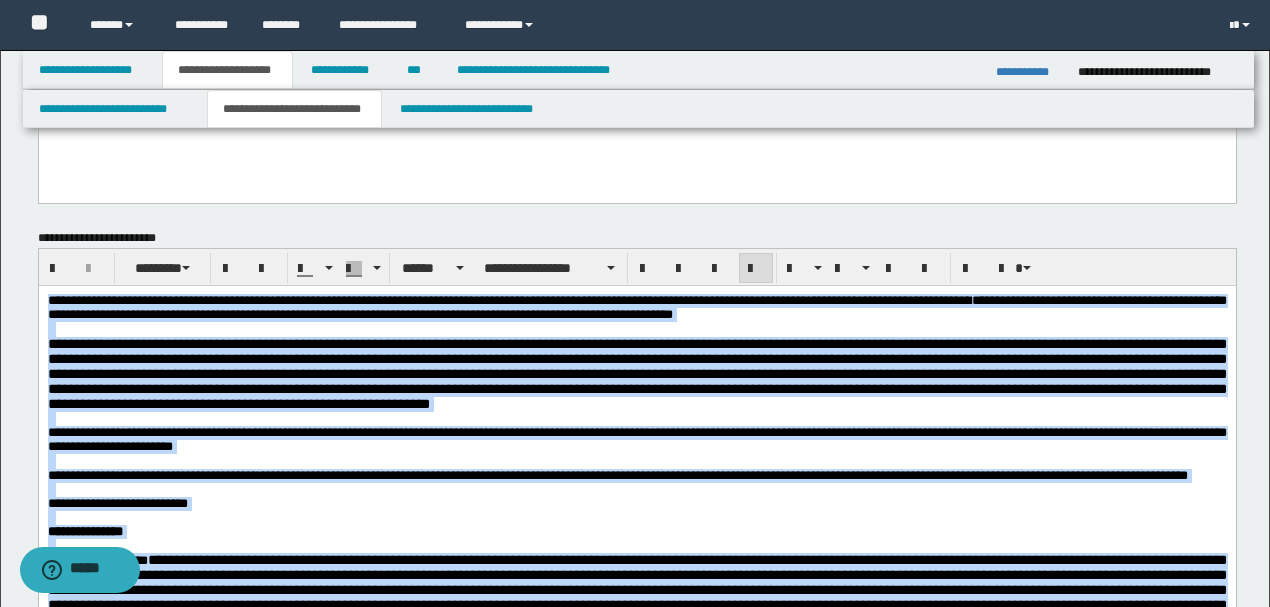 scroll, scrollTop: 928, scrollLeft: 0, axis: vertical 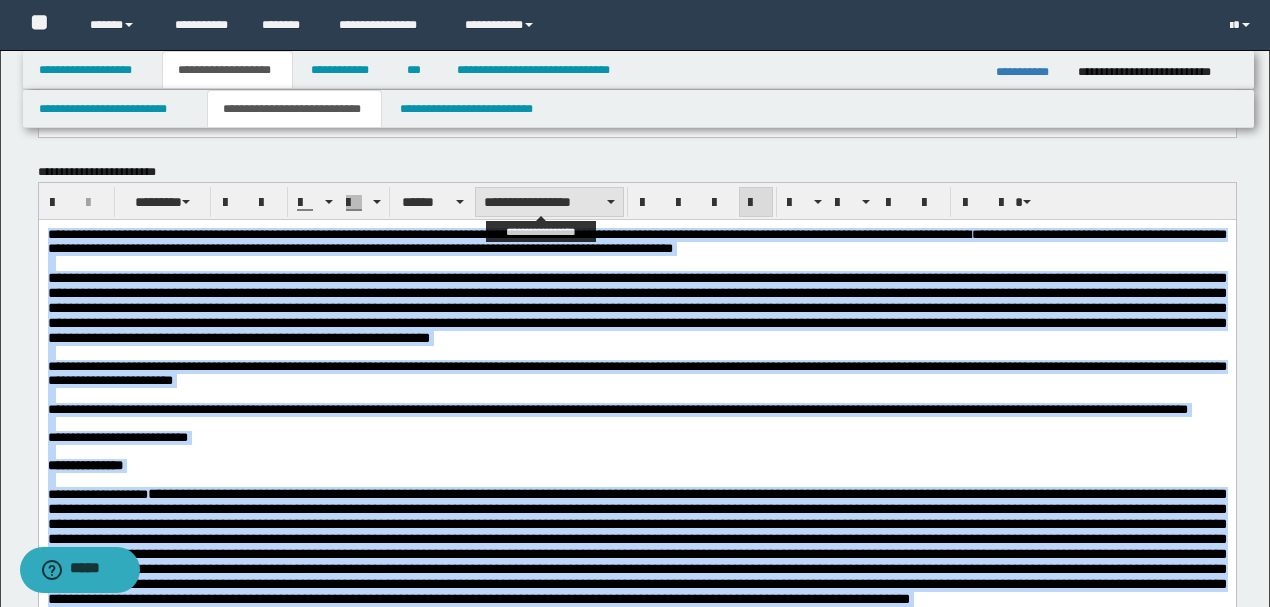 click on "**********" at bounding box center [549, 202] 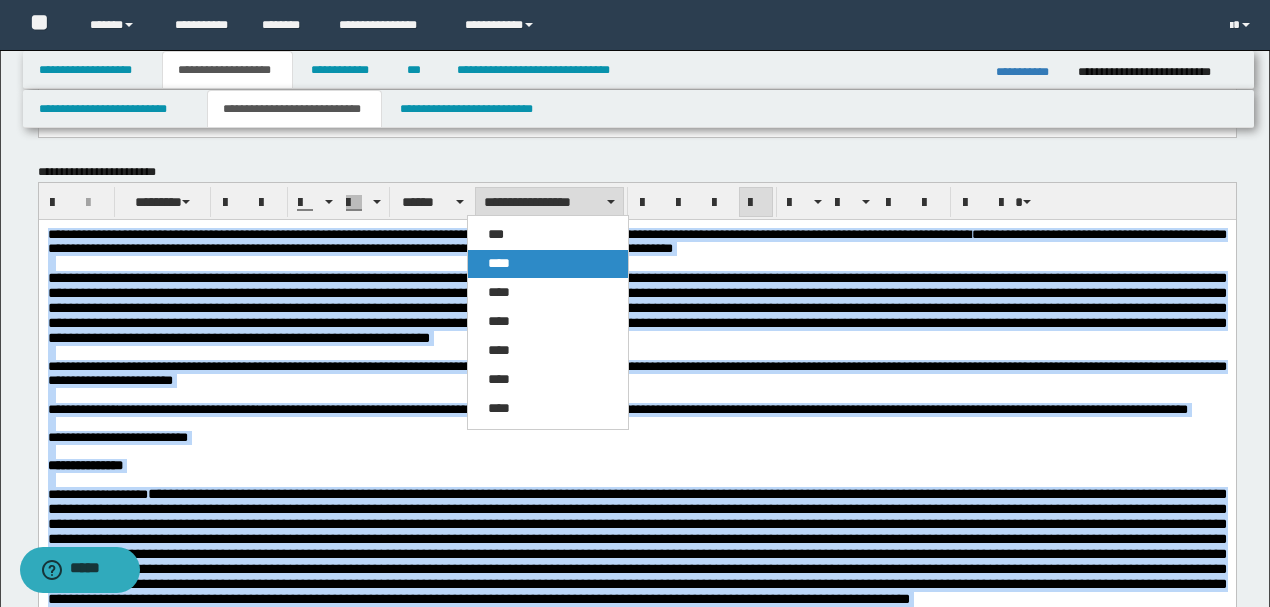 click on "****" at bounding box center [499, 263] 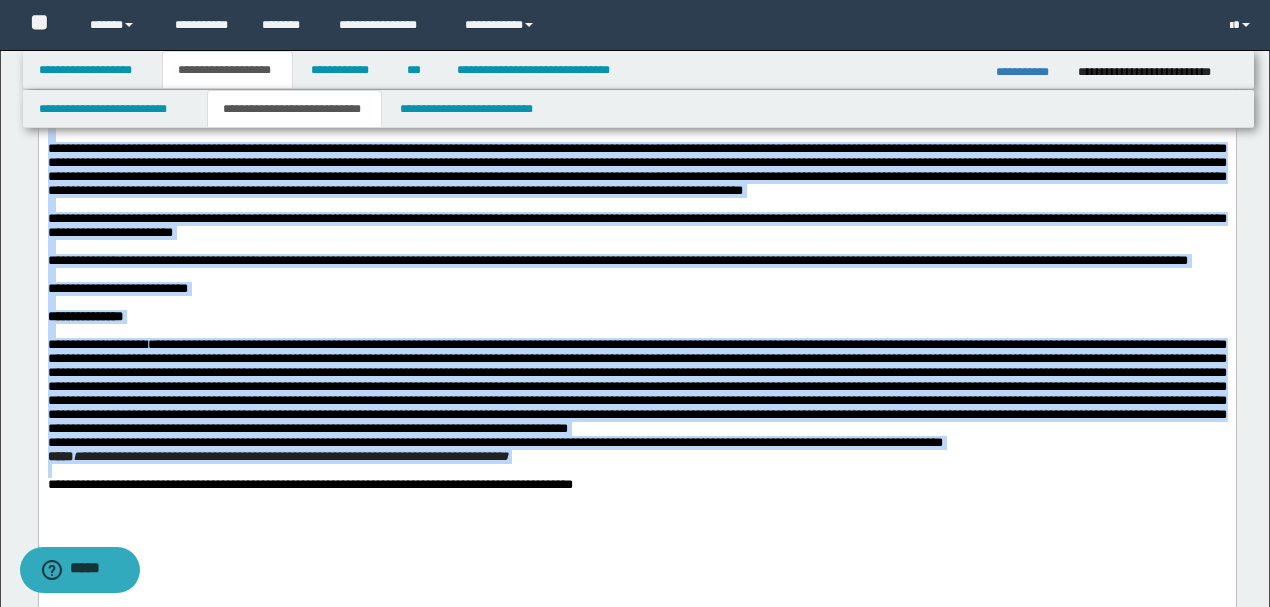 scroll, scrollTop: 1062, scrollLeft: 0, axis: vertical 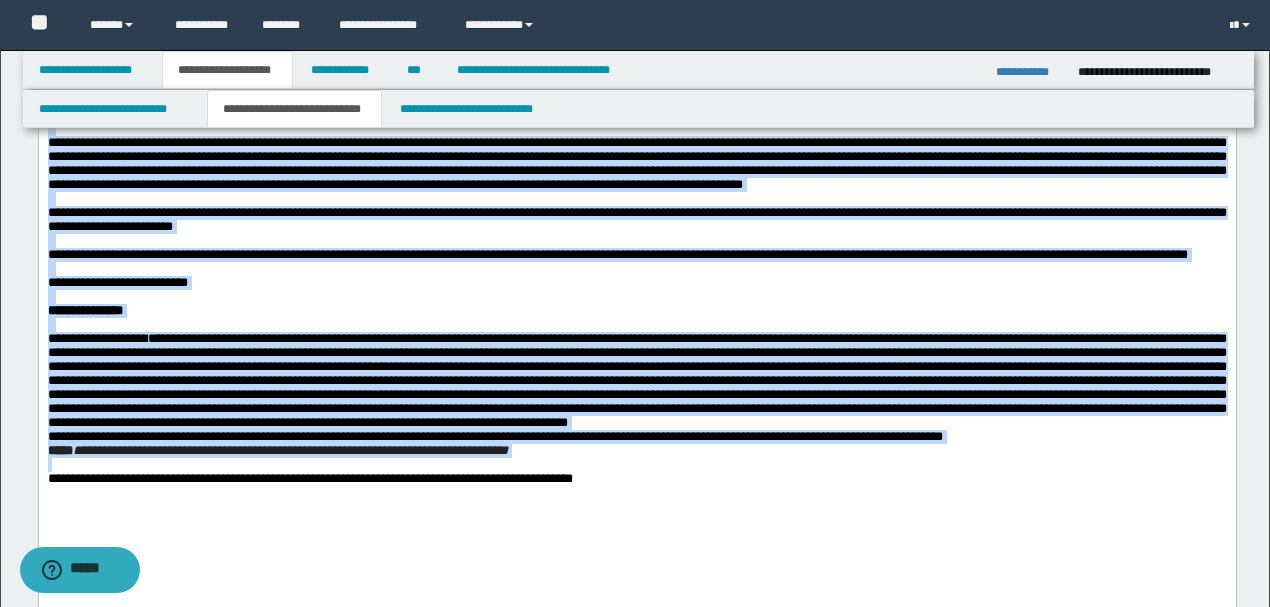 click on "**********" at bounding box center [636, 311] 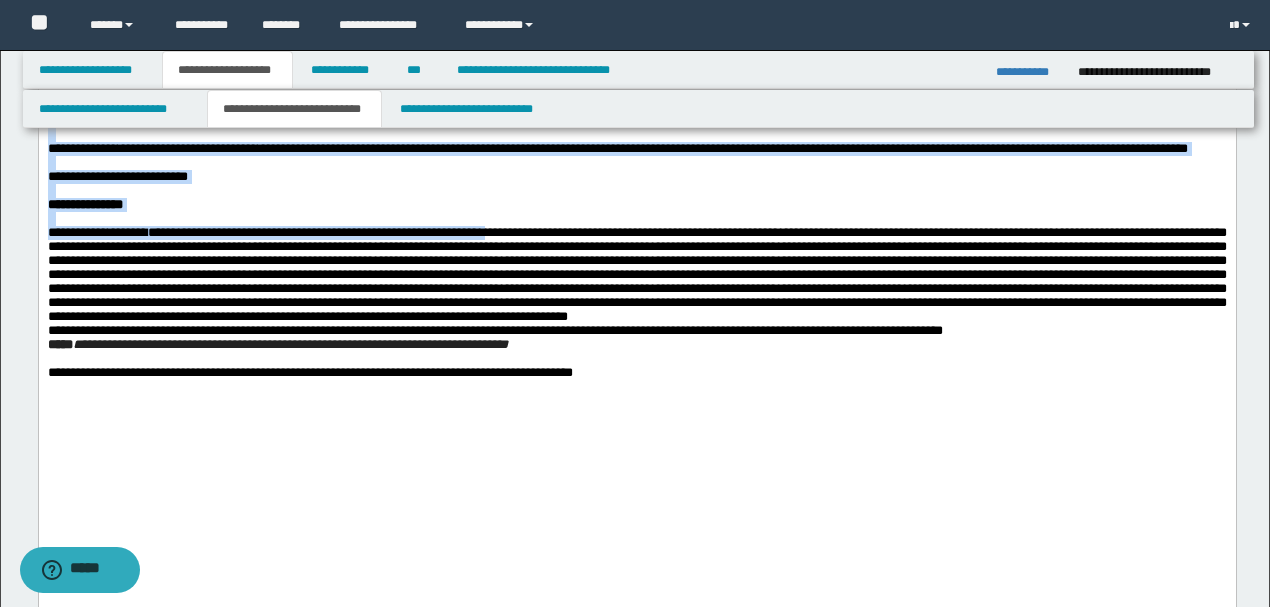 scroll, scrollTop: 1195, scrollLeft: 0, axis: vertical 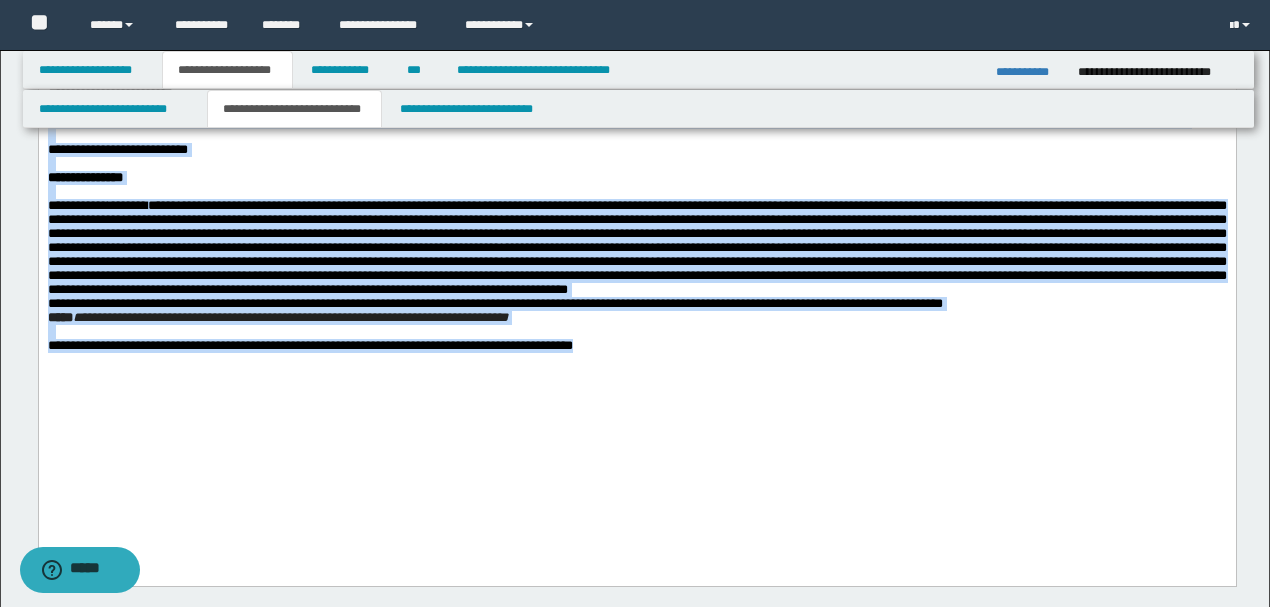 drag, startPoint x: 508, startPoint y: 180, endPoint x: 1084, endPoint y: 513, distance: 665.33075 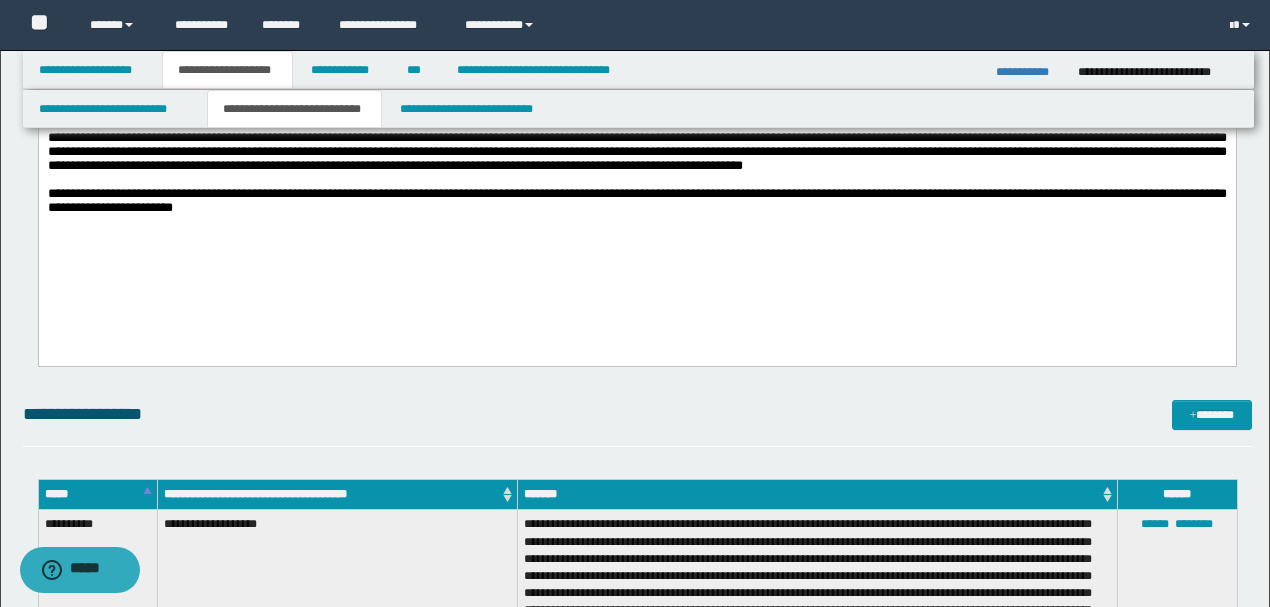 scroll, scrollTop: 1062, scrollLeft: 0, axis: vertical 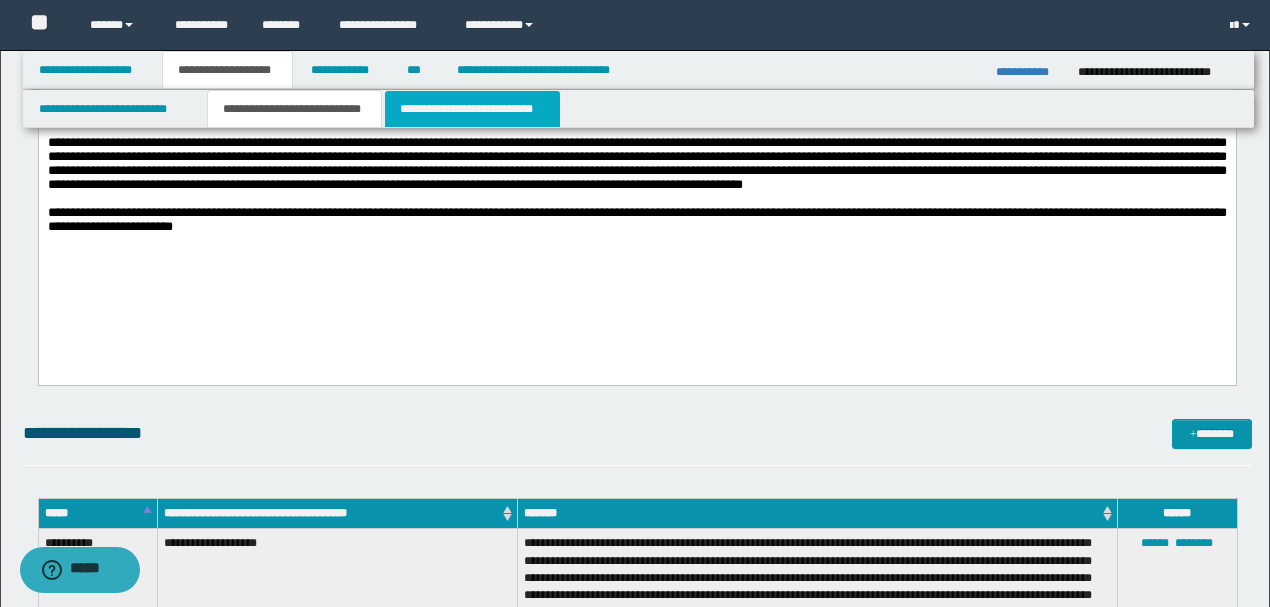 click on "**********" at bounding box center (472, 109) 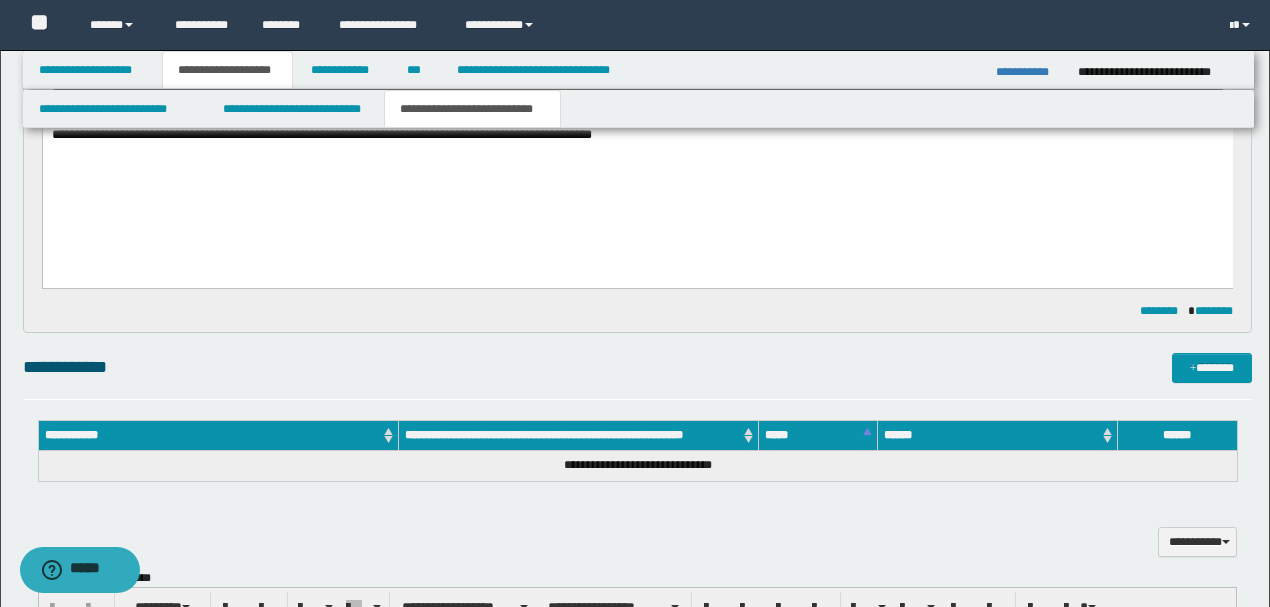 scroll, scrollTop: 0, scrollLeft: 0, axis: both 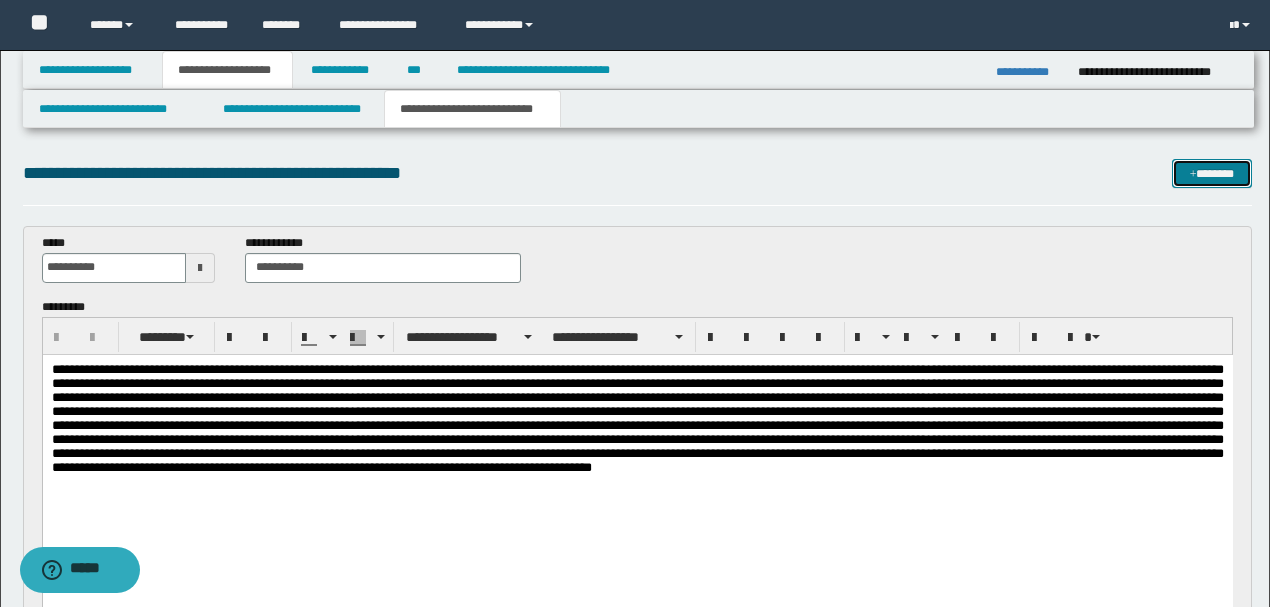 click on "*******" at bounding box center [1211, 173] 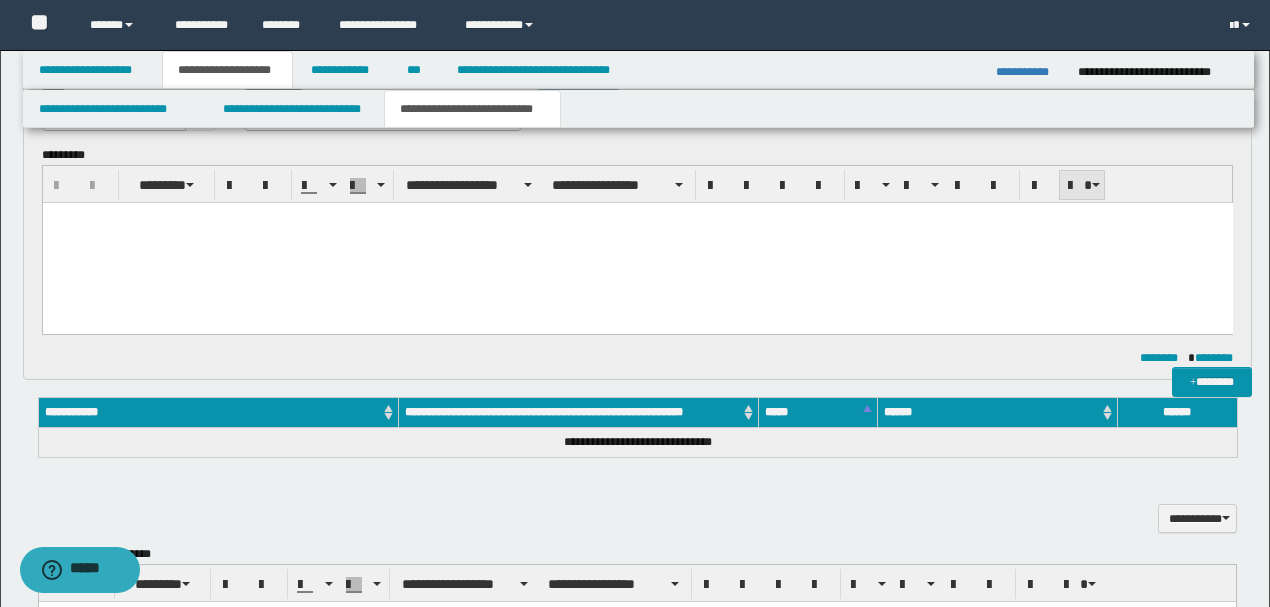 scroll, scrollTop: 0, scrollLeft: 0, axis: both 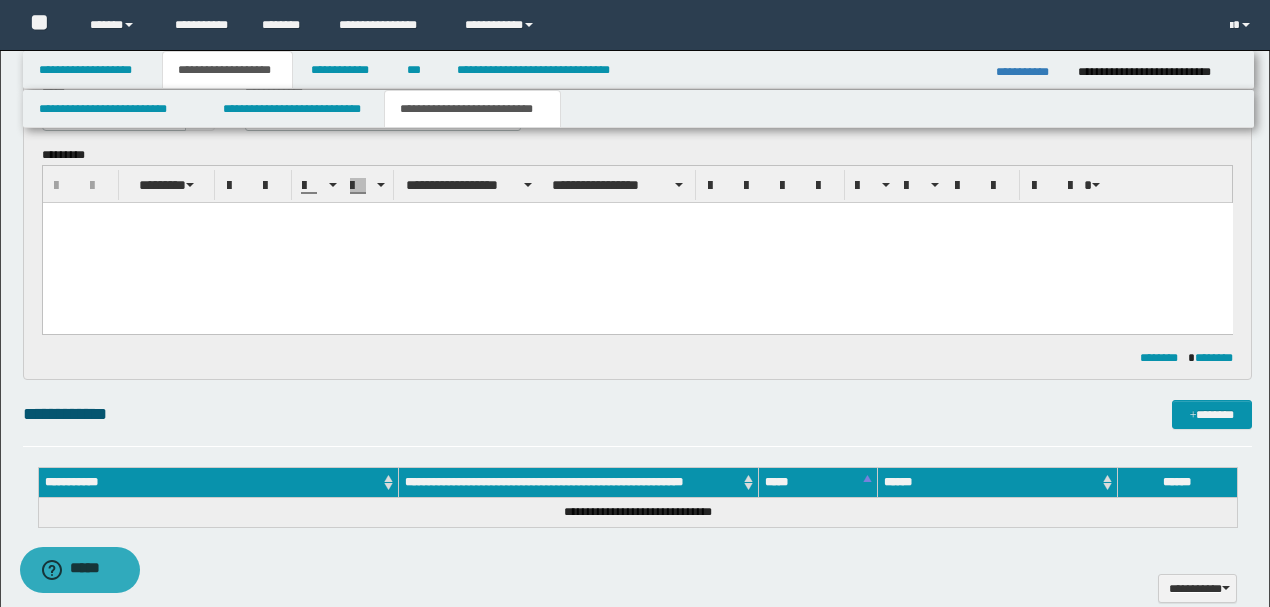 click at bounding box center [637, 243] 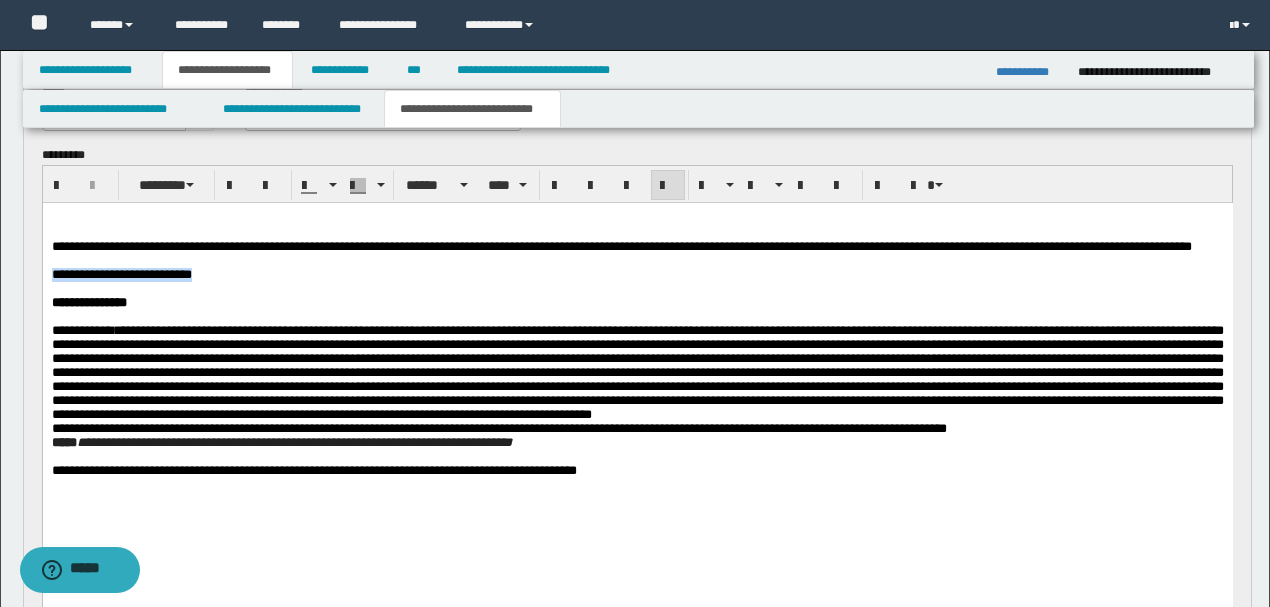 drag, startPoint x: 189, startPoint y: 298, endPoint x: 0, endPoint y: 304, distance: 189.09521 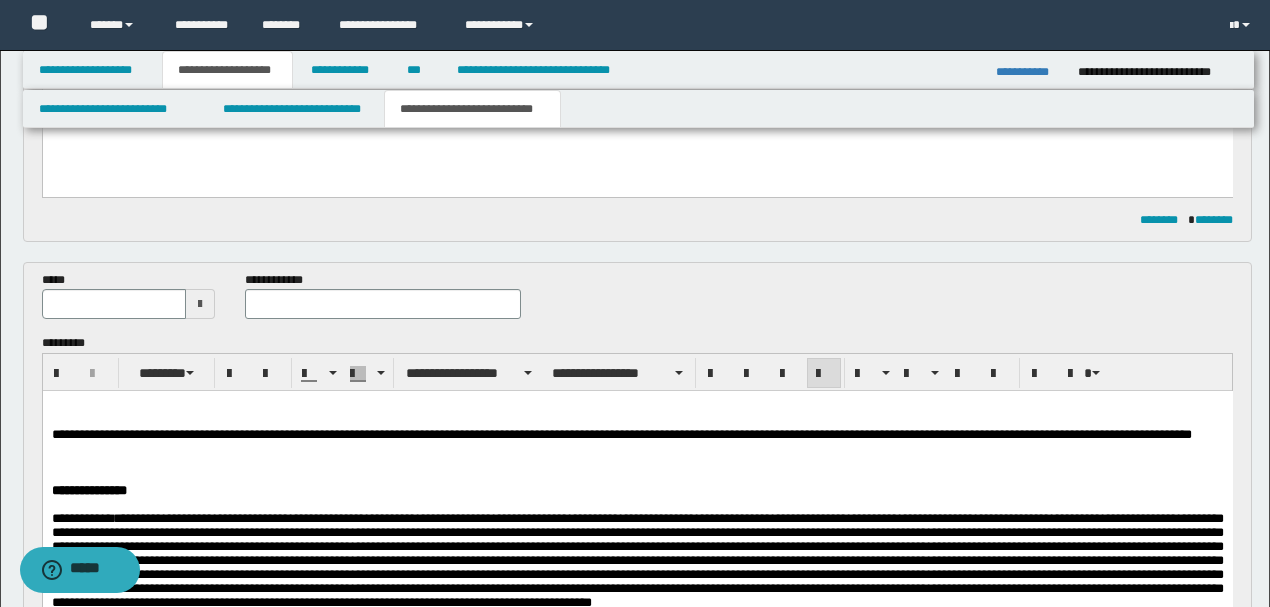 scroll, scrollTop: 412, scrollLeft: 0, axis: vertical 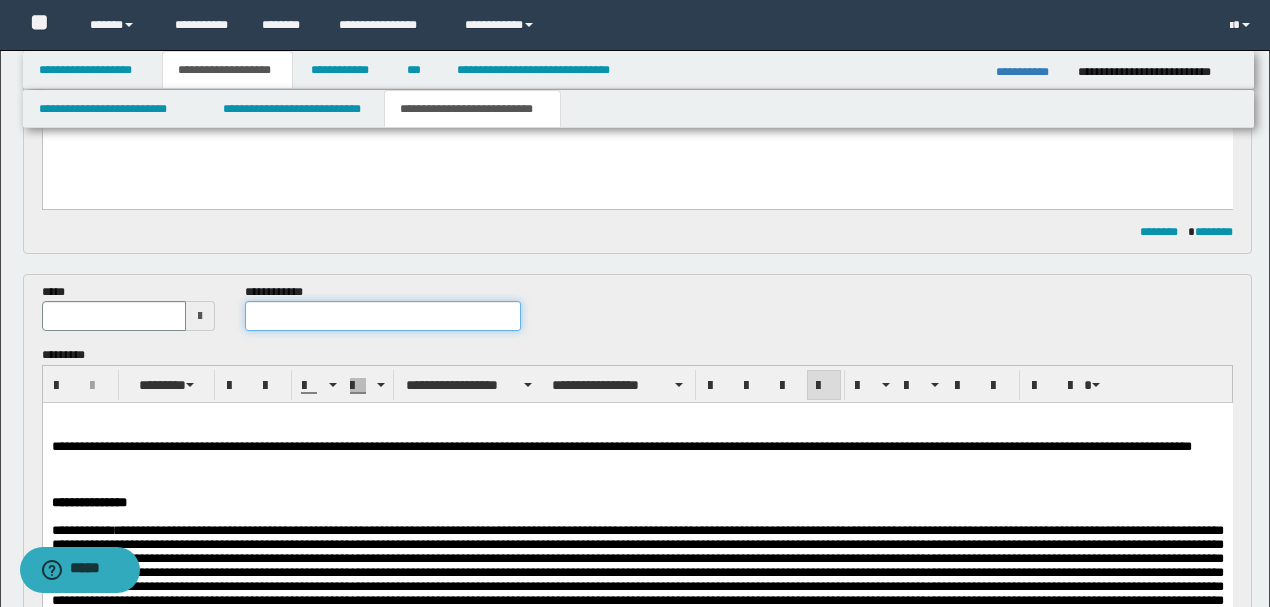 click at bounding box center [382, 316] 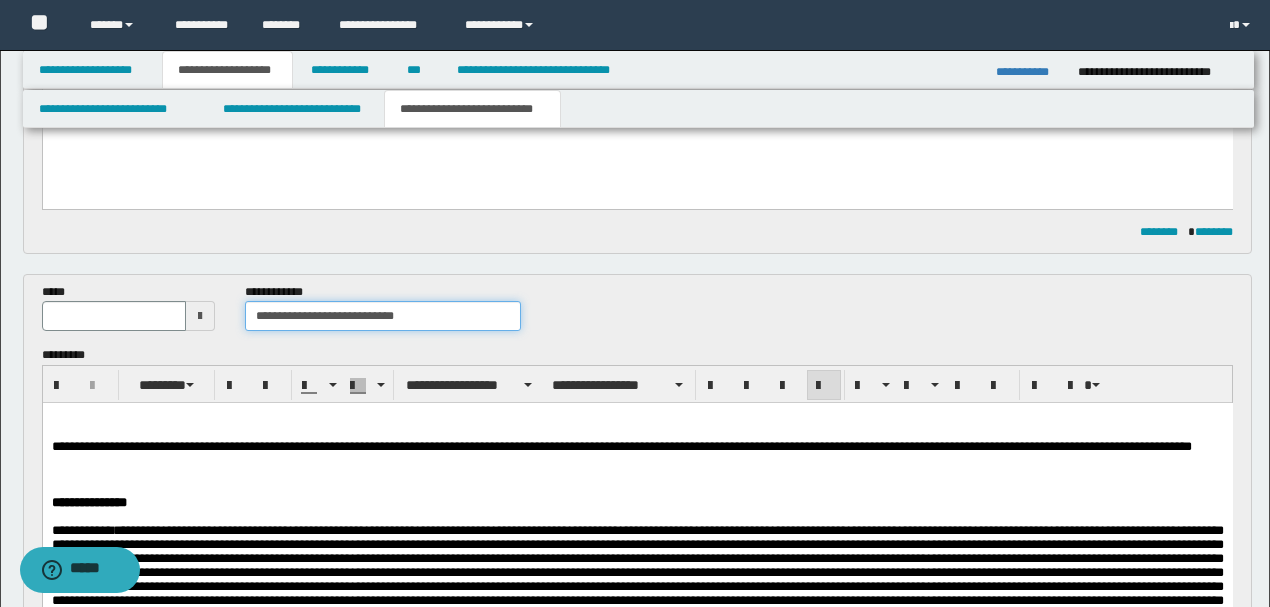 type on "**********" 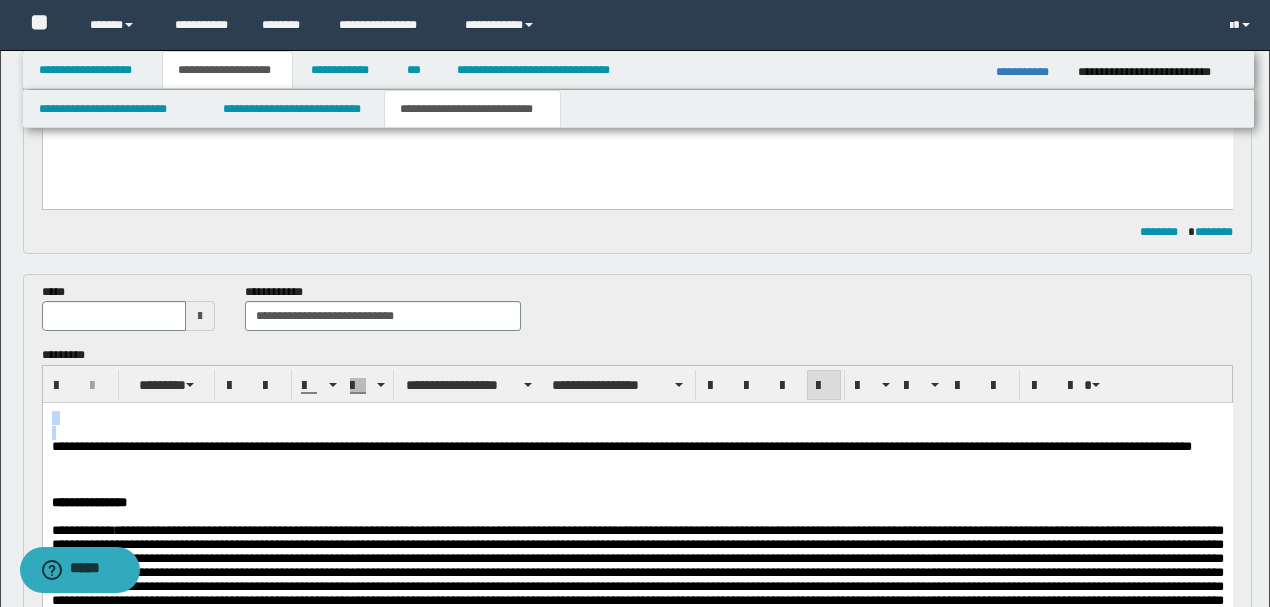 drag, startPoint x: 49, startPoint y: 447, endPoint x: 44, endPoint y: 415, distance: 32.38827 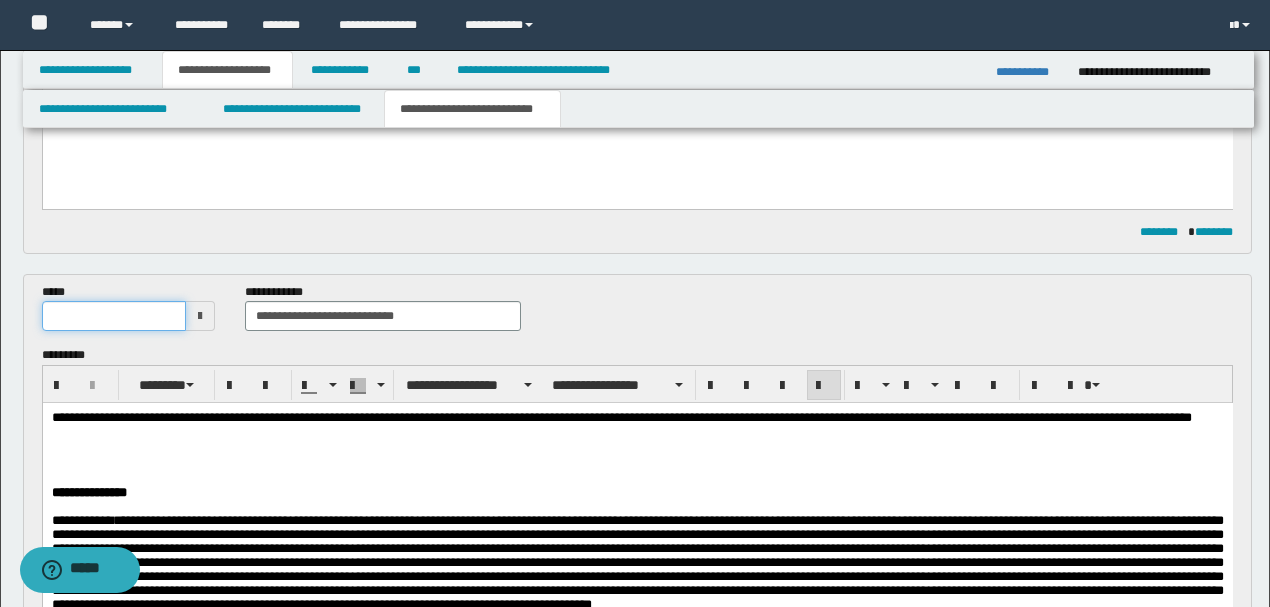 click at bounding box center [114, 316] 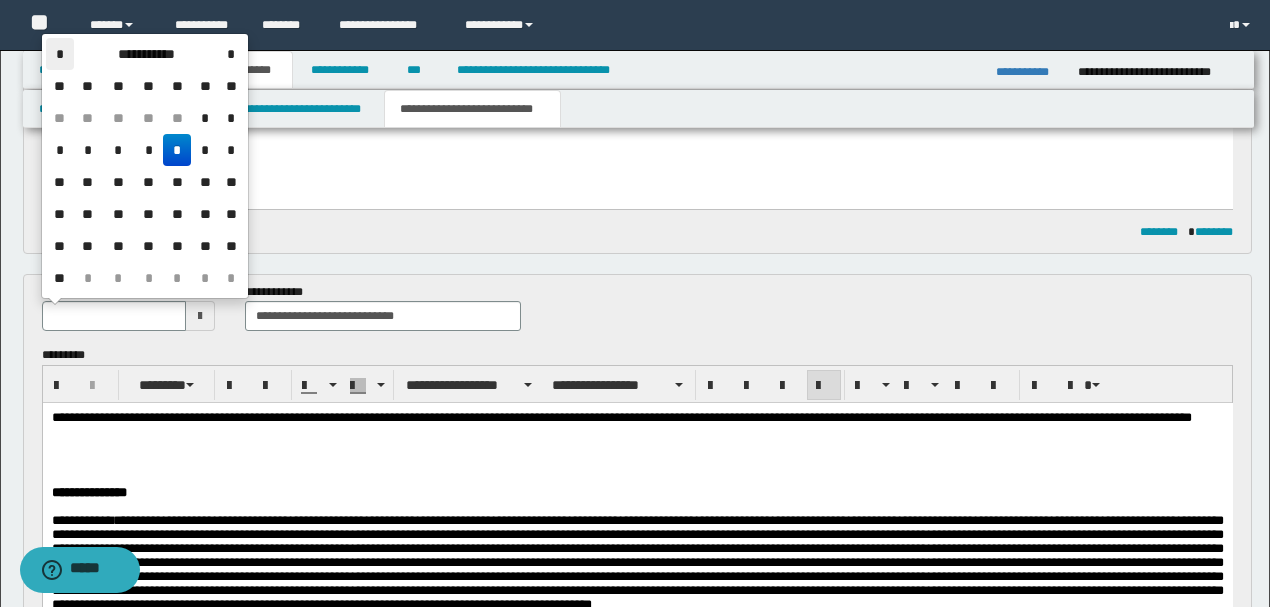 click on "*" at bounding box center (60, 54) 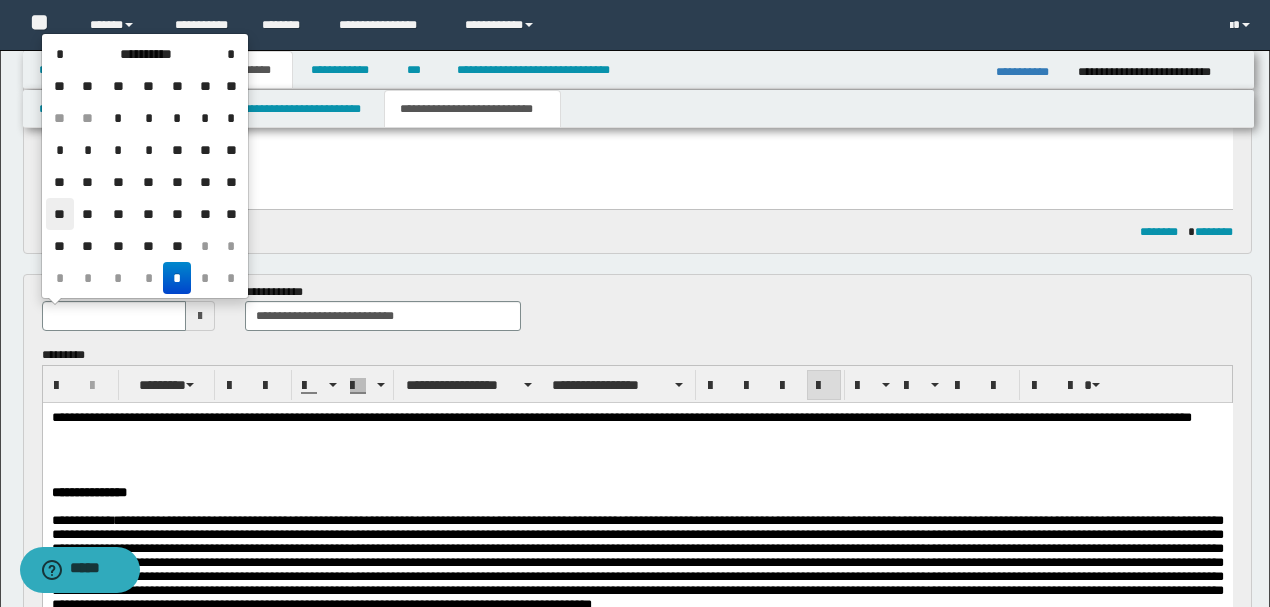 click on "**" at bounding box center [60, 214] 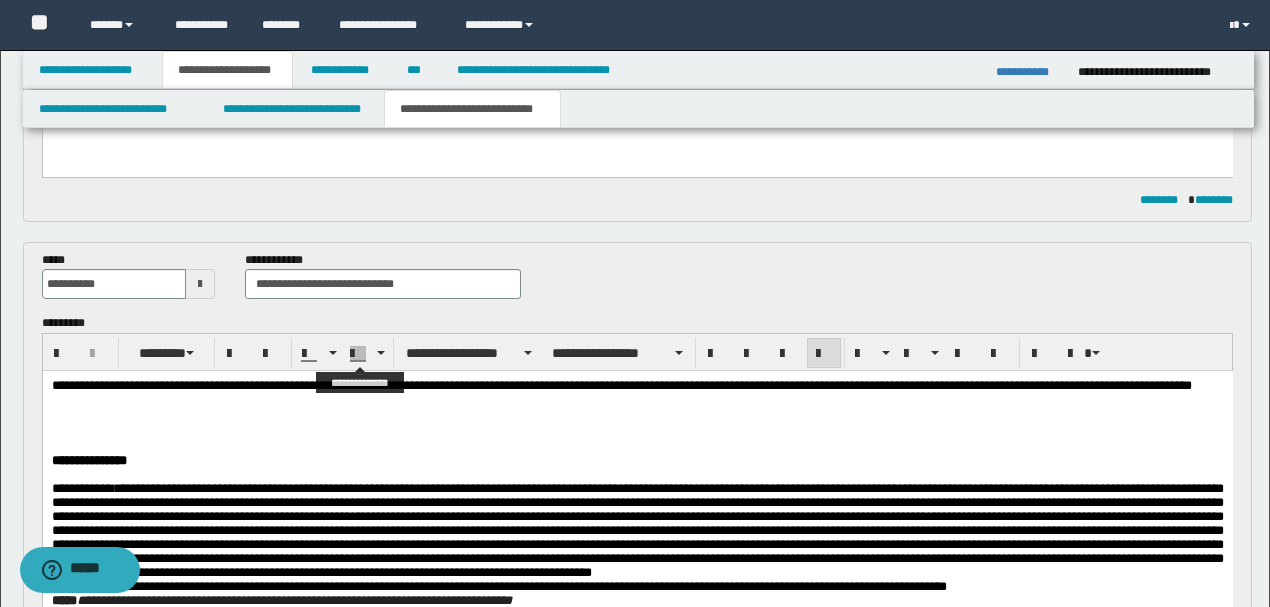 scroll, scrollTop: 533, scrollLeft: 0, axis: vertical 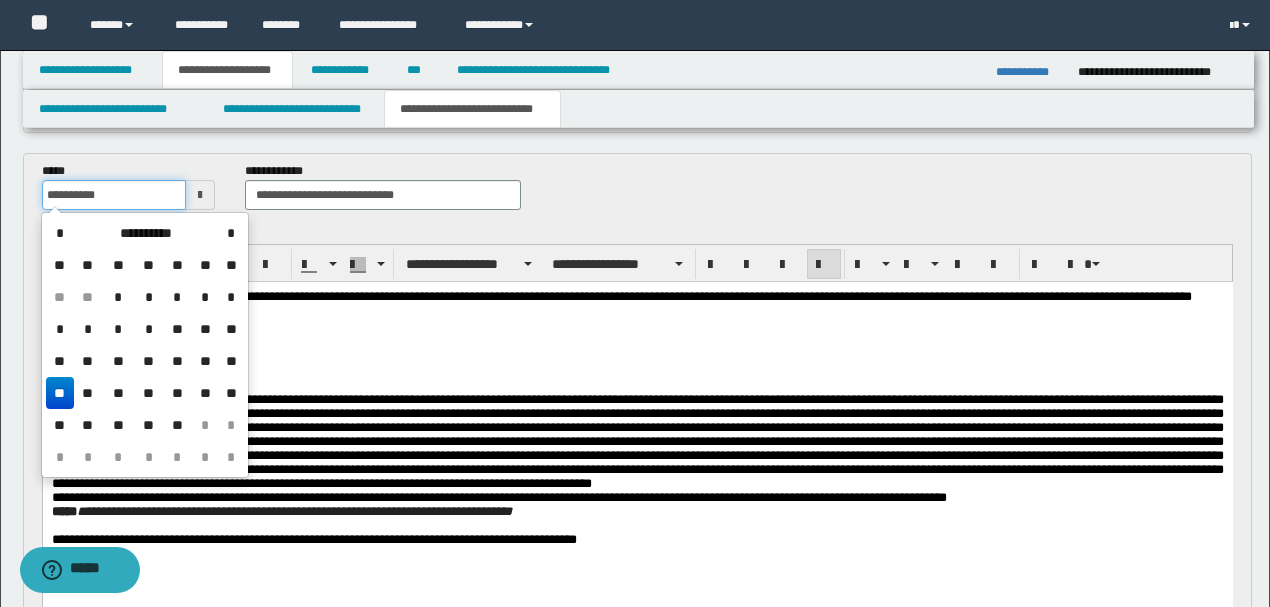 click on "**********" at bounding box center [114, 195] 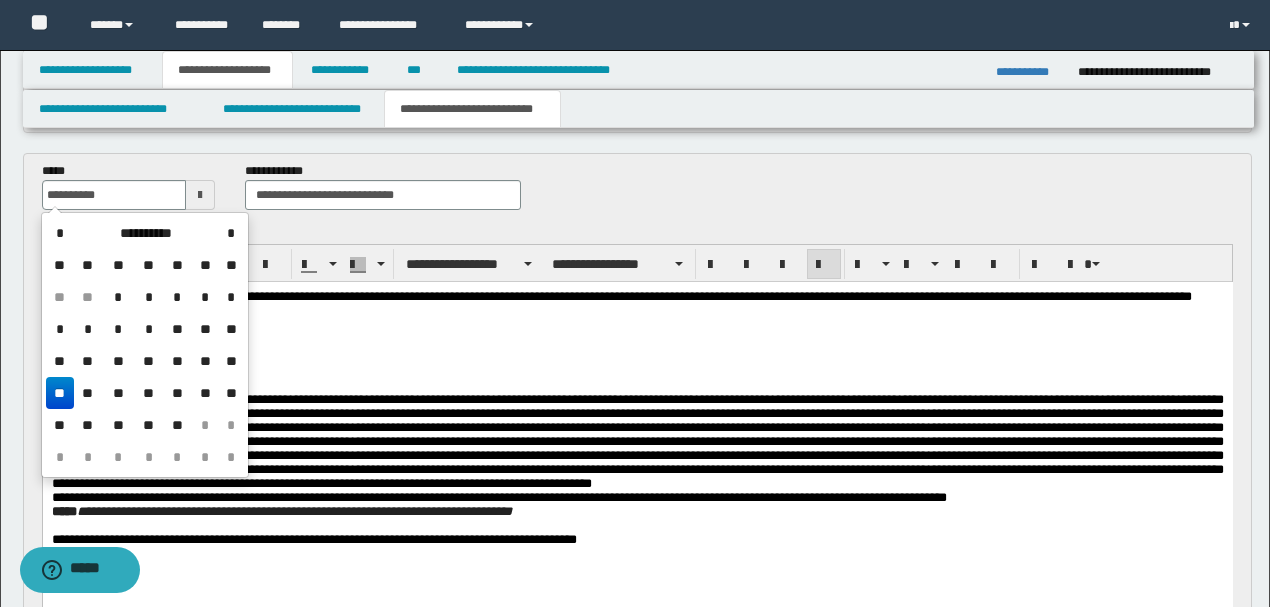 click at bounding box center (637, 344) 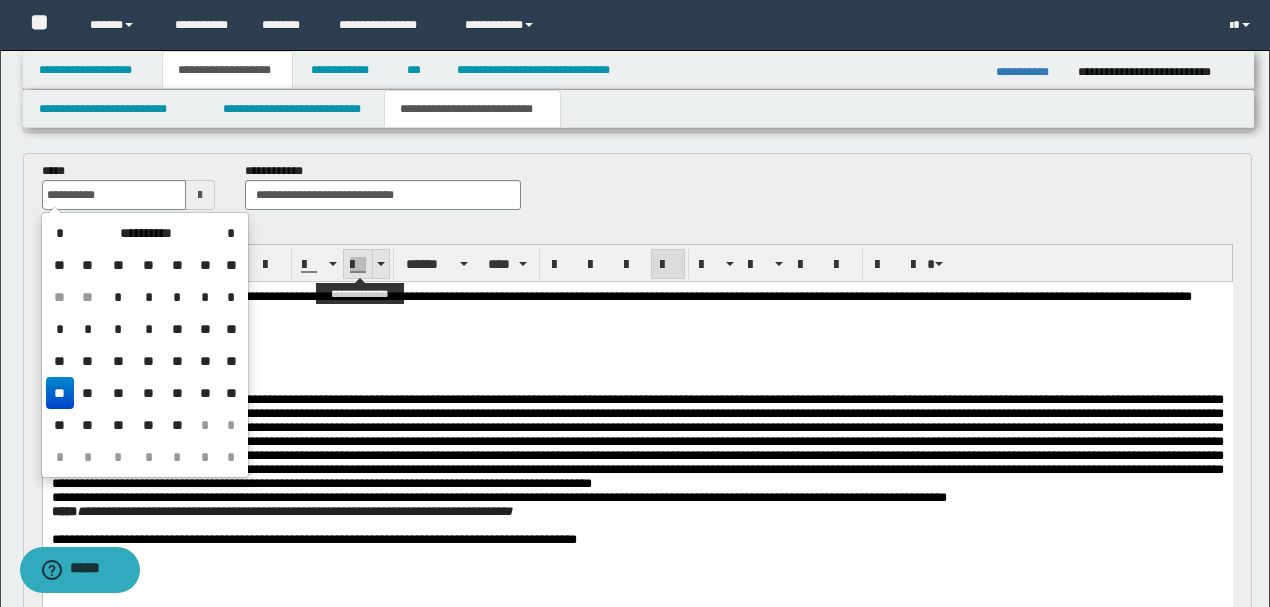 type on "**********" 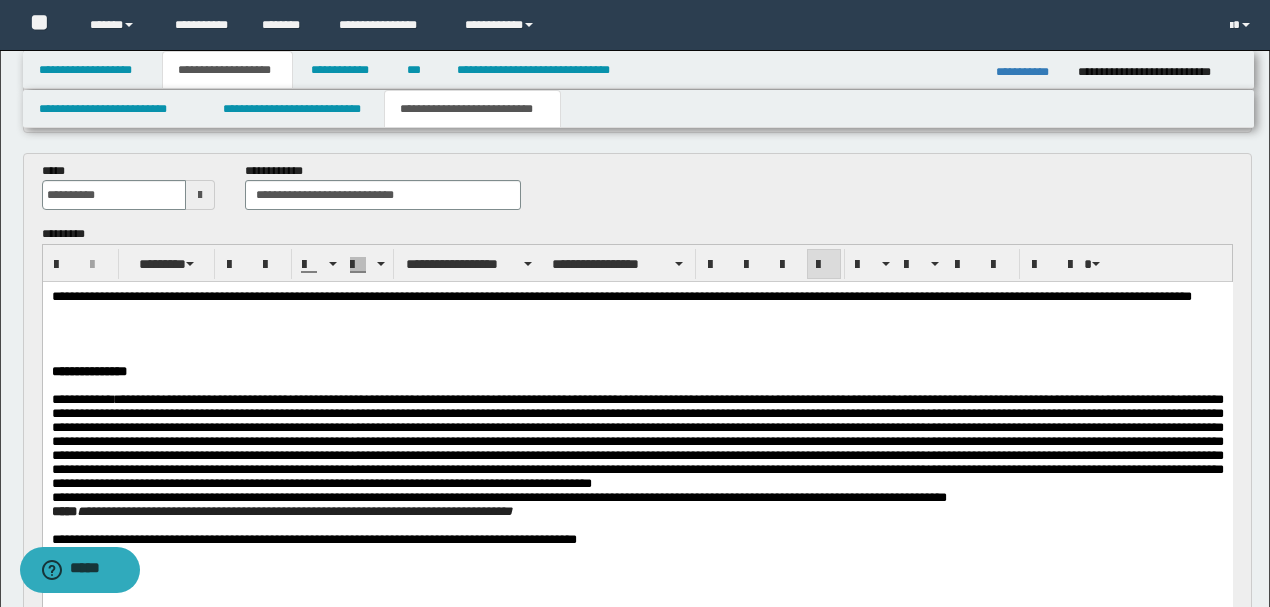 click at bounding box center (637, 344) 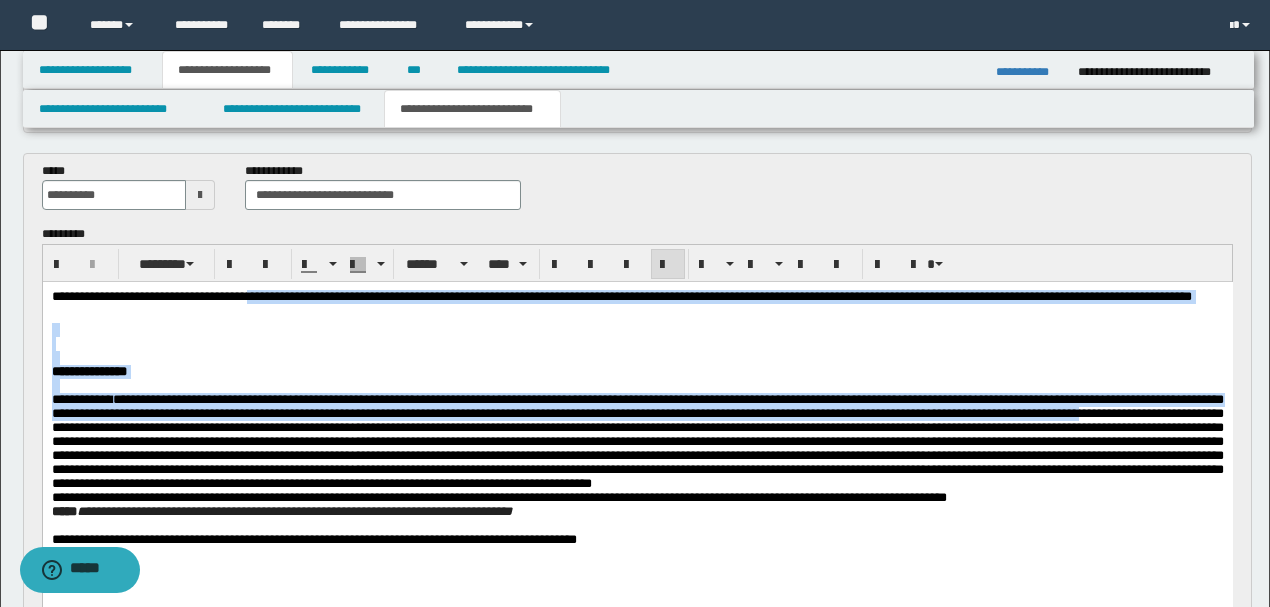 drag, startPoint x: 289, startPoint y: 302, endPoint x: 395, endPoint y: 450, distance: 182.04395 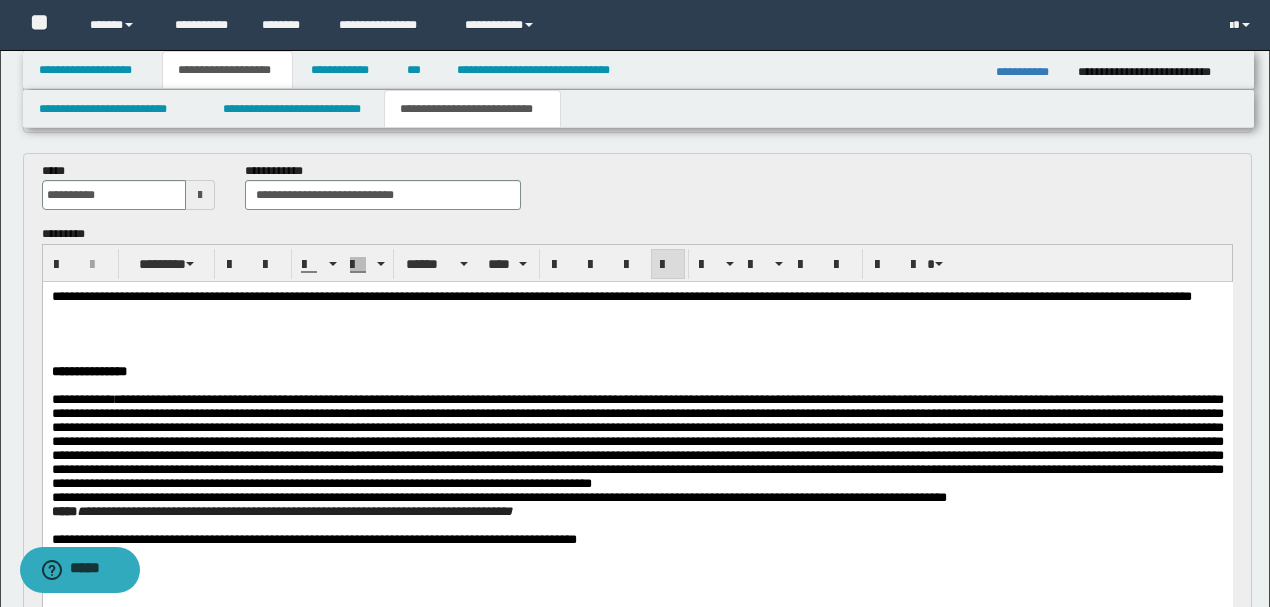 click on "**********" at bounding box center (637, 441) 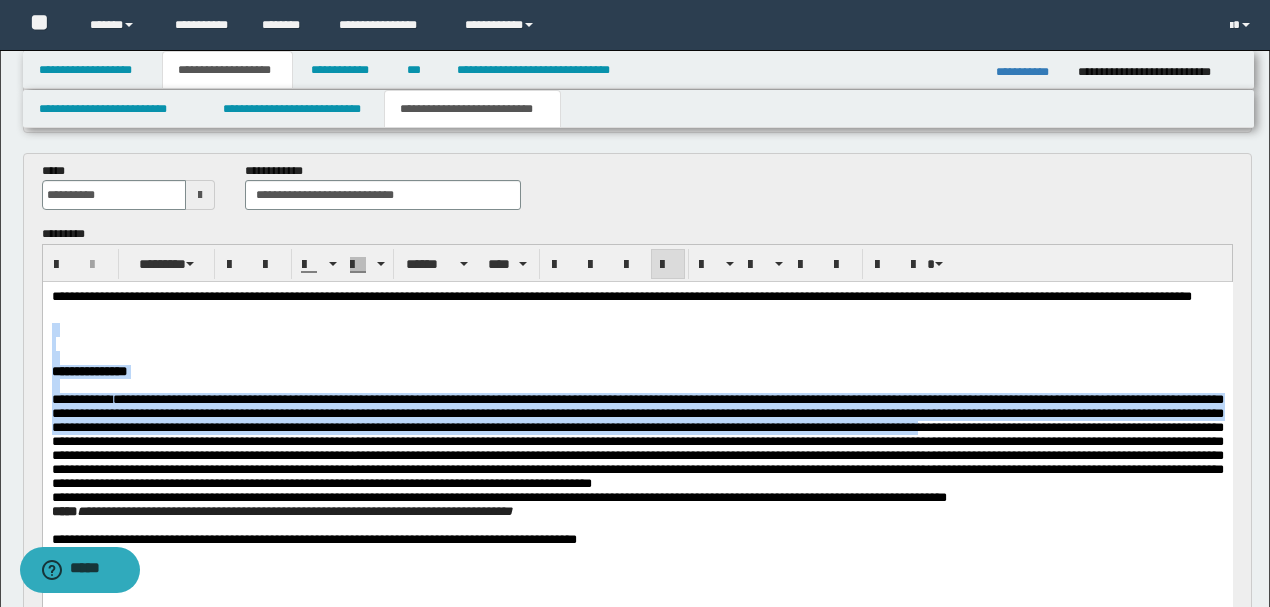 scroll, scrollTop: 733, scrollLeft: 0, axis: vertical 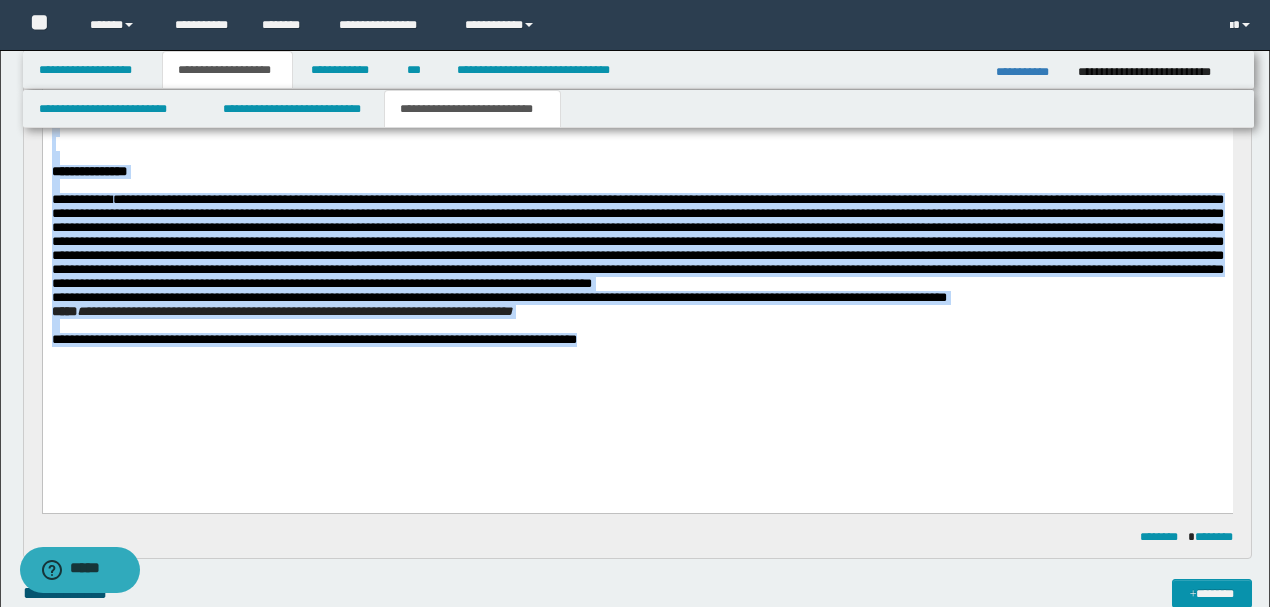 drag, startPoint x: 292, startPoint y: 116, endPoint x: 1550, endPoint y: 496, distance: 1314.14 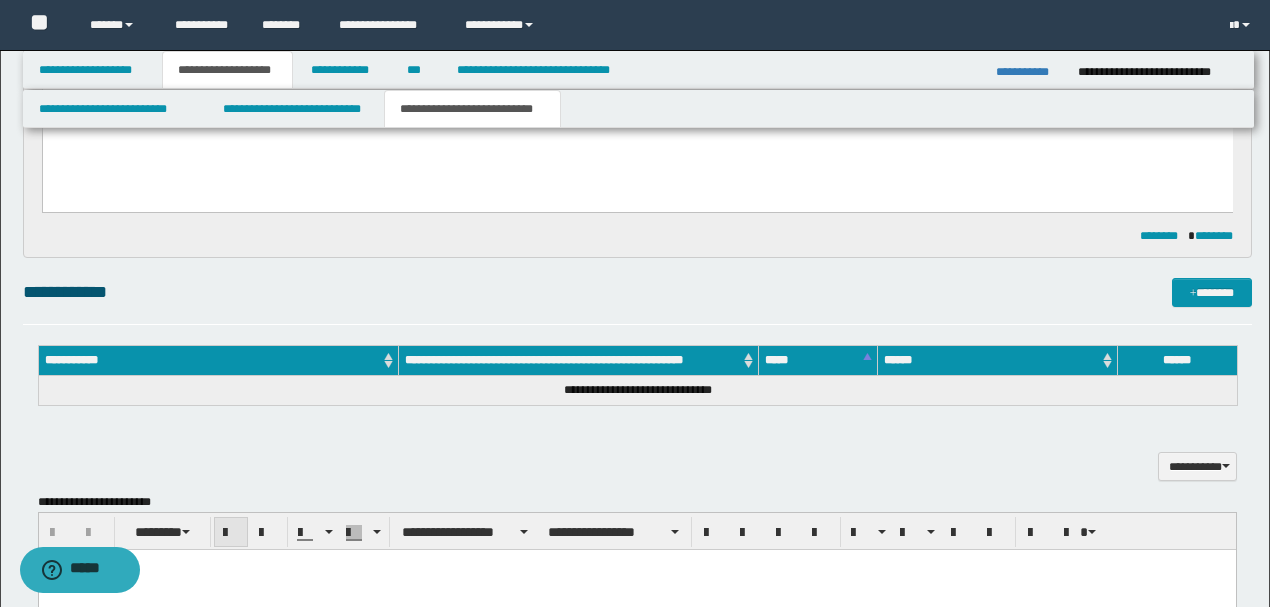 scroll, scrollTop: 866, scrollLeft: 0, axis: vertical 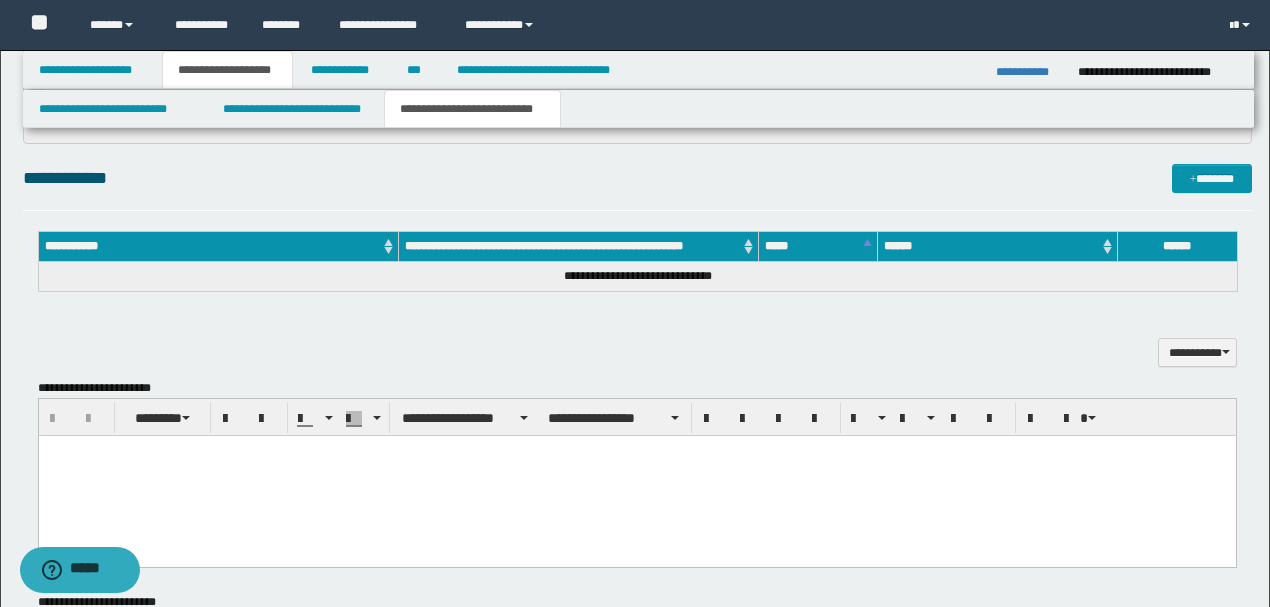 click at bounding box center (636, 475) 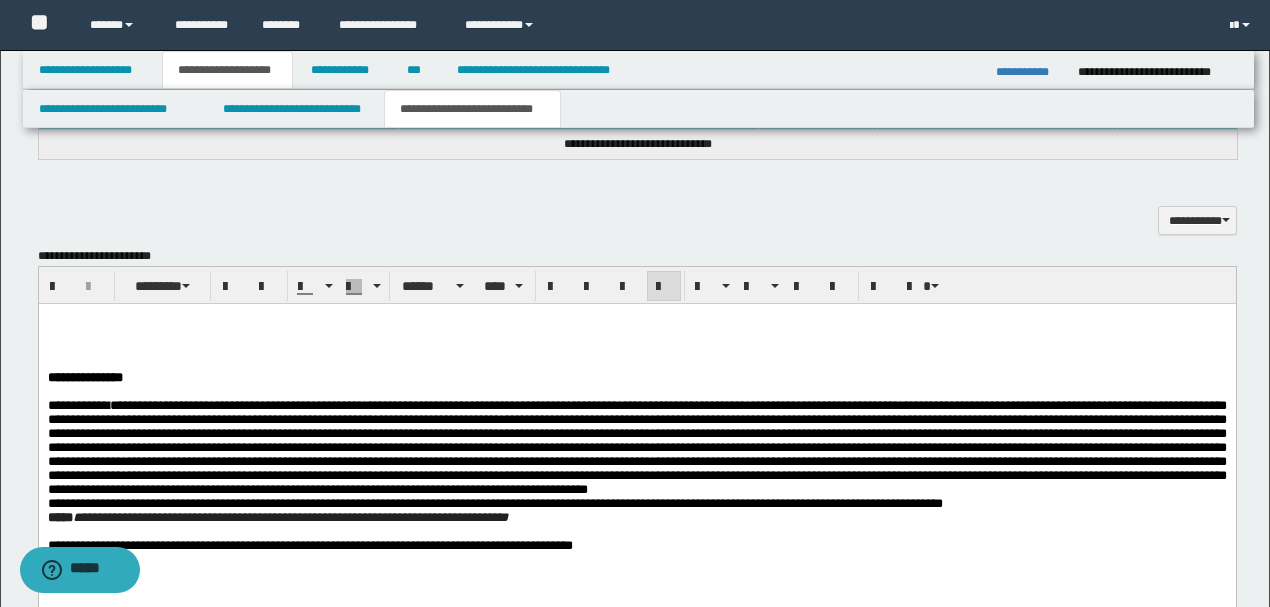 scroll, scrollTop: 1000, scrollLeft: 0, axis: vertical 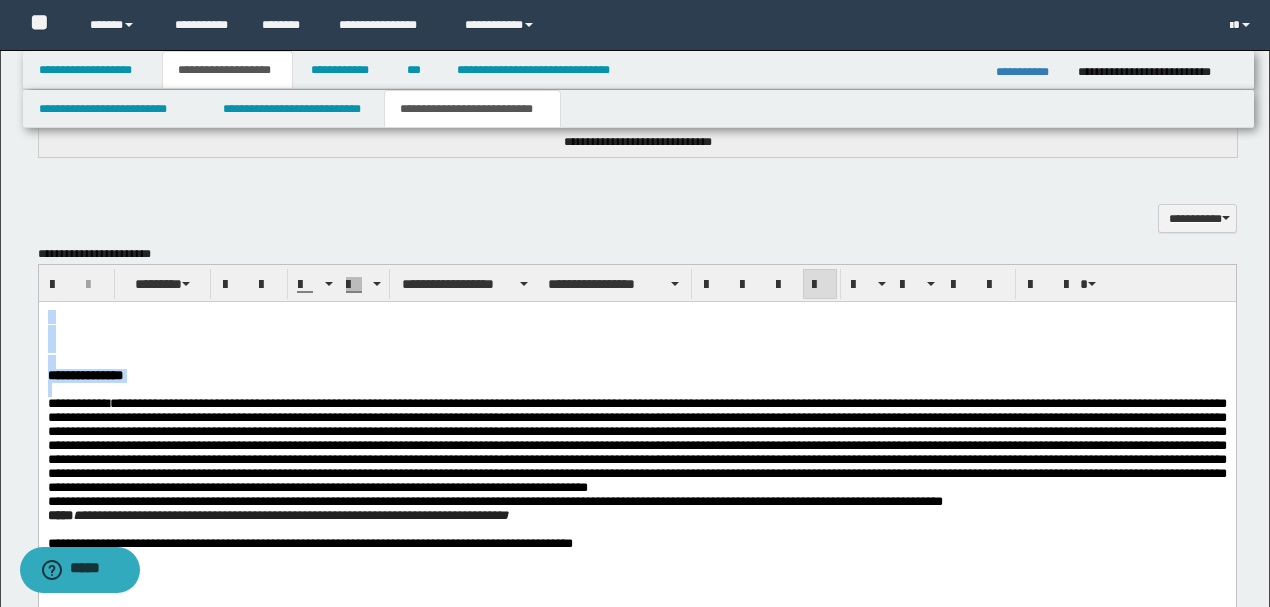 drag, startPoint x: 45, startPoint y: 416, endPoint x: 70, endPoint y: 609, distance: 194.61244 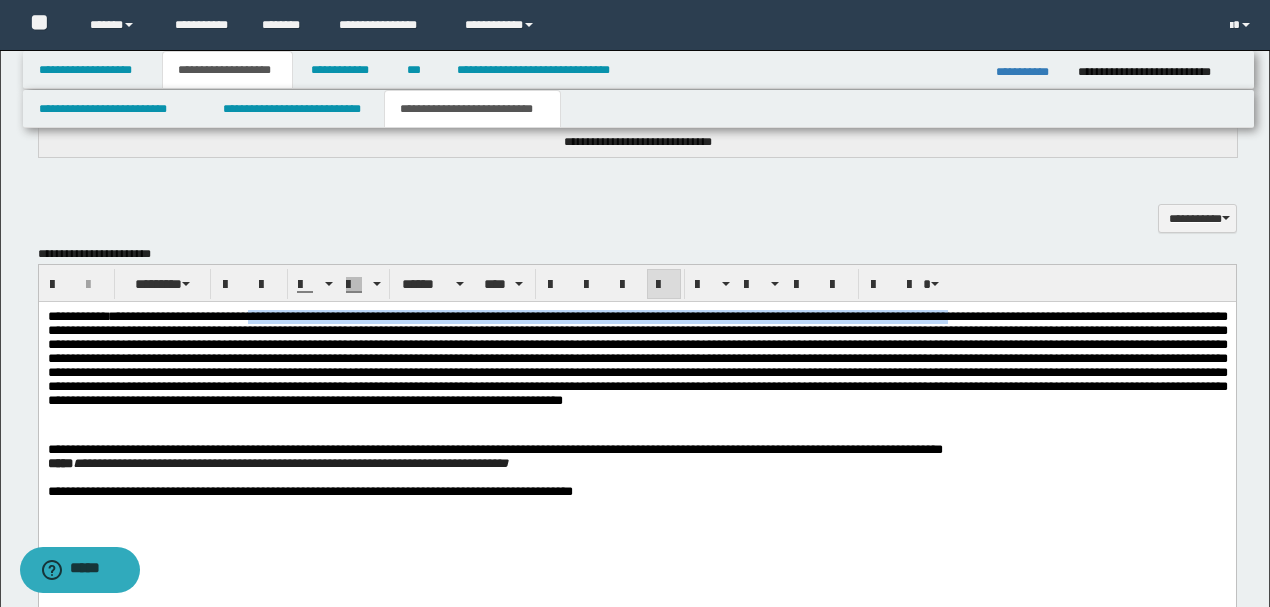 drag, startPoint x: 298, startPoint y: 317, endPoint x: 1109, endPoint y: 297, distance: 811.2466 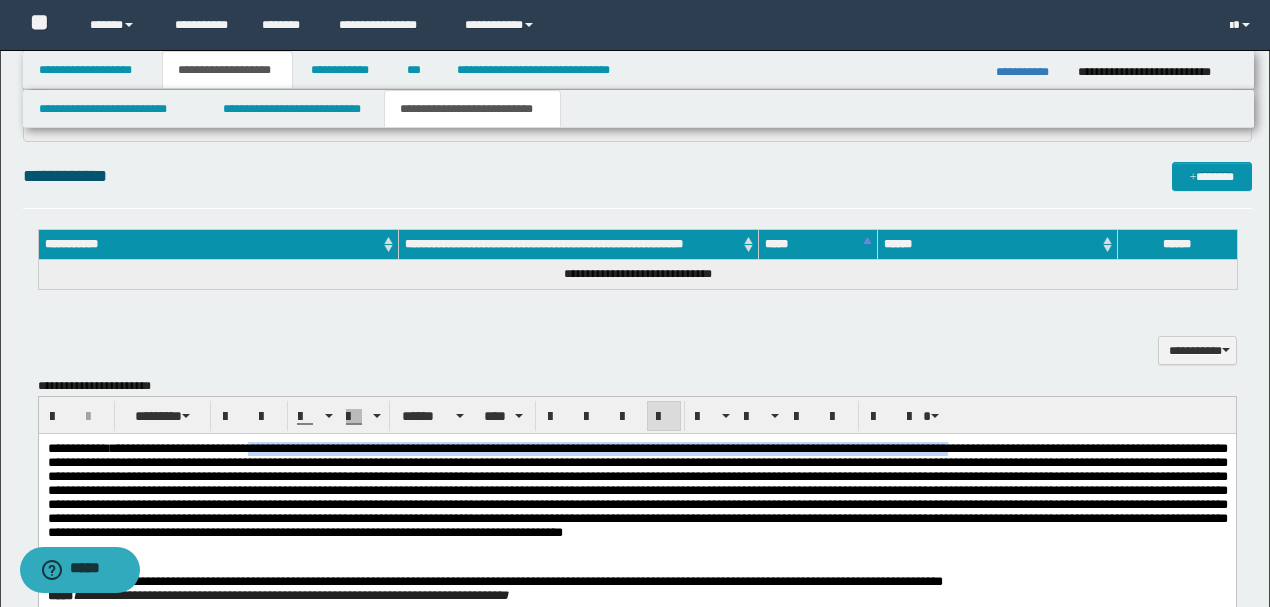 scroll, scrollTop: 800, scrollLeft: 0, axis: vertical 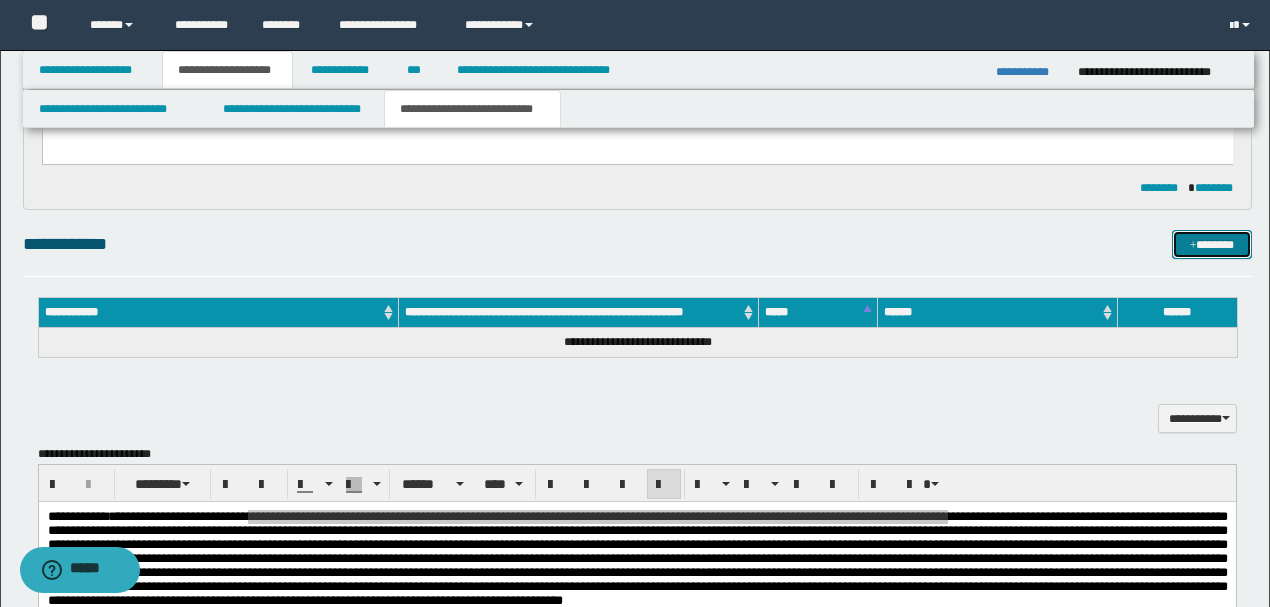 drag, startPoint x: 1222, startPoint y: 238, endPoint x: 1148, endPoint y: 252, distance: 75.31268 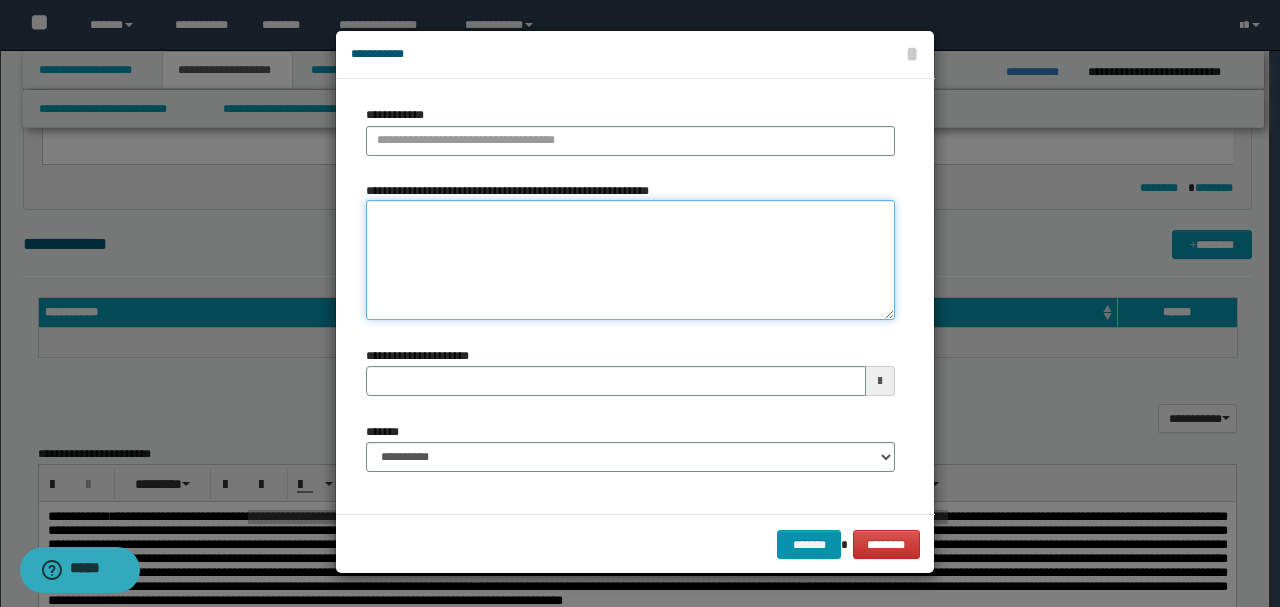 click on "**********" at bounding box center [630, 260] 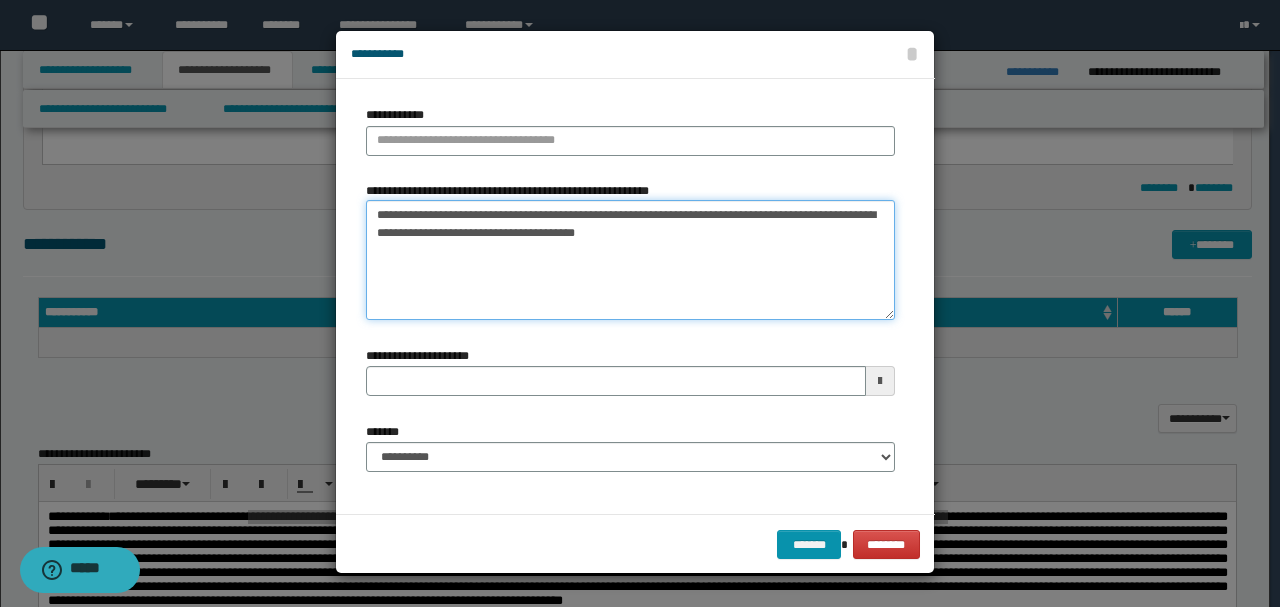 type on "**********" 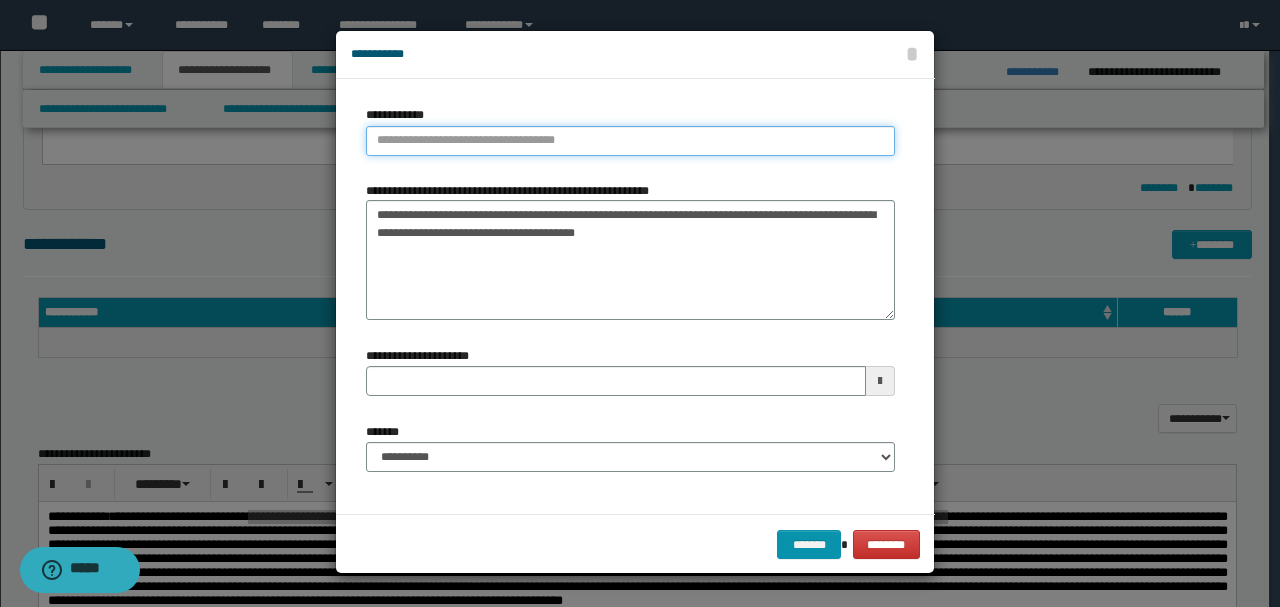click on "**********" at bounding box center (630, 141) 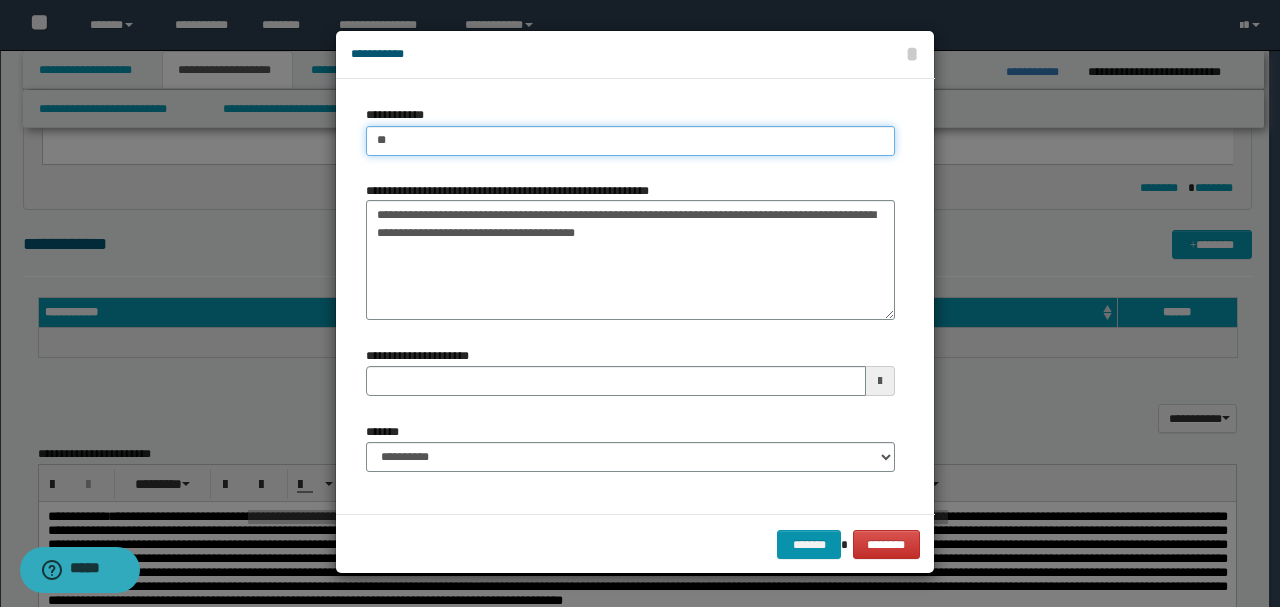 type on "***" 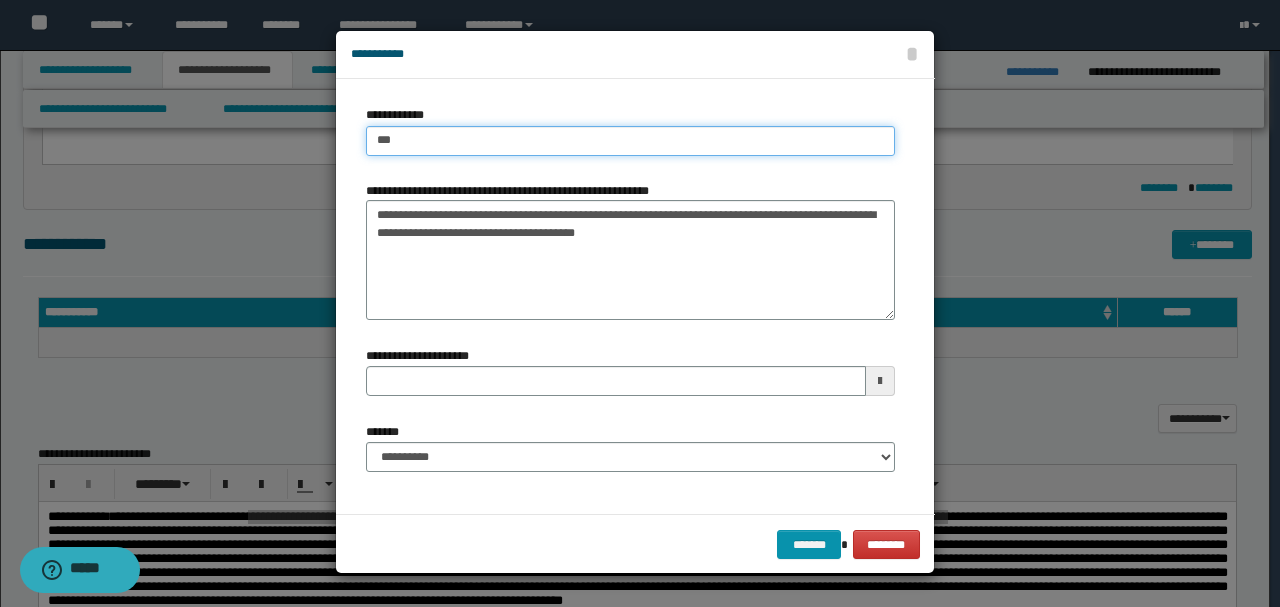 type on "***" 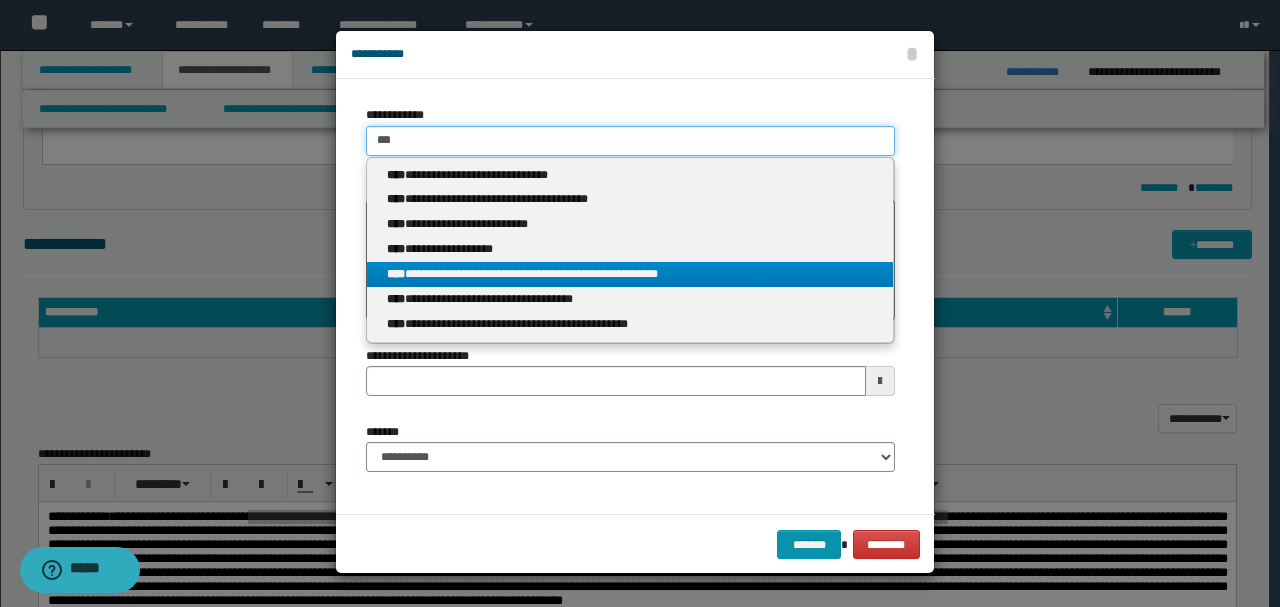type on "***" 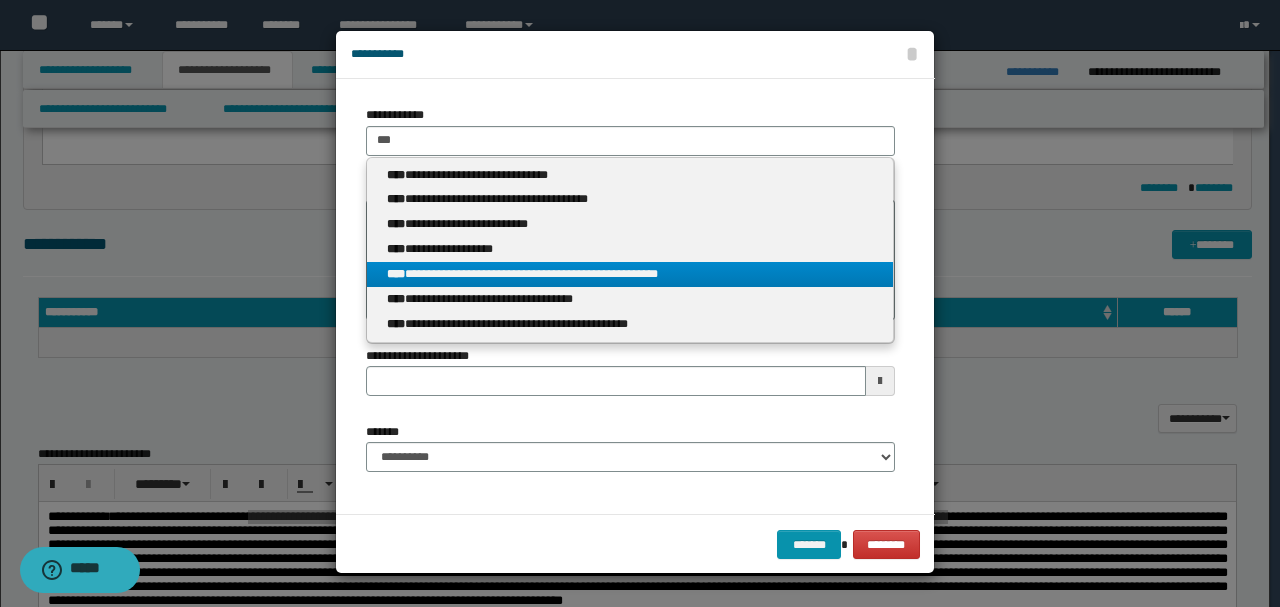 click on "****" at bounding box center [396, 274] 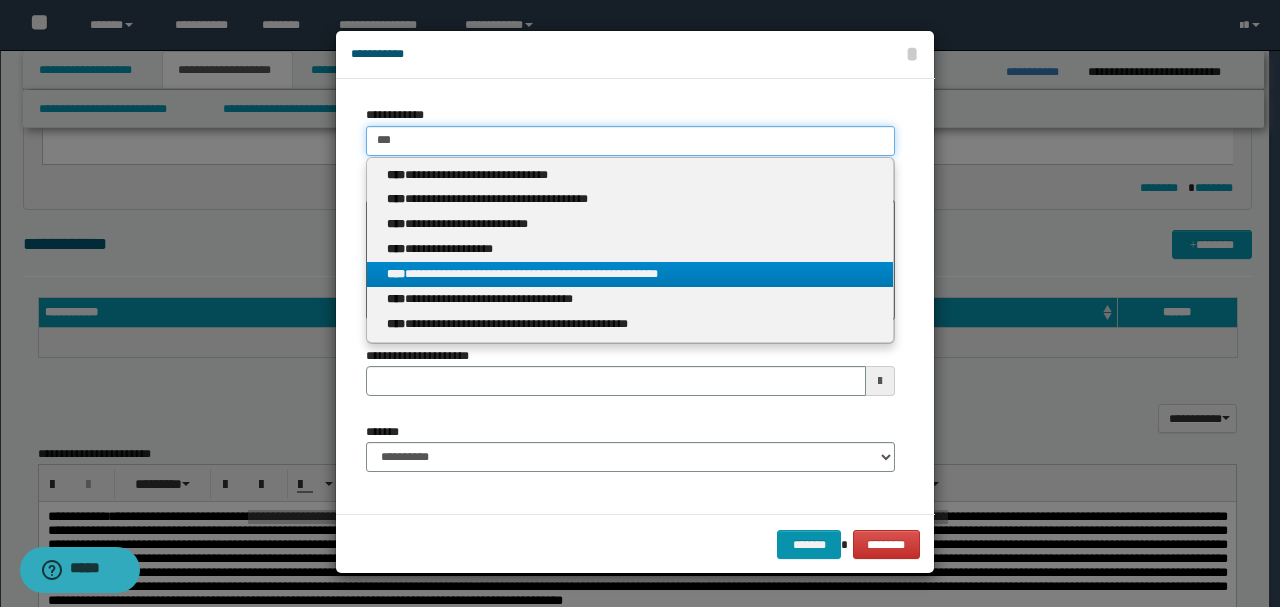 type 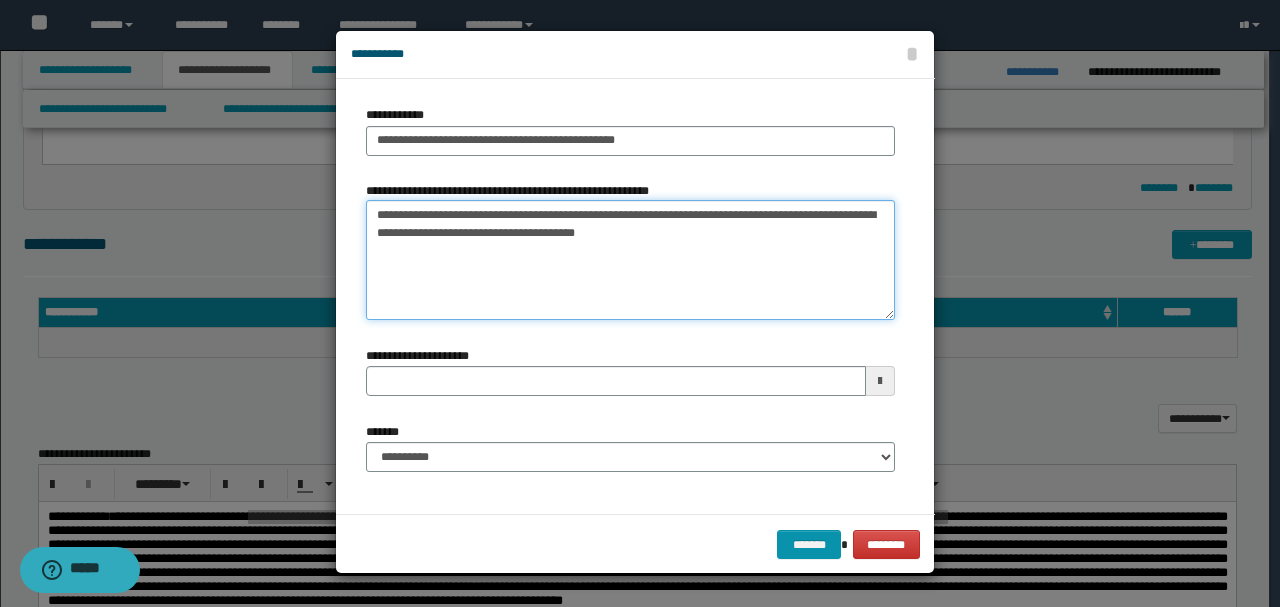 click on "**********" at bounding box center [630, 260] 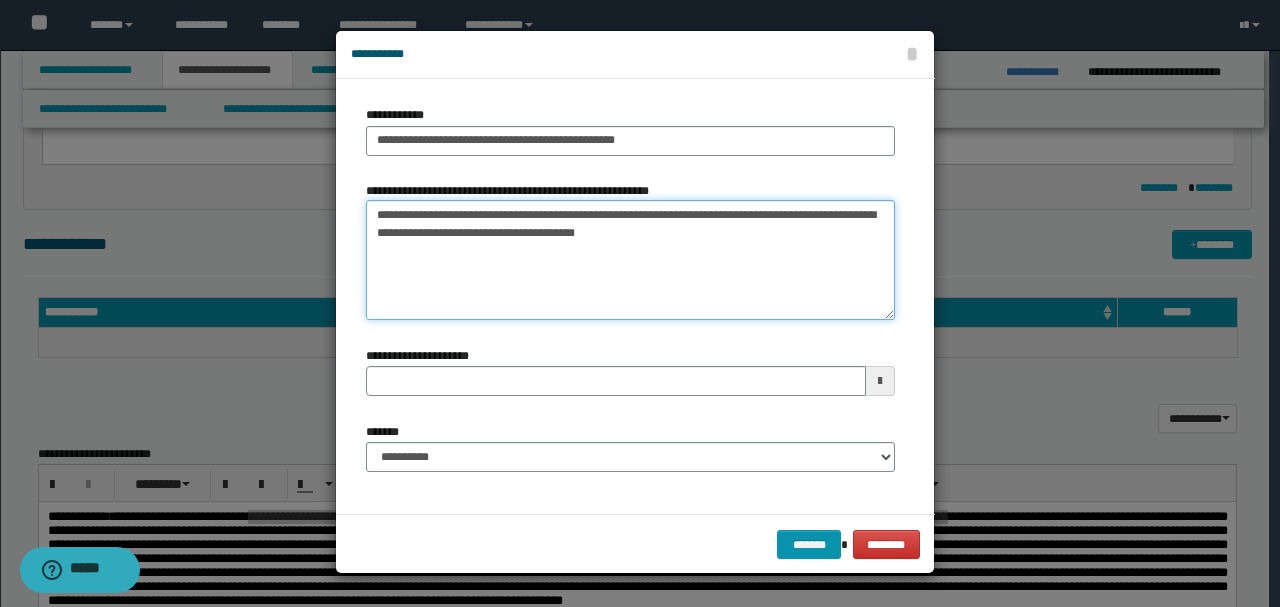 drag, startPoint x: 569, startPoint y: 215, endPoint x: 1117, endPoint y: 256, distance: 549.5316 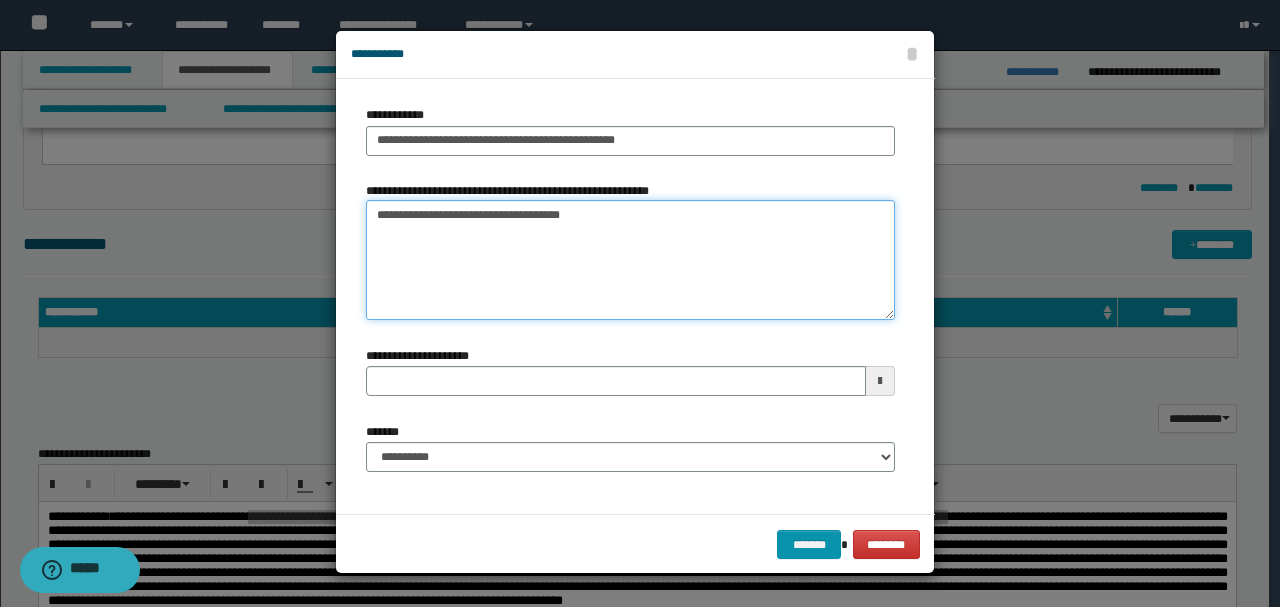 type 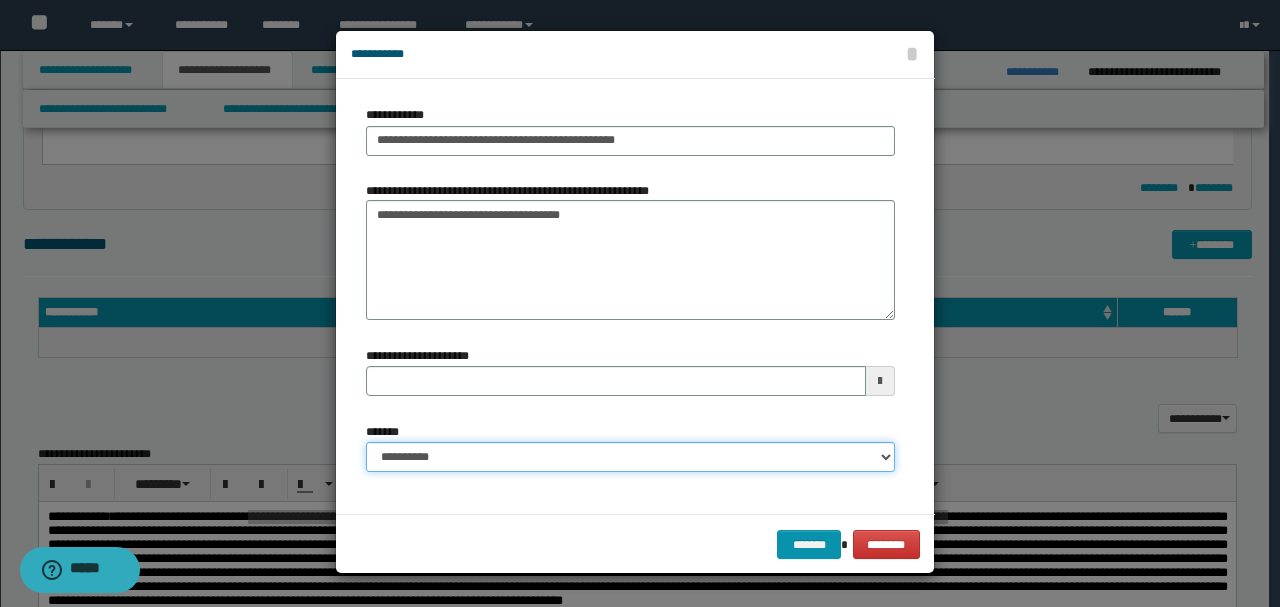 click on "**********" at bounding box center (630, 457) 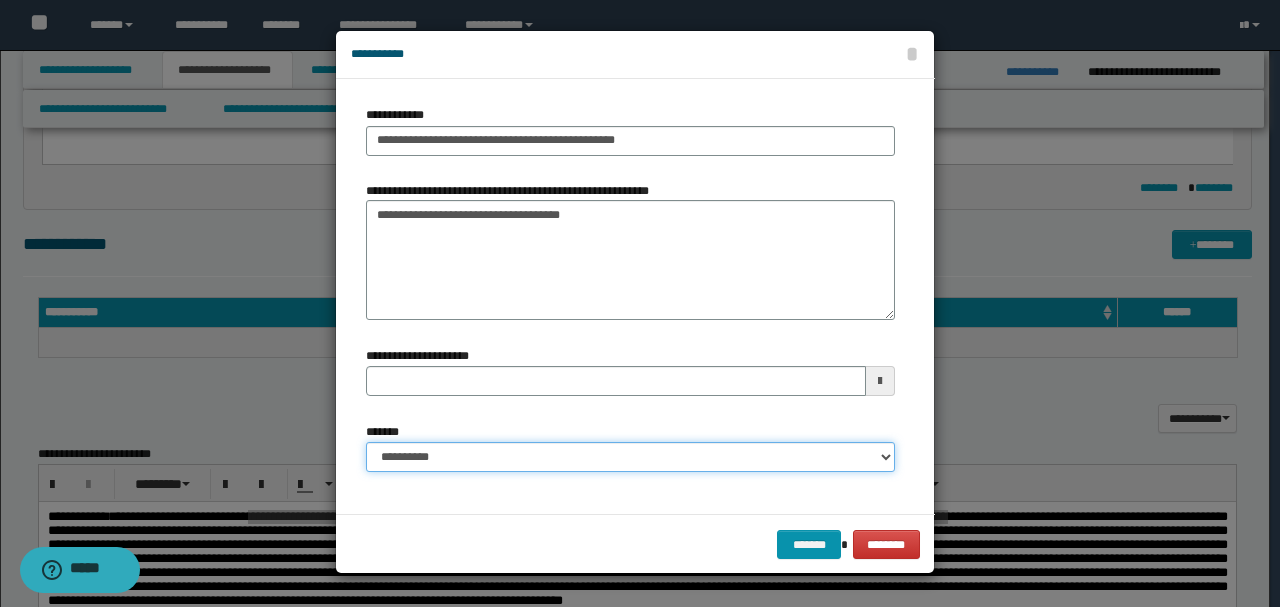 select on "*" 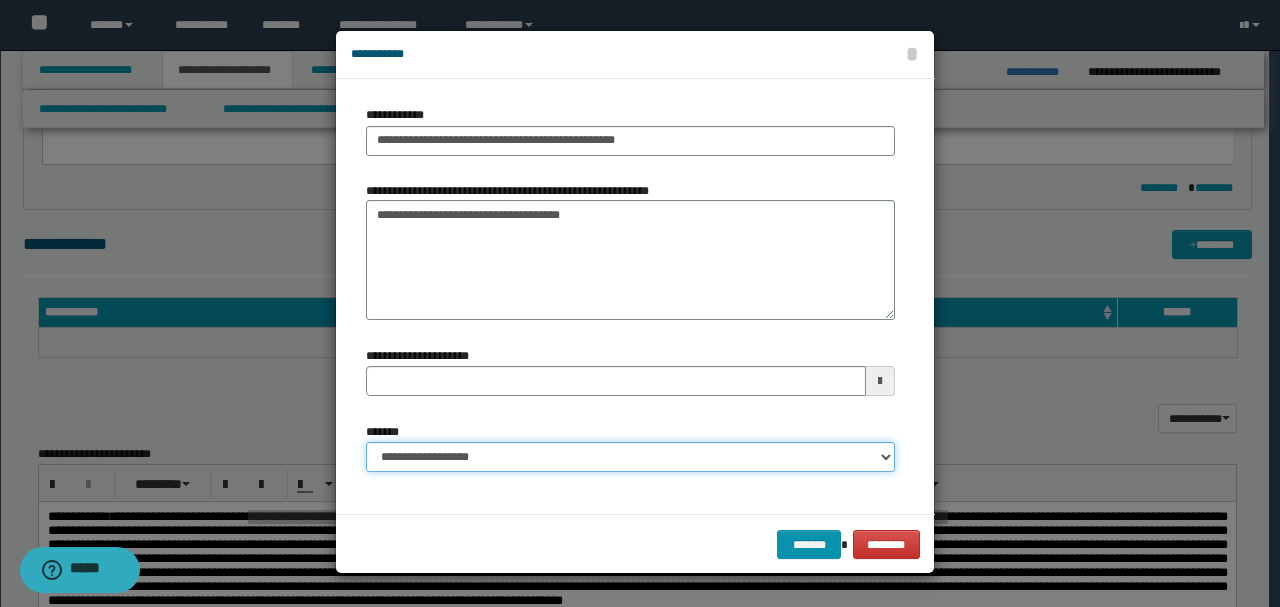type 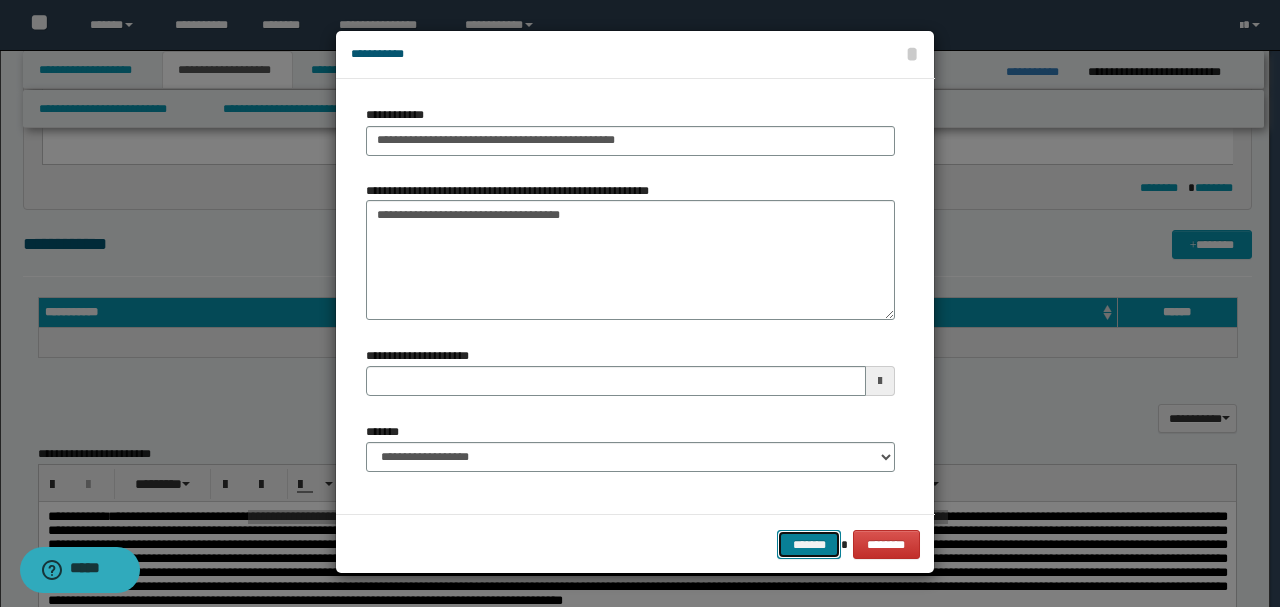 click on "*******" at bounding box center (809, 544) 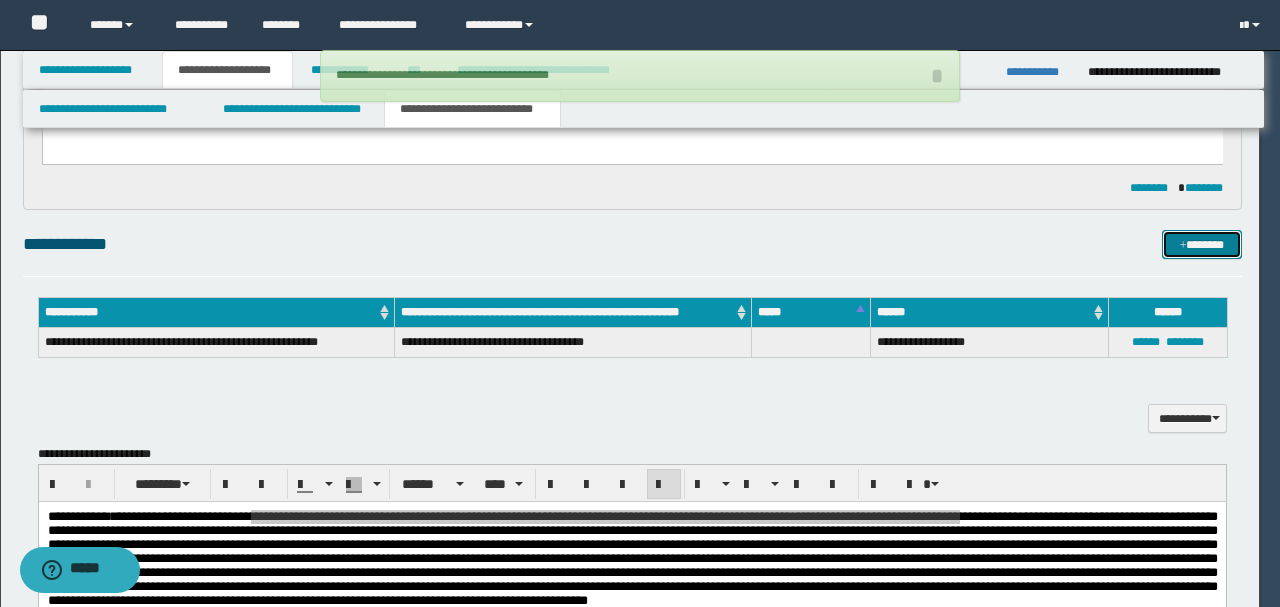 type 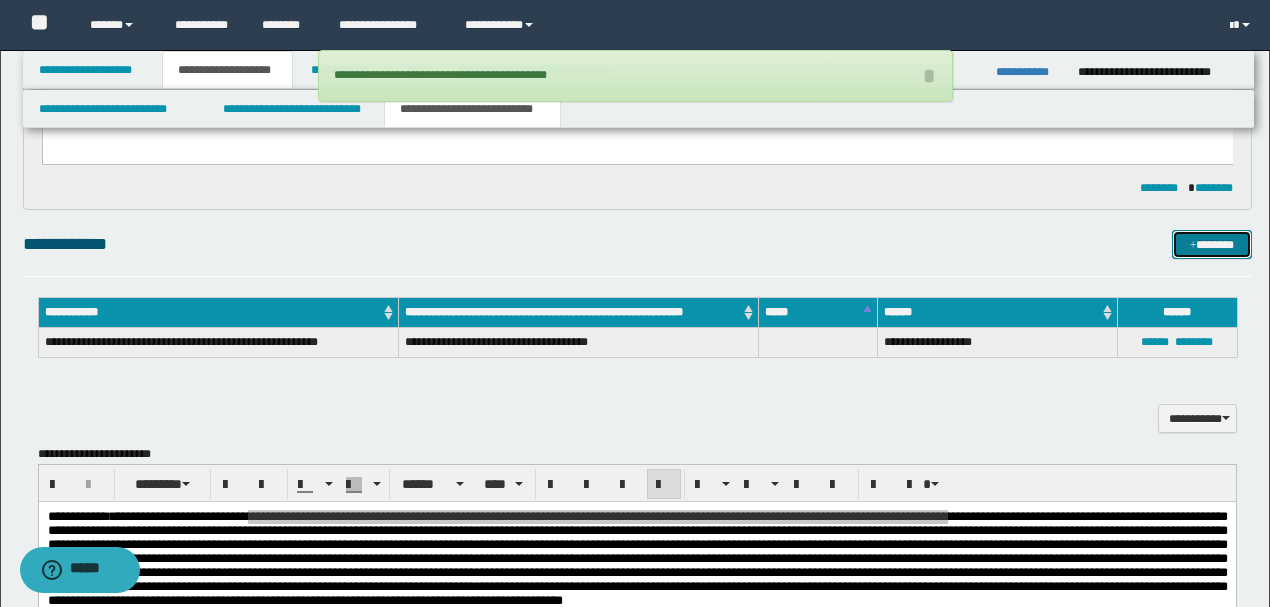 click on "*******" at bounding box center [1211, 244] 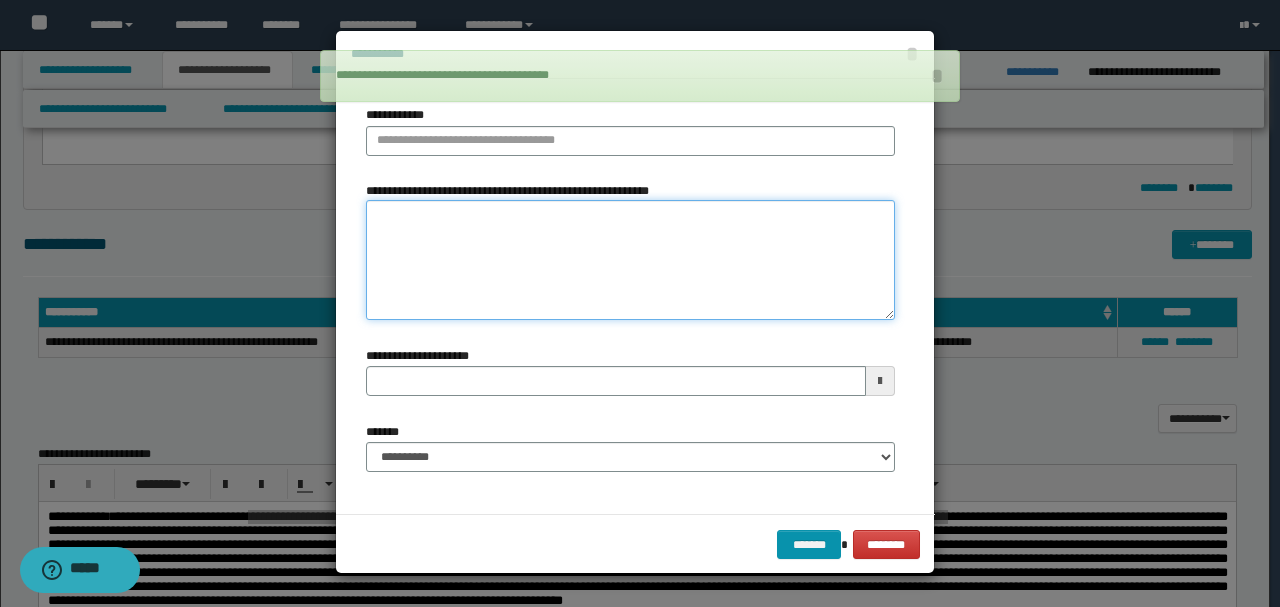click on "**********" at bounding box center [630, 260] 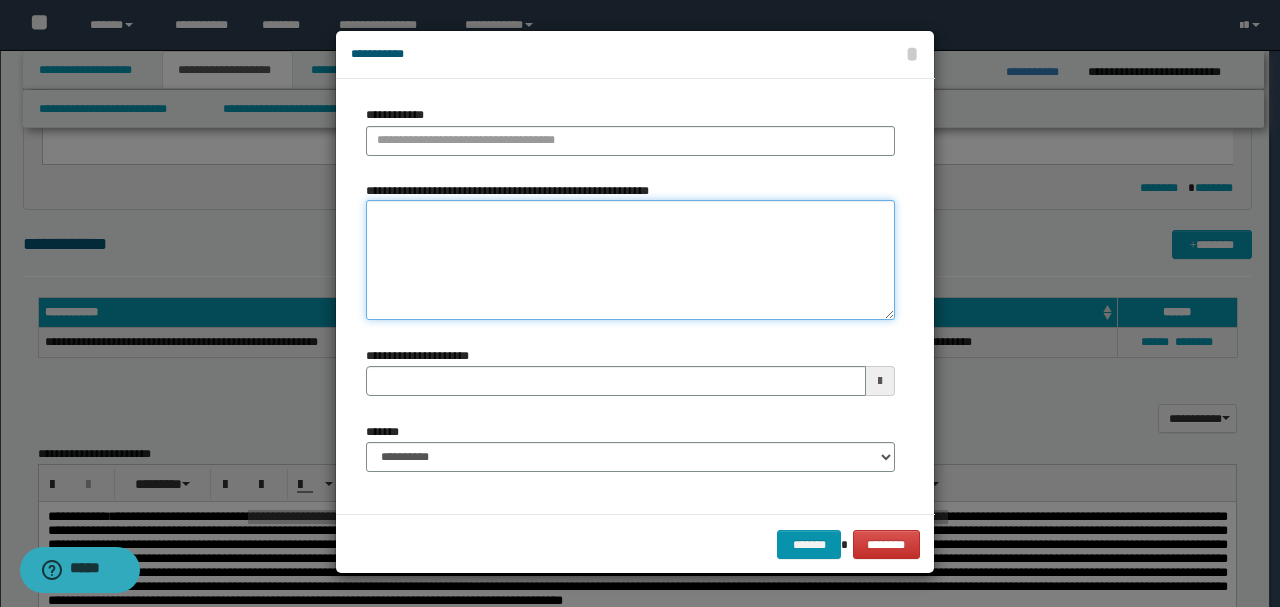 paste on "**********" 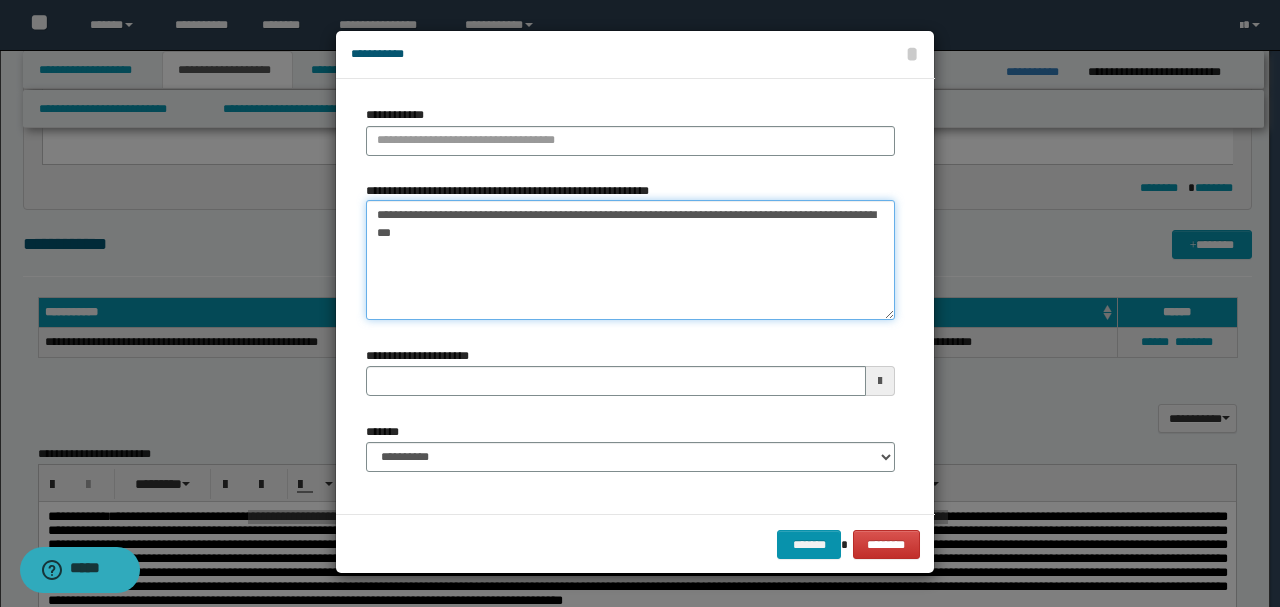 drag, startPoint x: 388, startPoint y: 215, endPoint x: 293, endPoint y: 220, distance: 95.131485 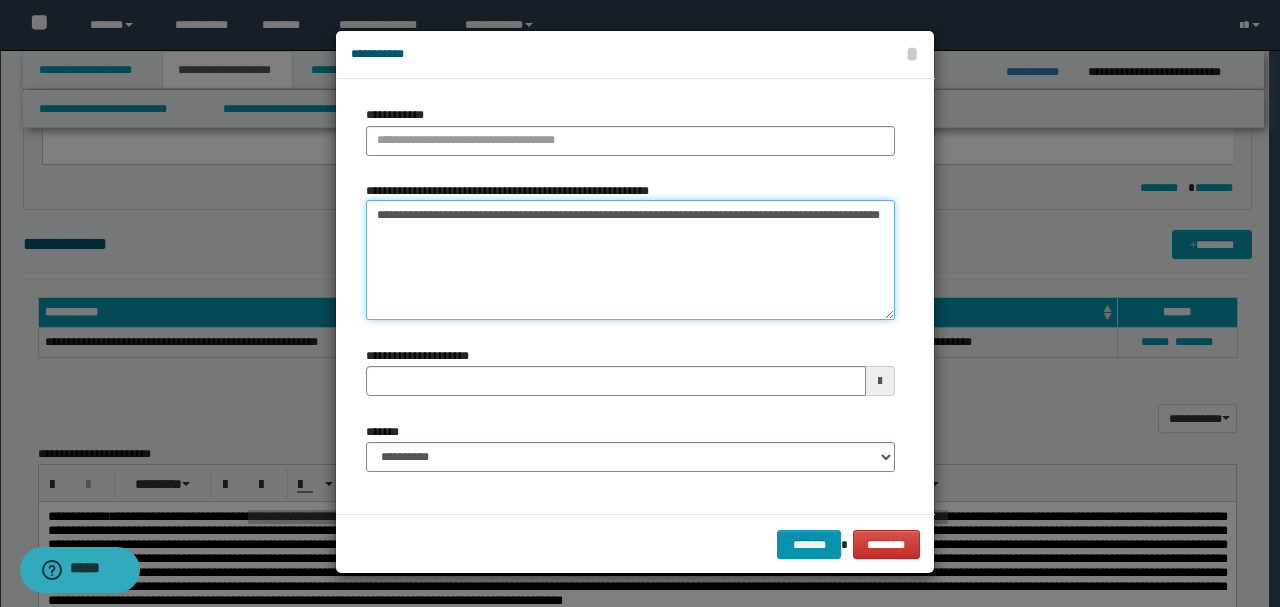 type on "**********" 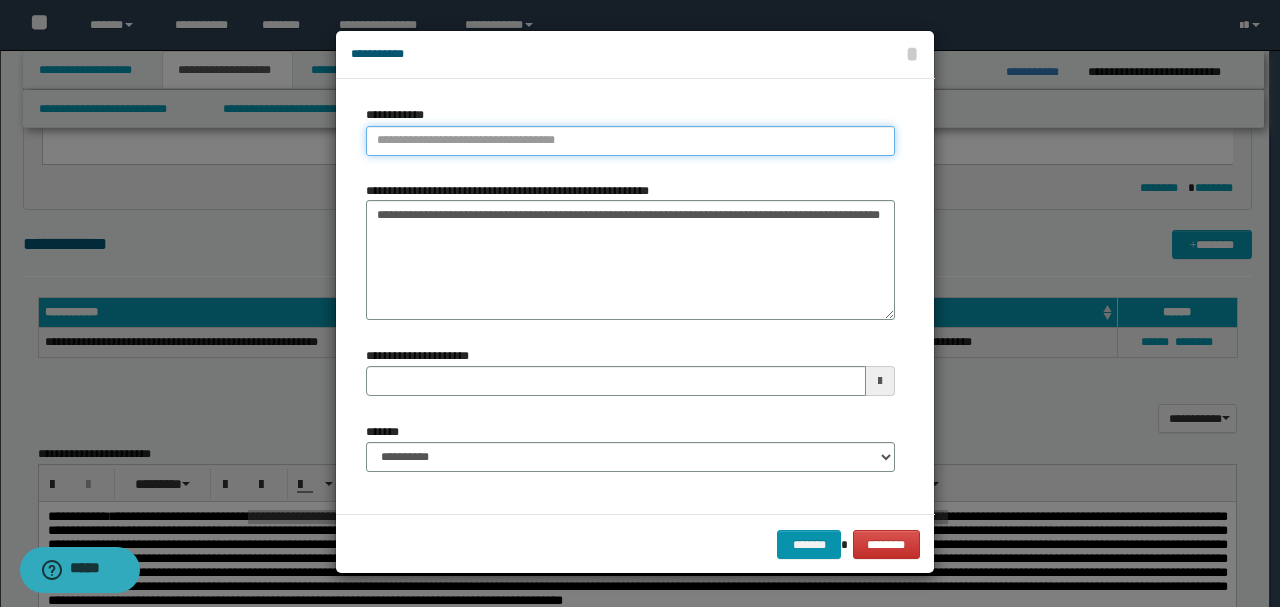 type on "**********" 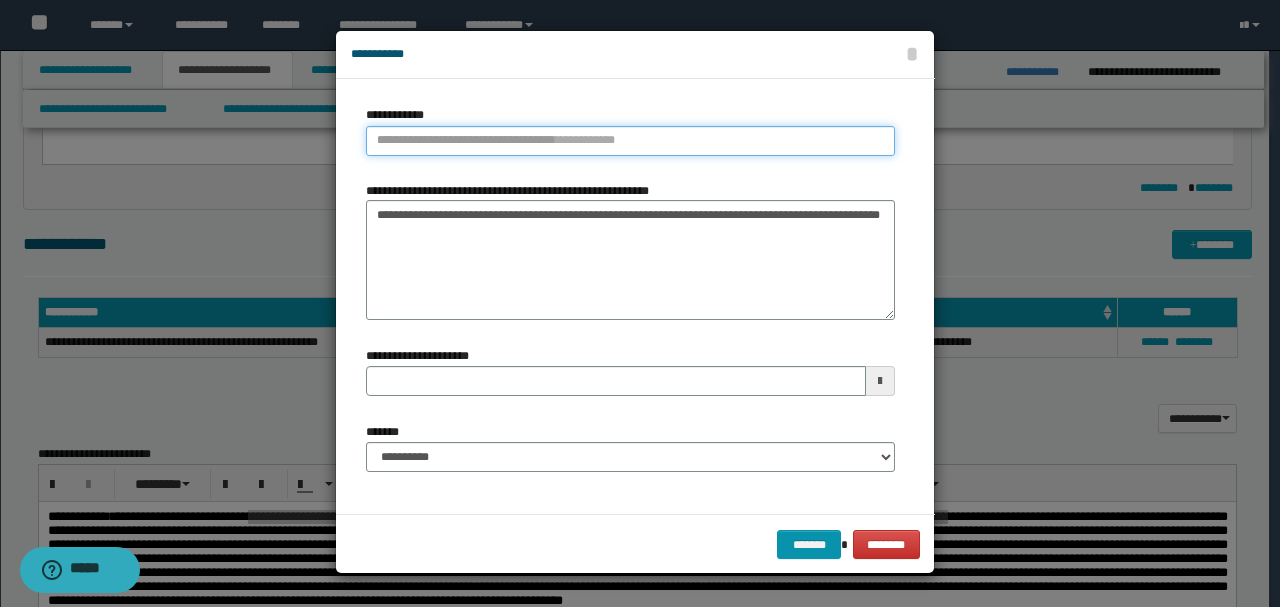 click on "**********" at bounding box center (630, 141) 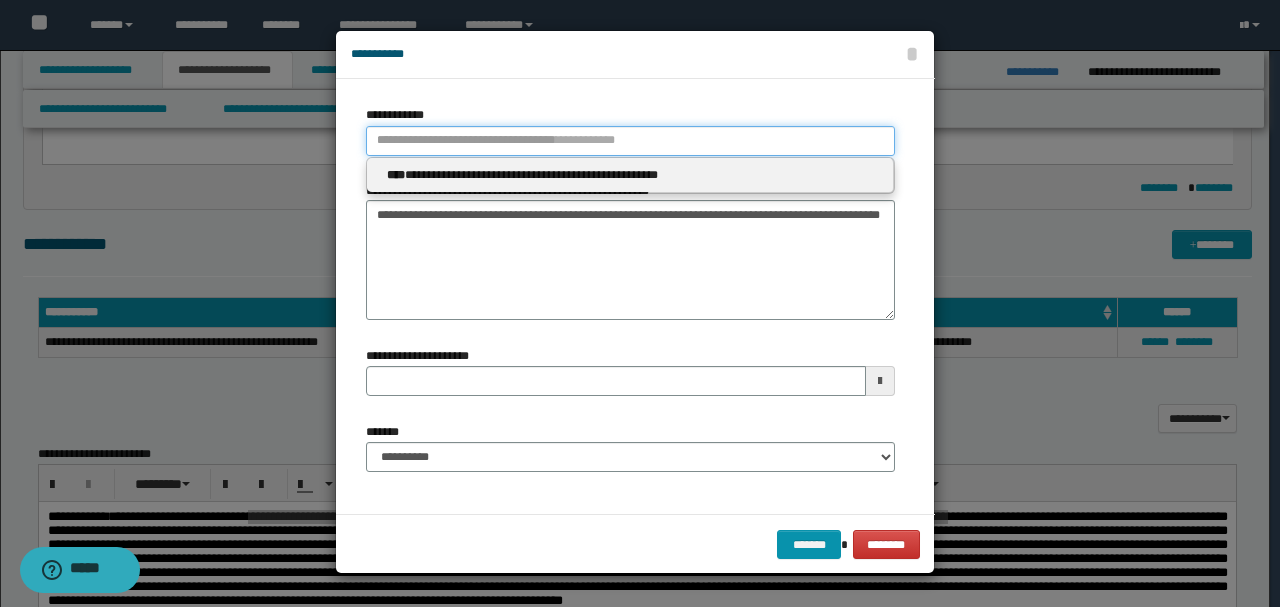 type 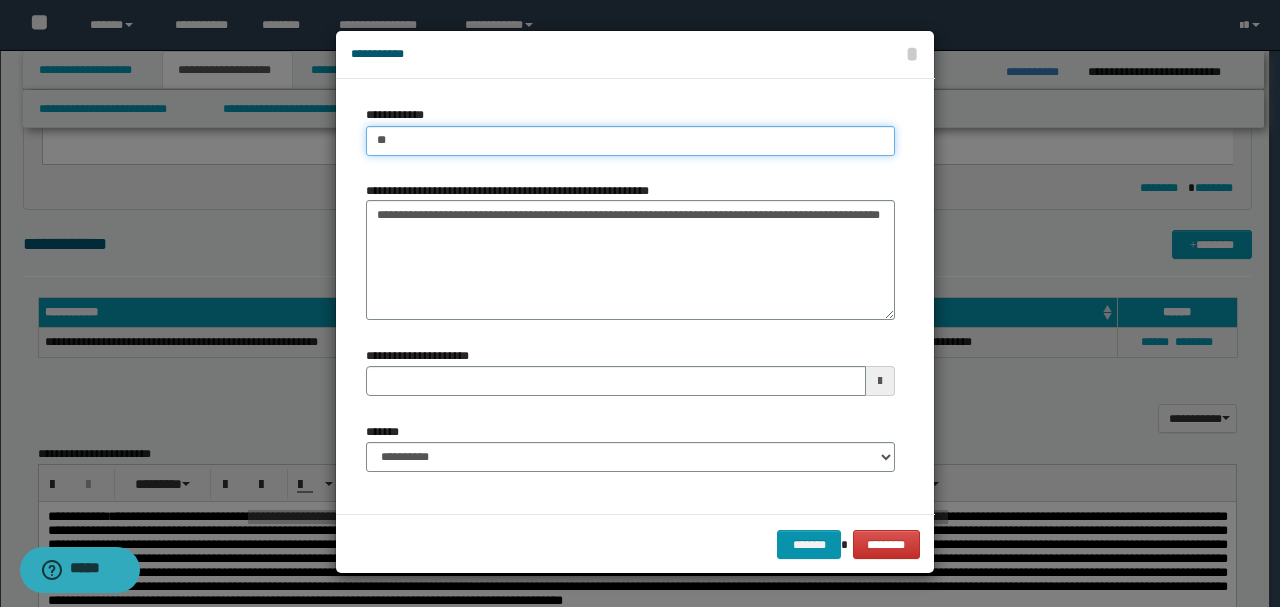 type on "***" 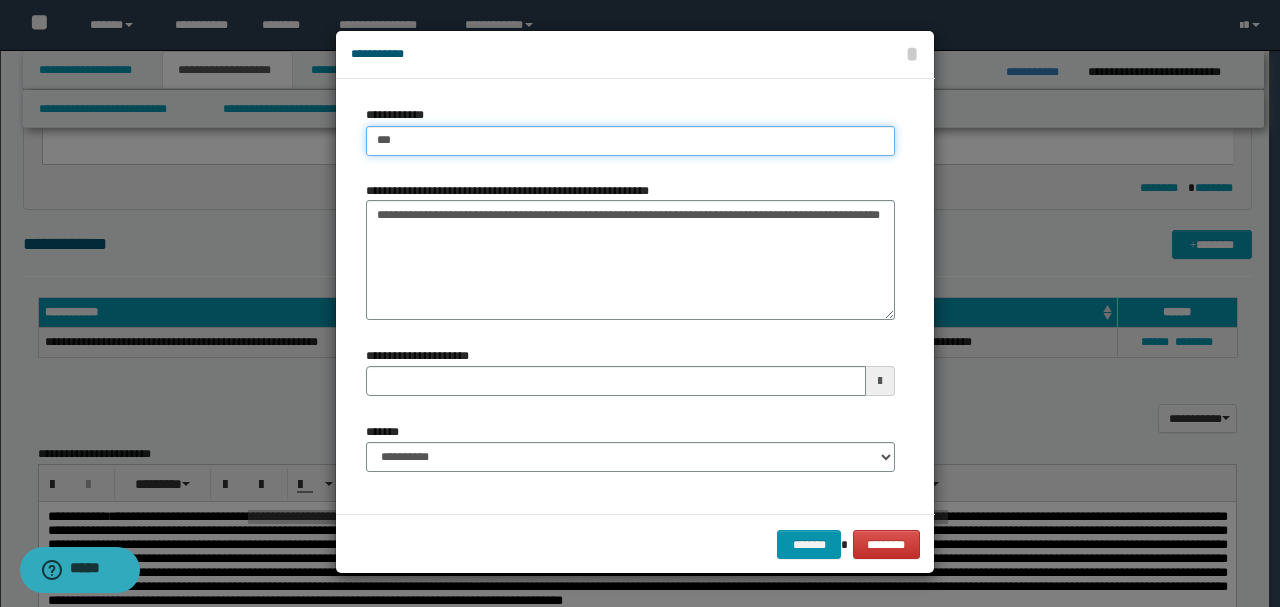 type on "***" 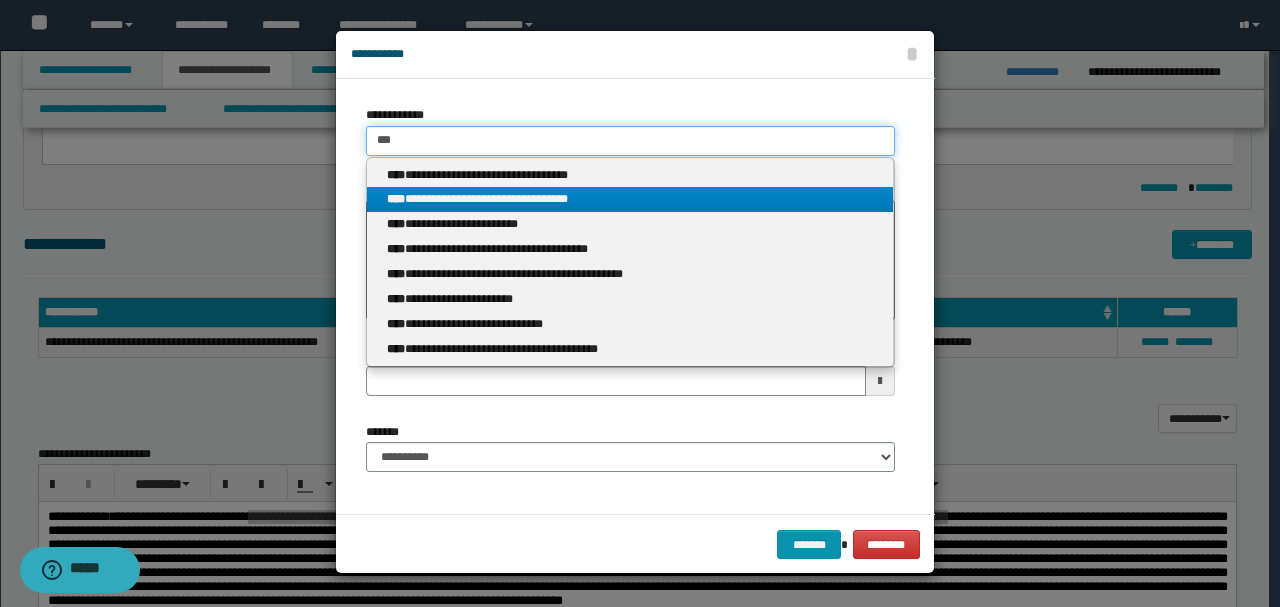 type on "***" 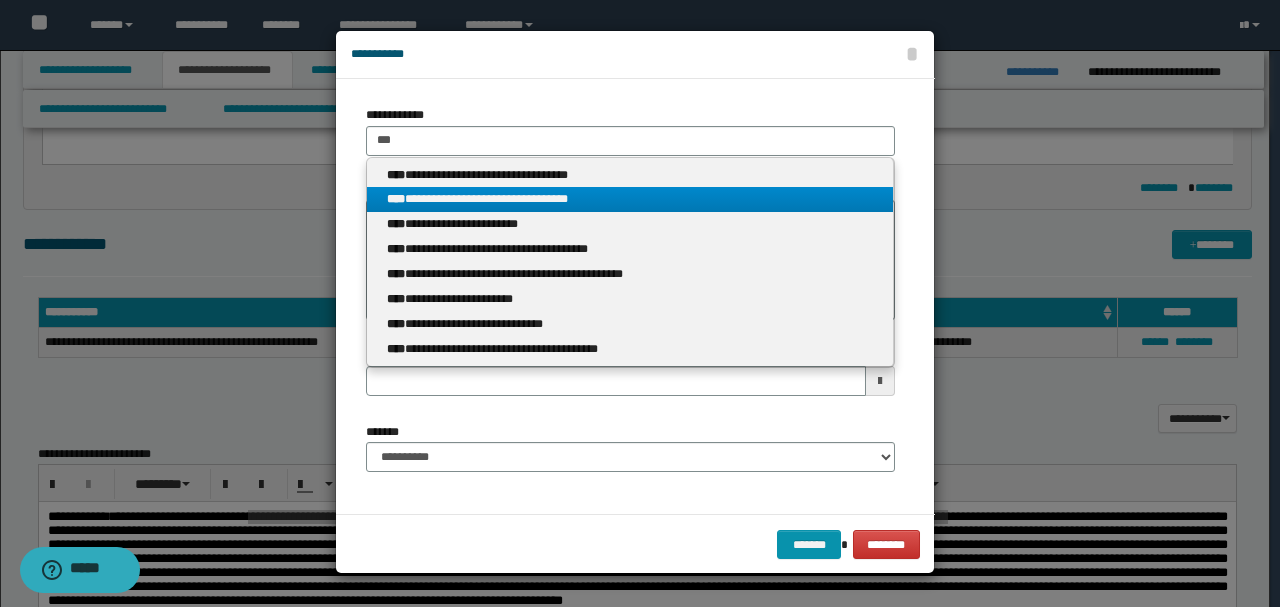 click on "****" at bounding box center [396, 199] 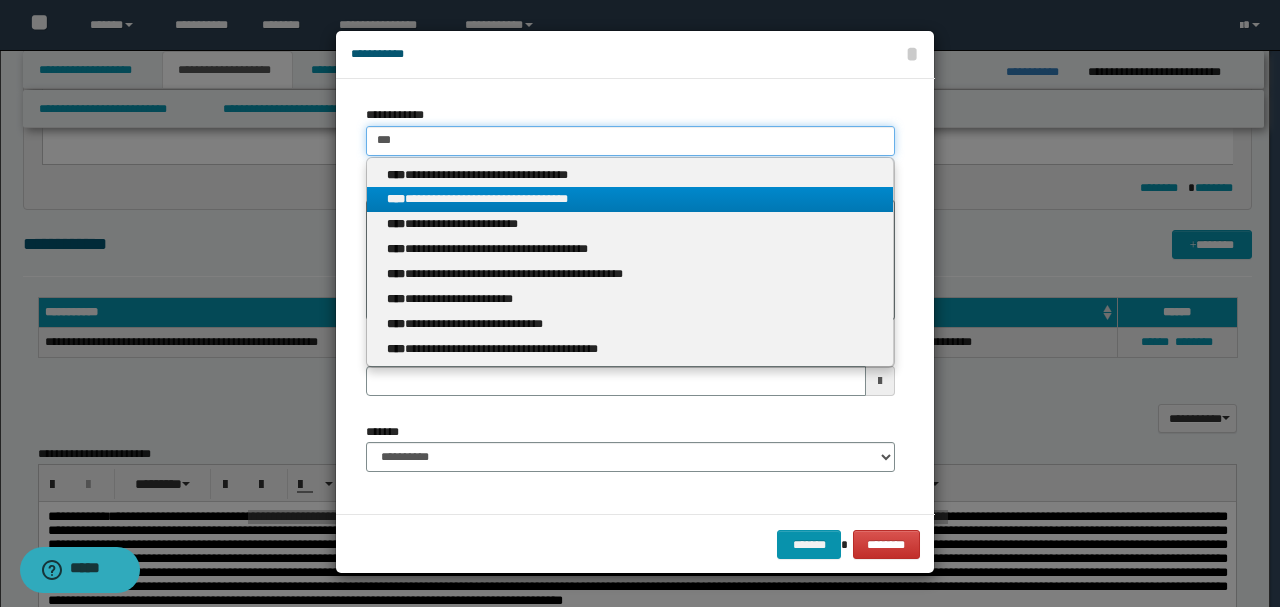 type 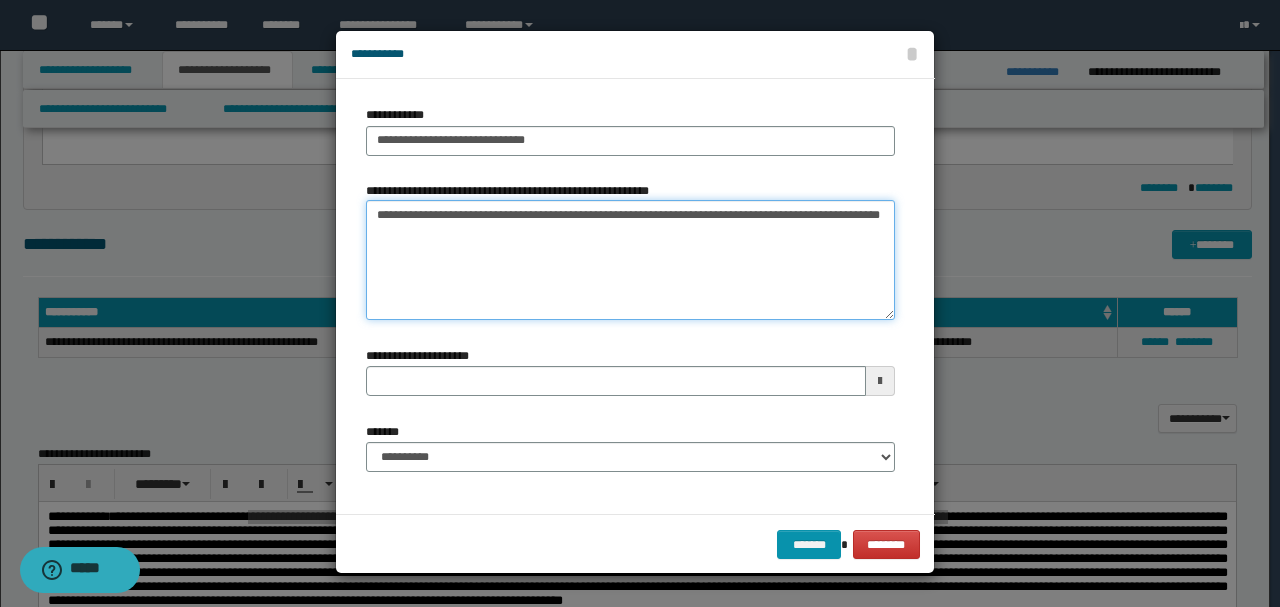 drag, startPoint x: 586, startPoint y: 217, endPoint x: 598, endPoint y: 293, distance: 76.941536 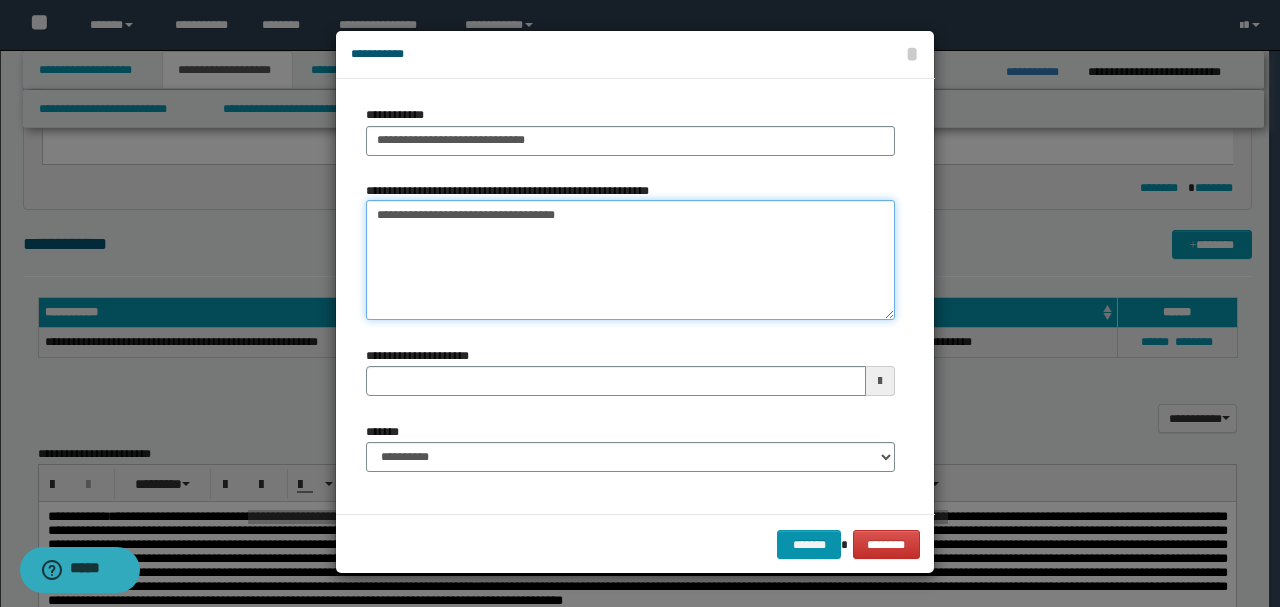 type 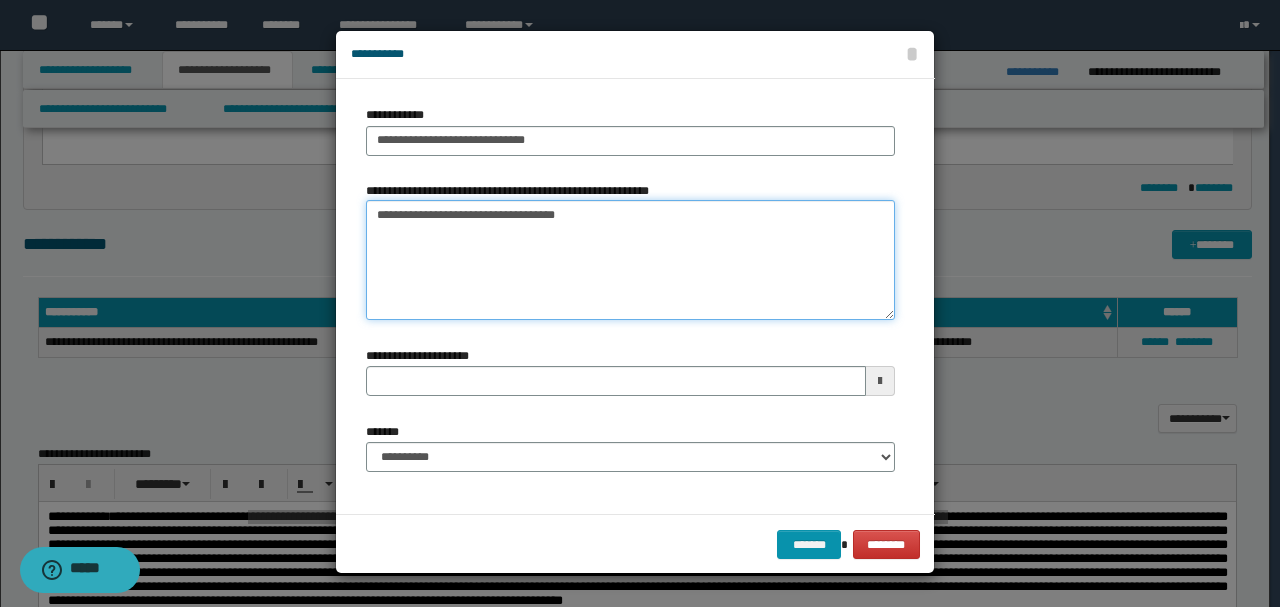 type on "**********" 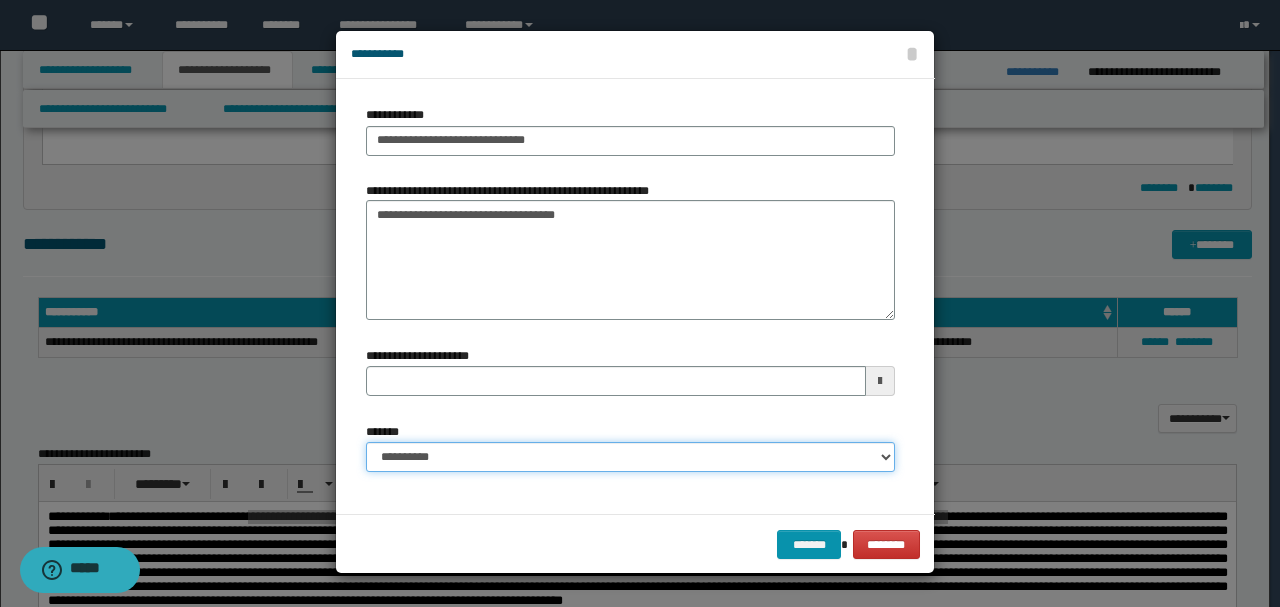 click on "**********" at bounding box center [630, 457] 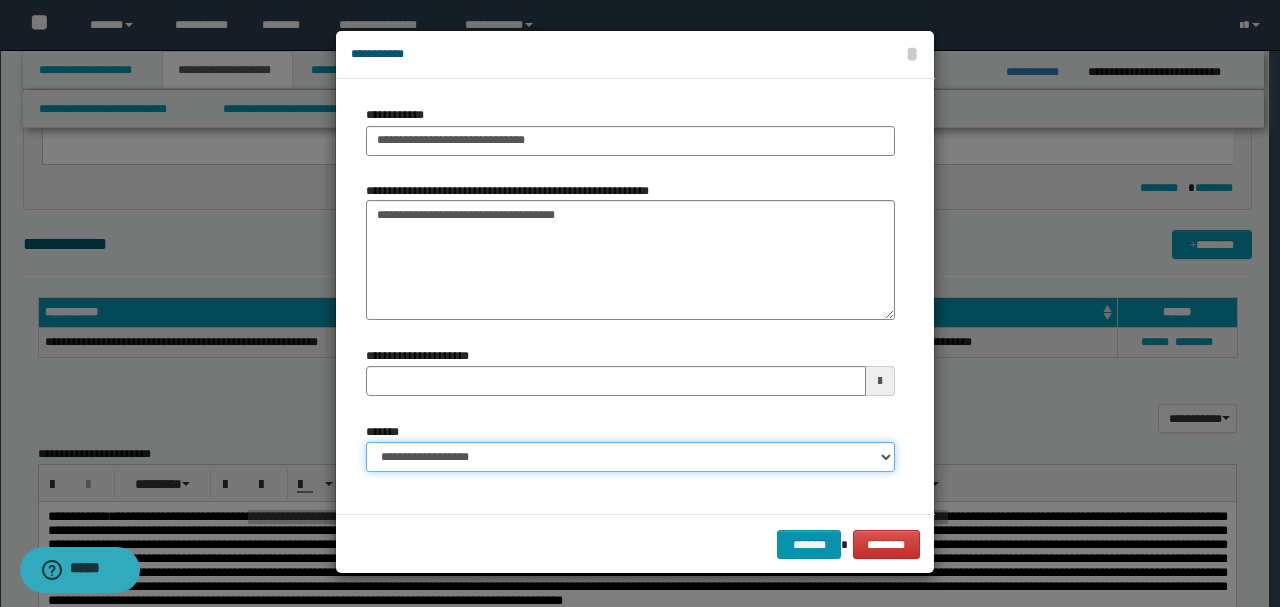 type 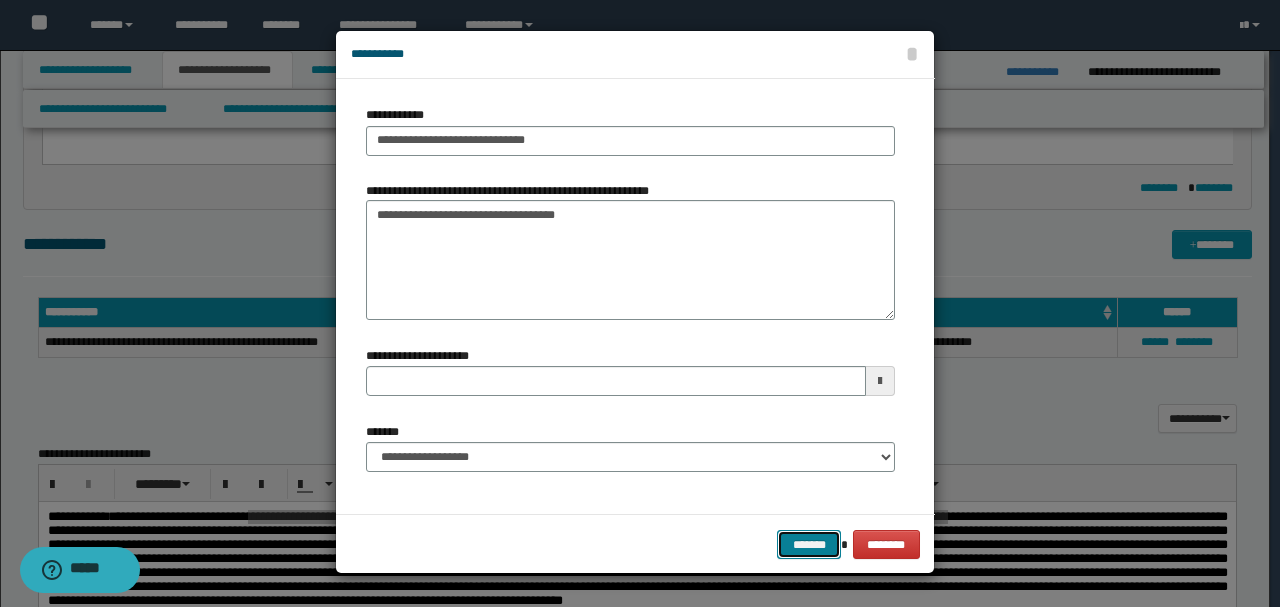 click on "*******" at bounding box center [809, 544] 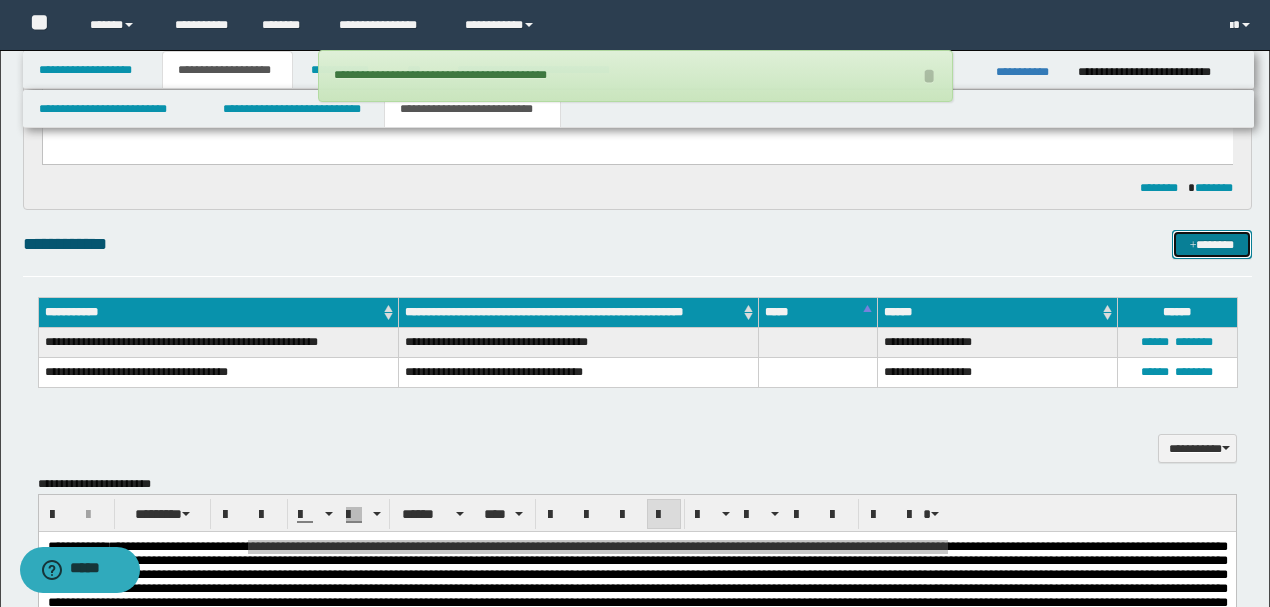 click on "*******" at bounding box center [1211, 244] 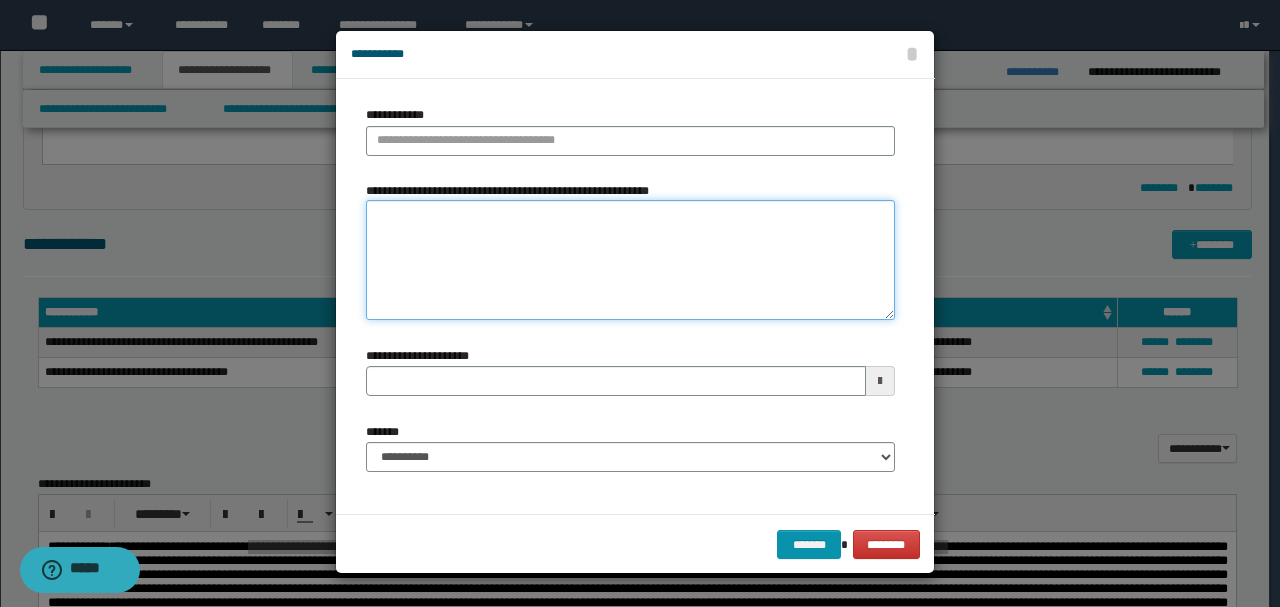 click on "**********" at bounding box center [630, 260] 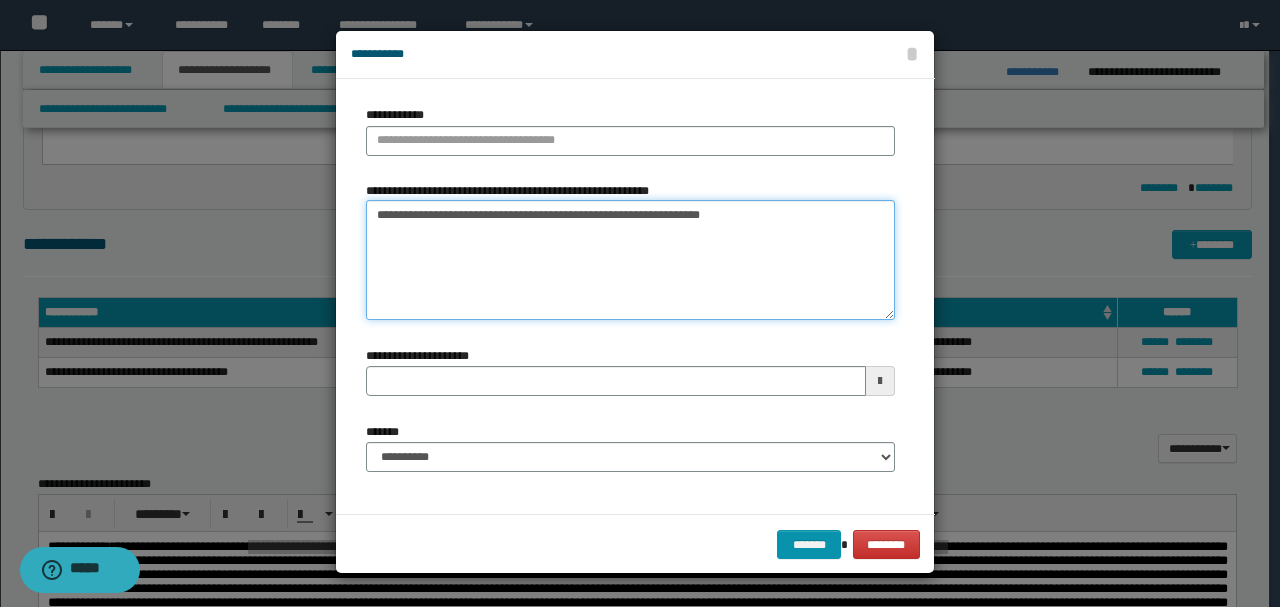 drag, startPoint x: 388, startPoint y: 219, endPoint x: 299, endPoint y: 226, distance: 89.27486 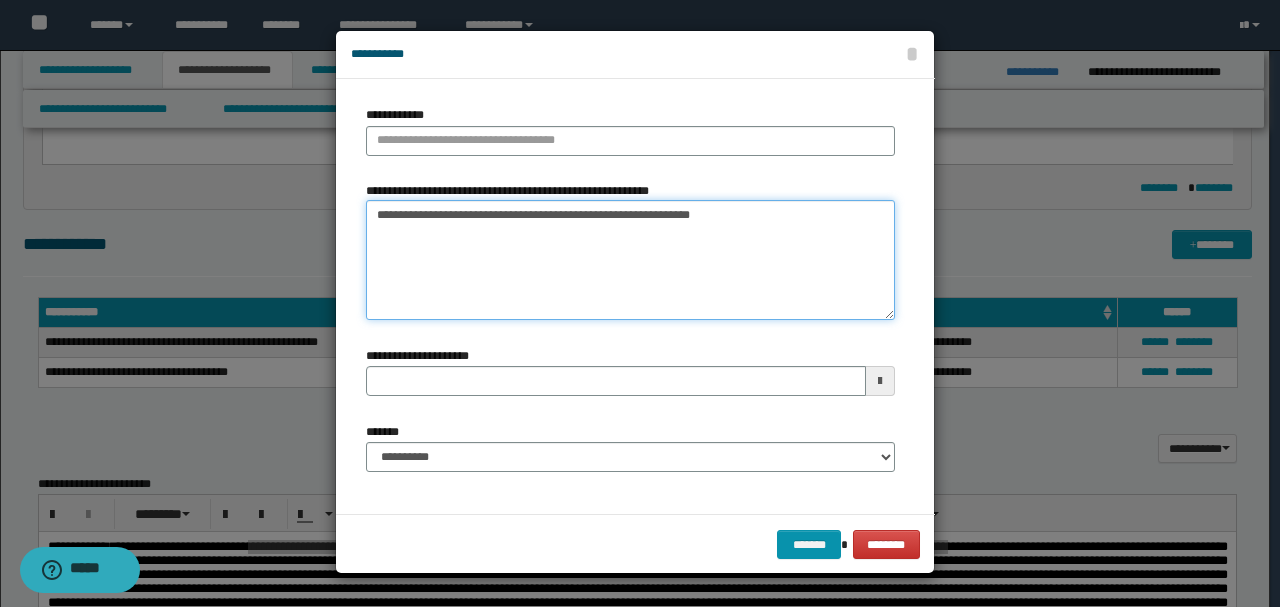 type on "**********" 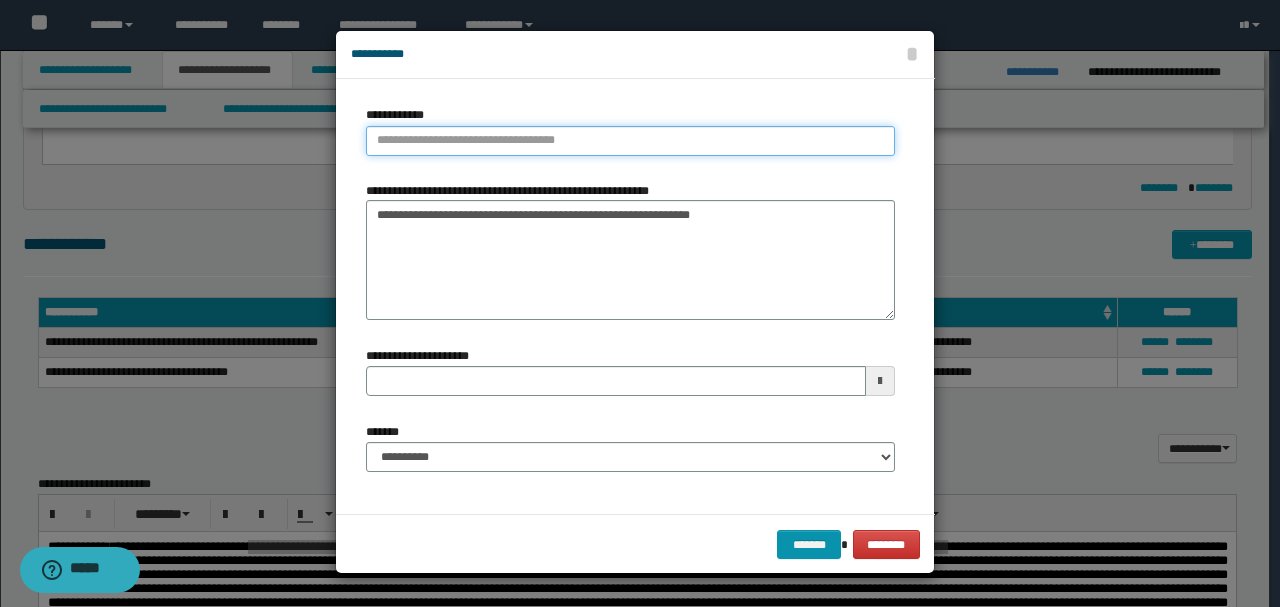 type on "**********" 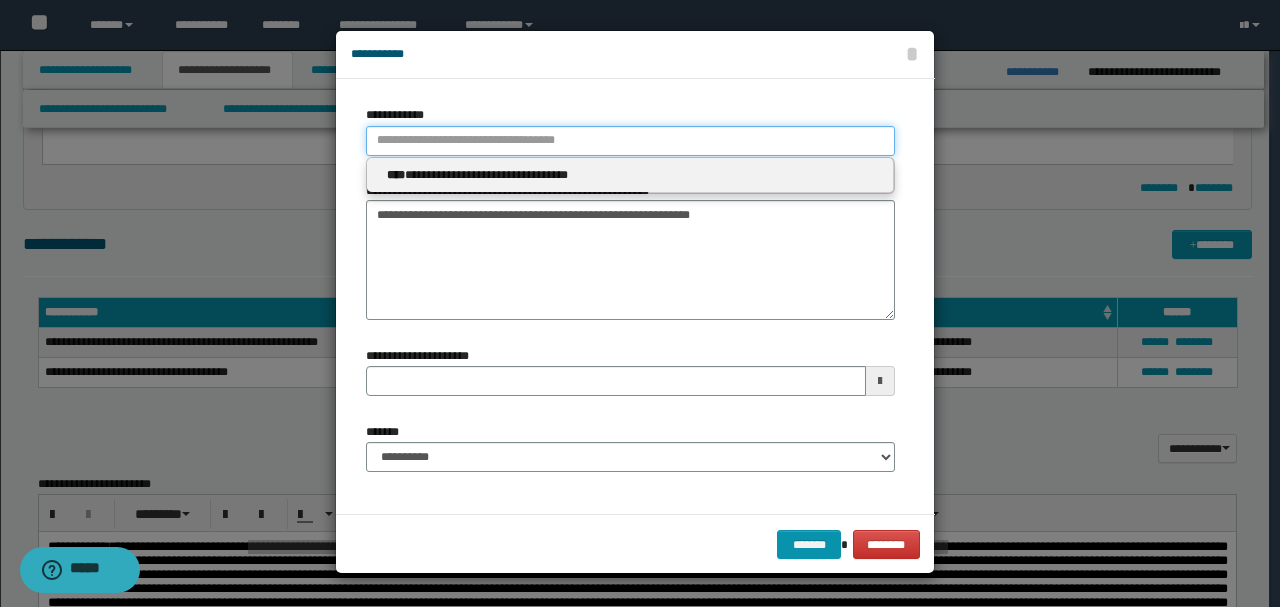 click on "**********" at bounding box center [630, 141] 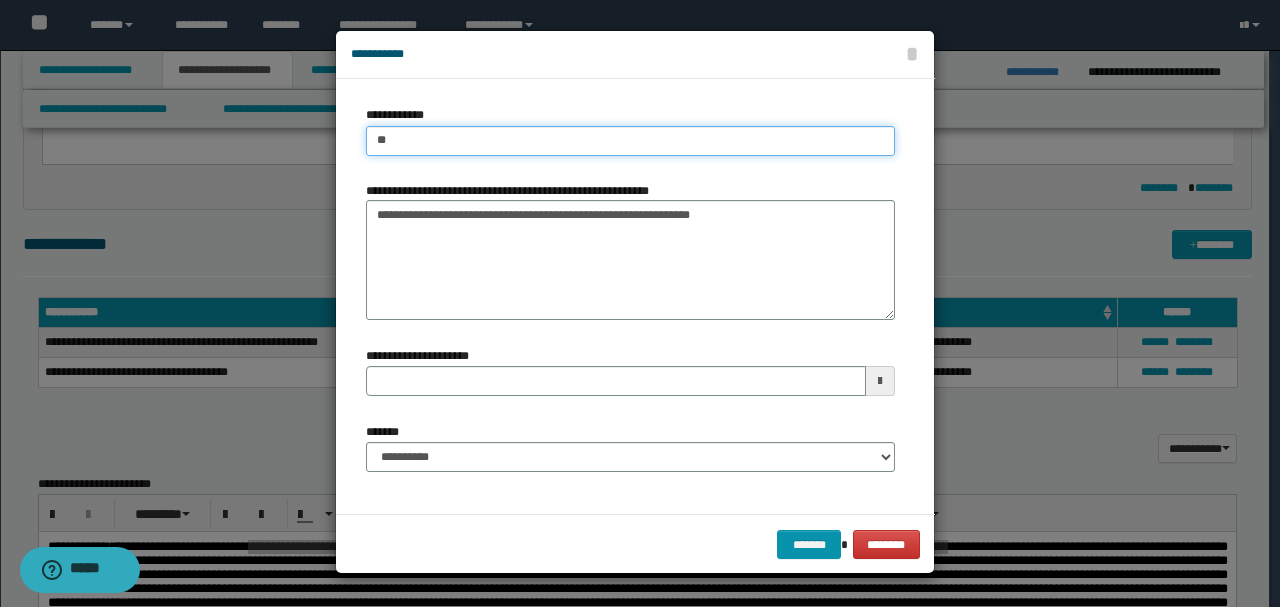 type on "***" 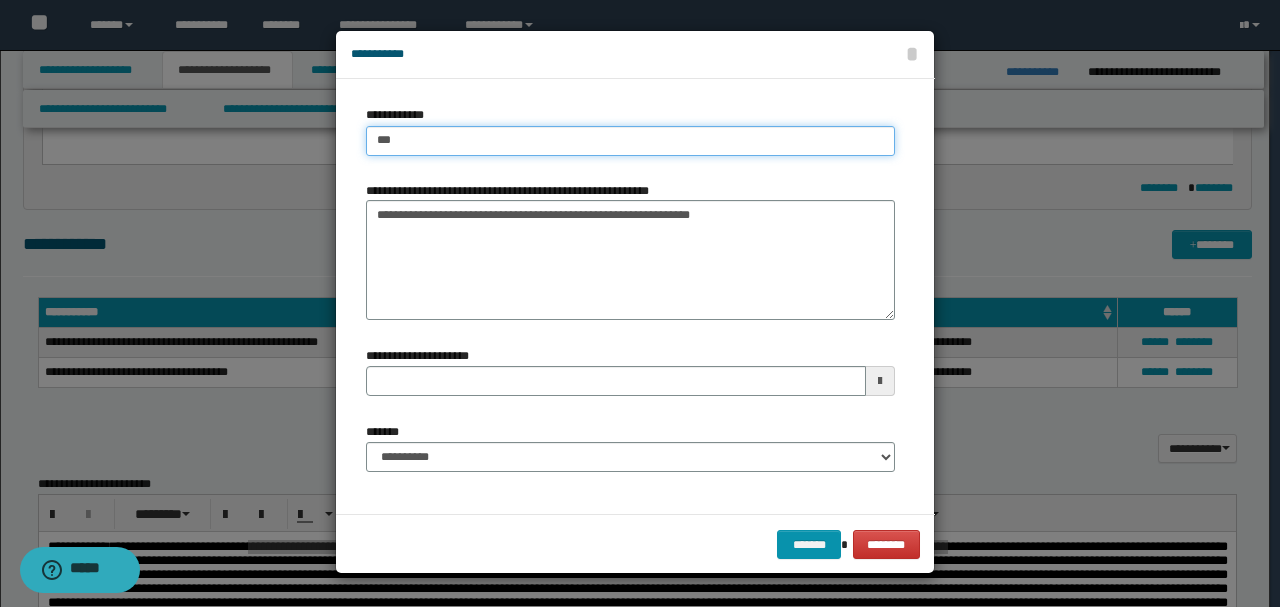 type on "***" 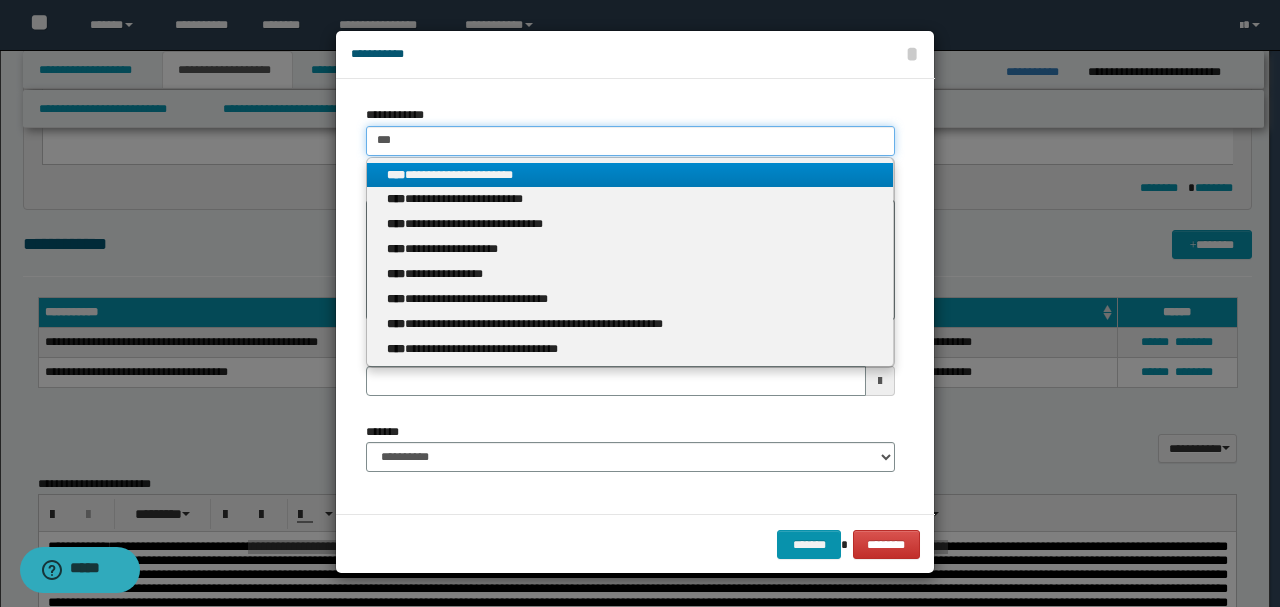 type on "***" 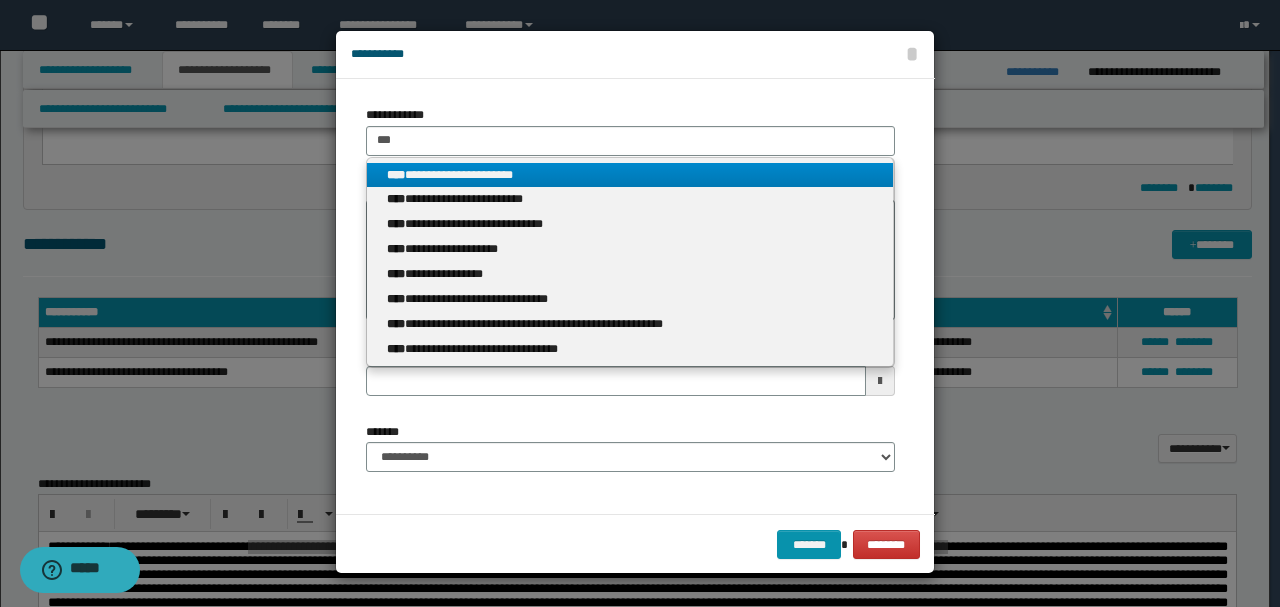 click on "**********" at bounding box center [630, 175] 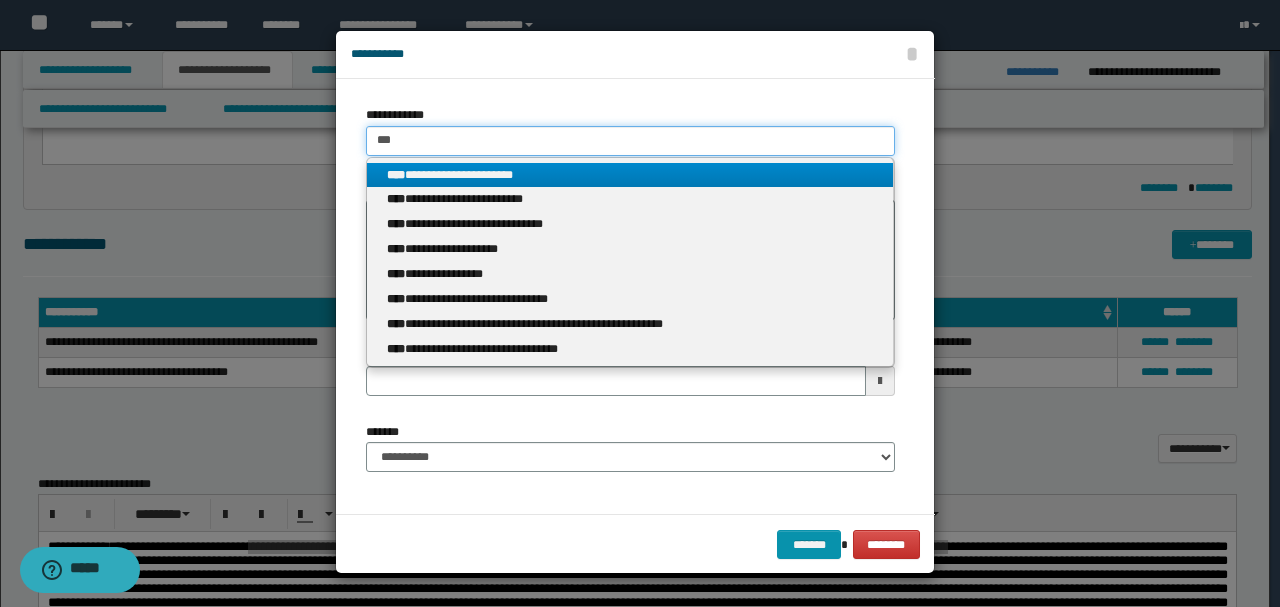 type 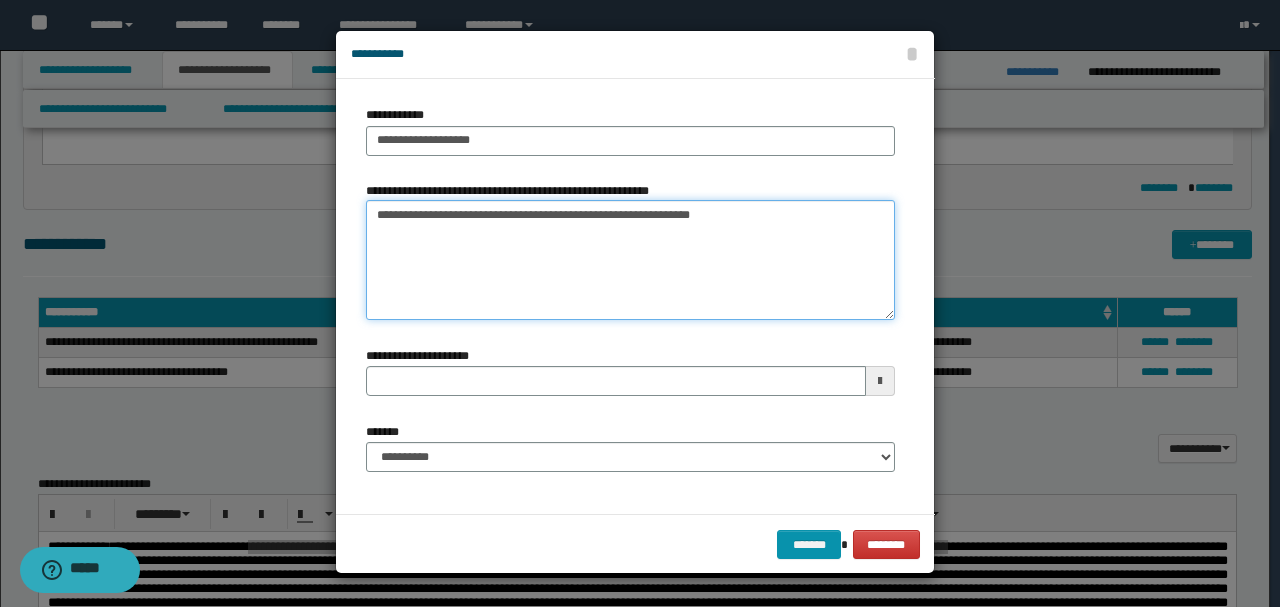drag, startPoint x: 523, startPoint y: 216, endPoint x: 1384, endPoint y: 194, distance: 861.281 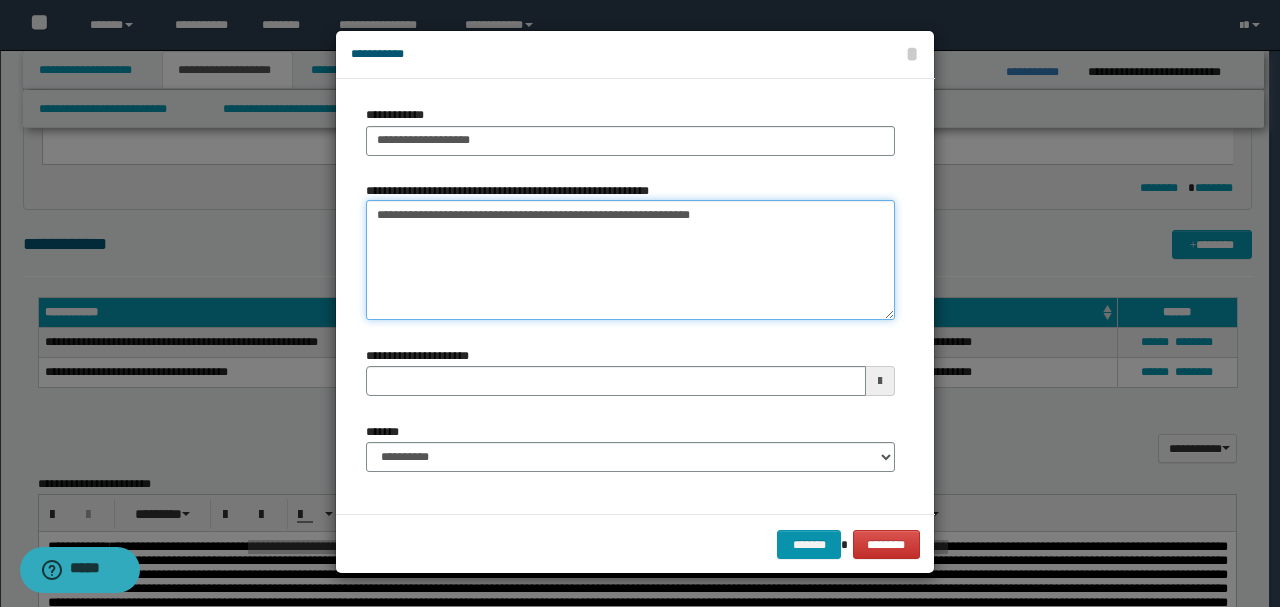 type on "**********" 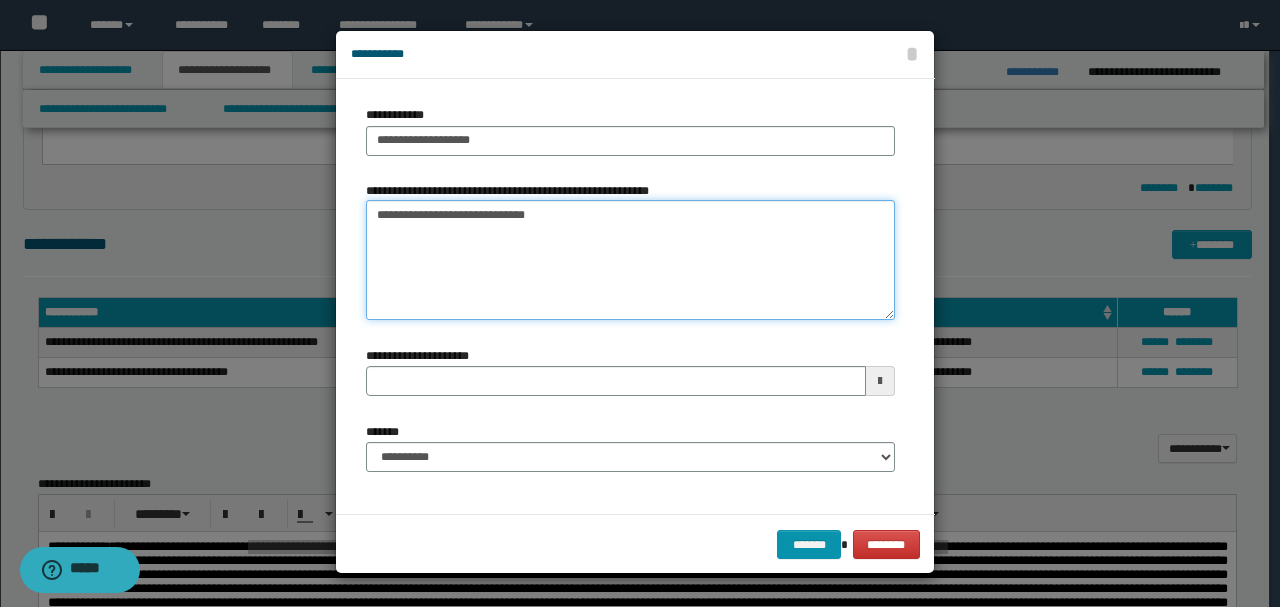 type 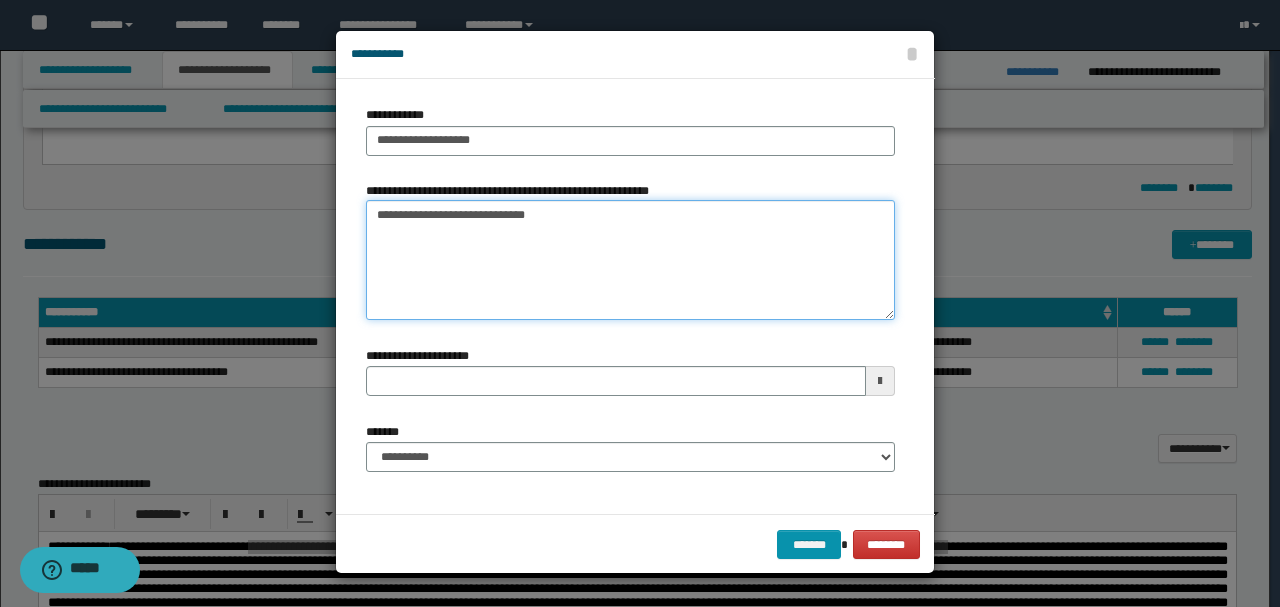 type on "**********" 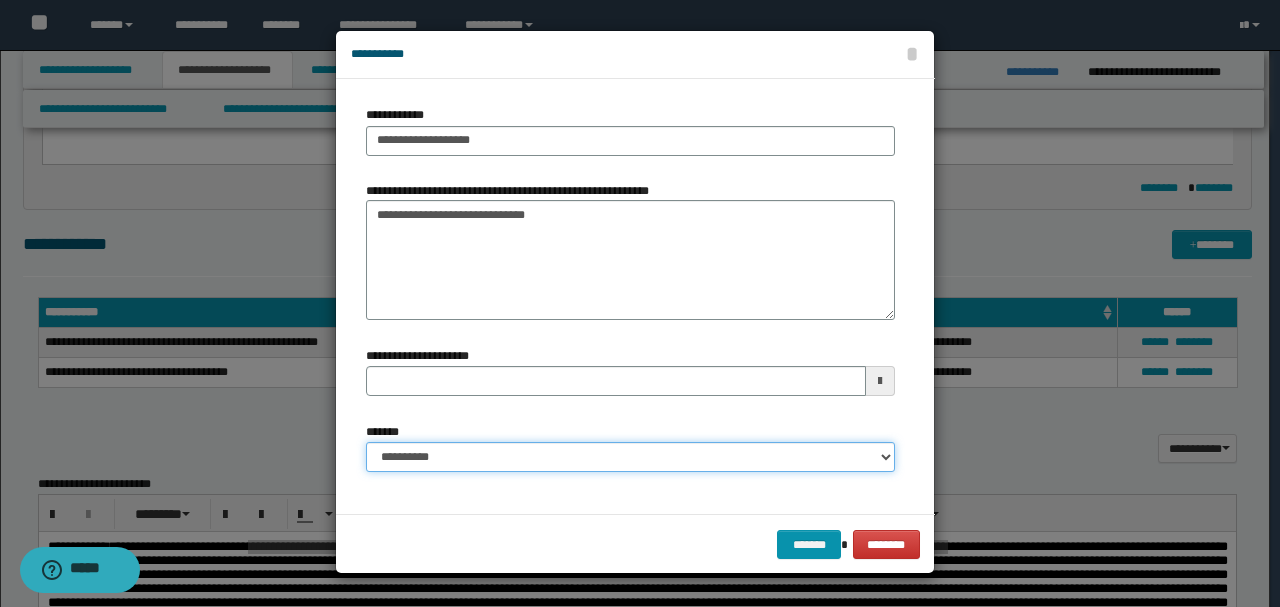 click on "**********" at bounding box center (630, 457) 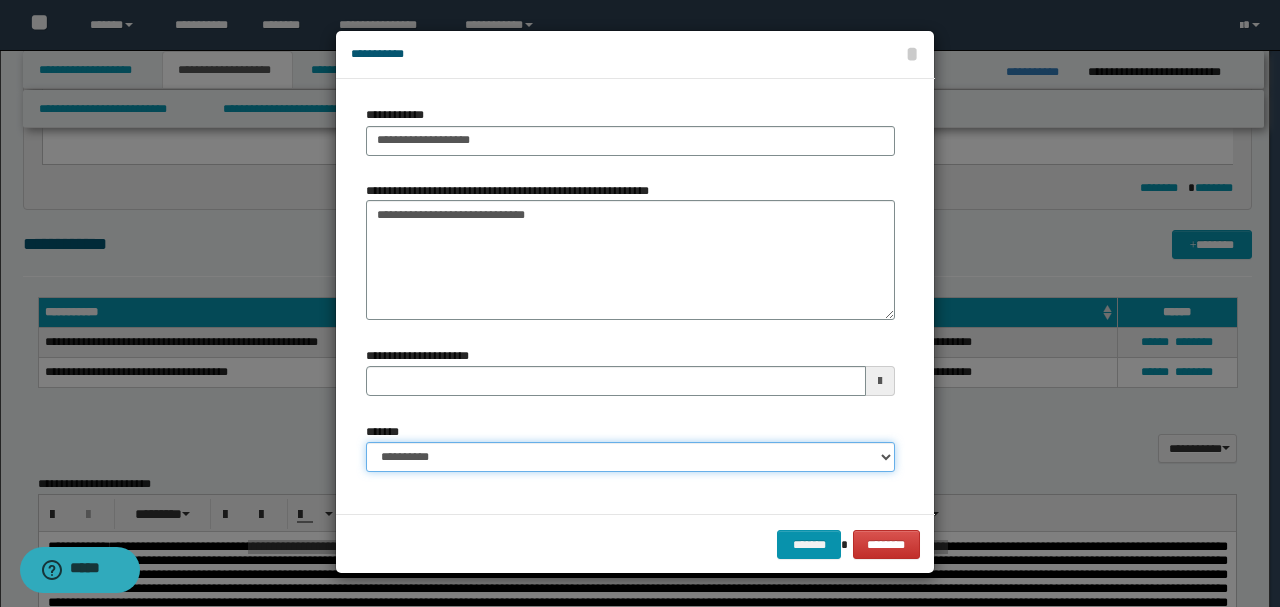 select on "*" 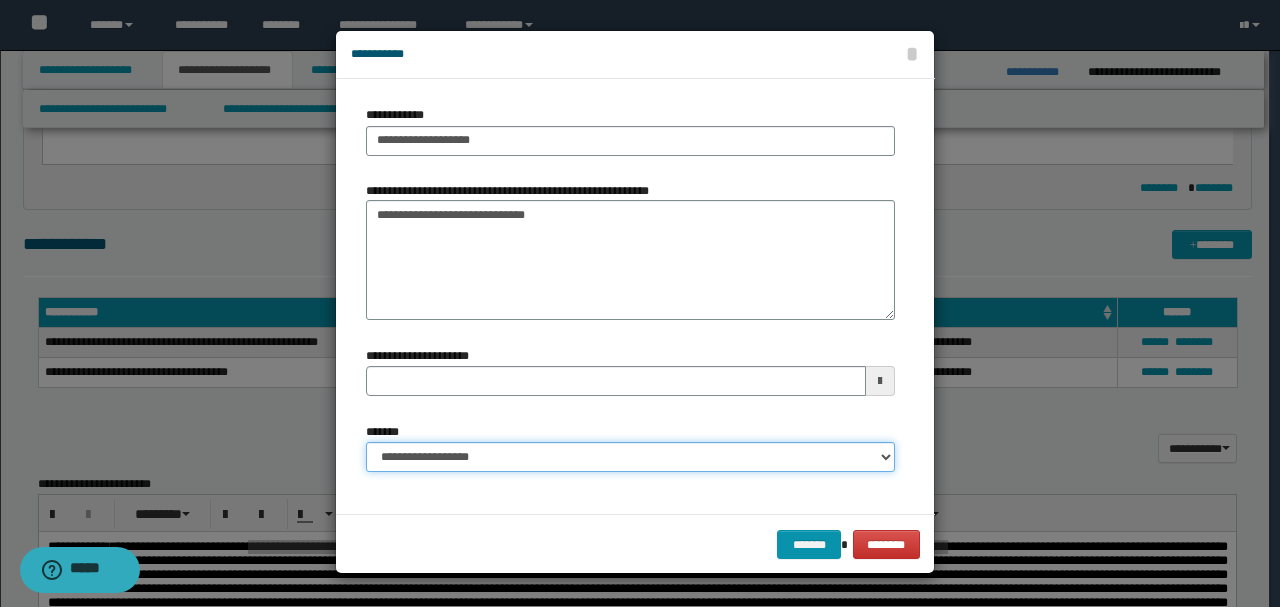 click on "**********" at bounding box center (630, 457) 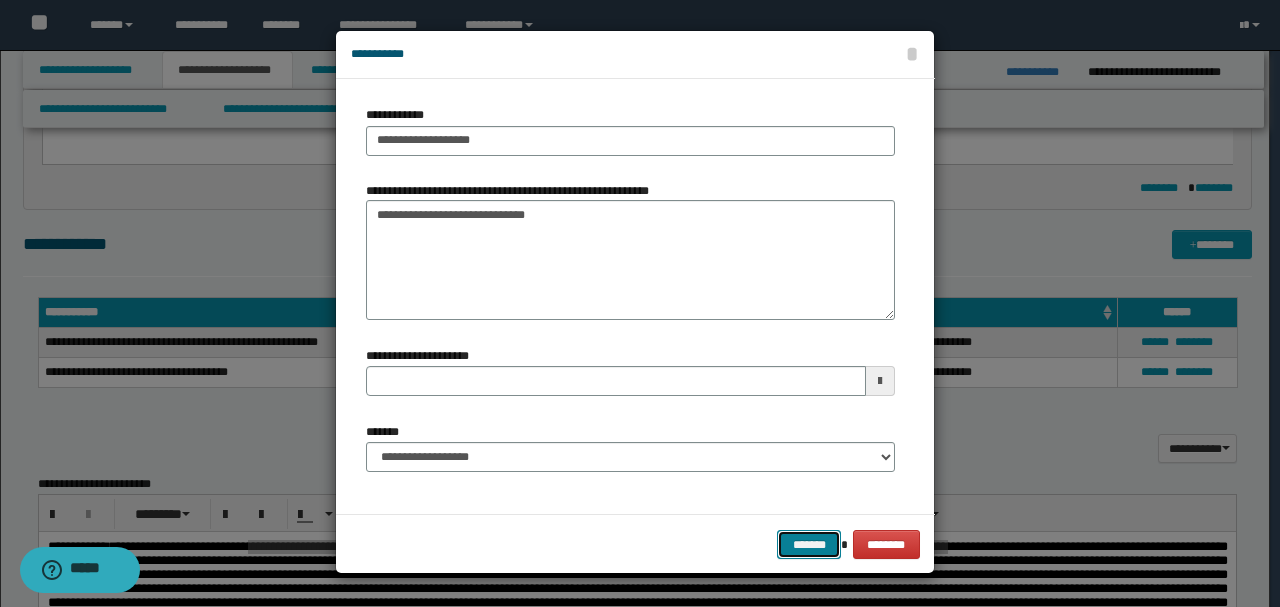 click on "*******" at bounding box center (809, 544) 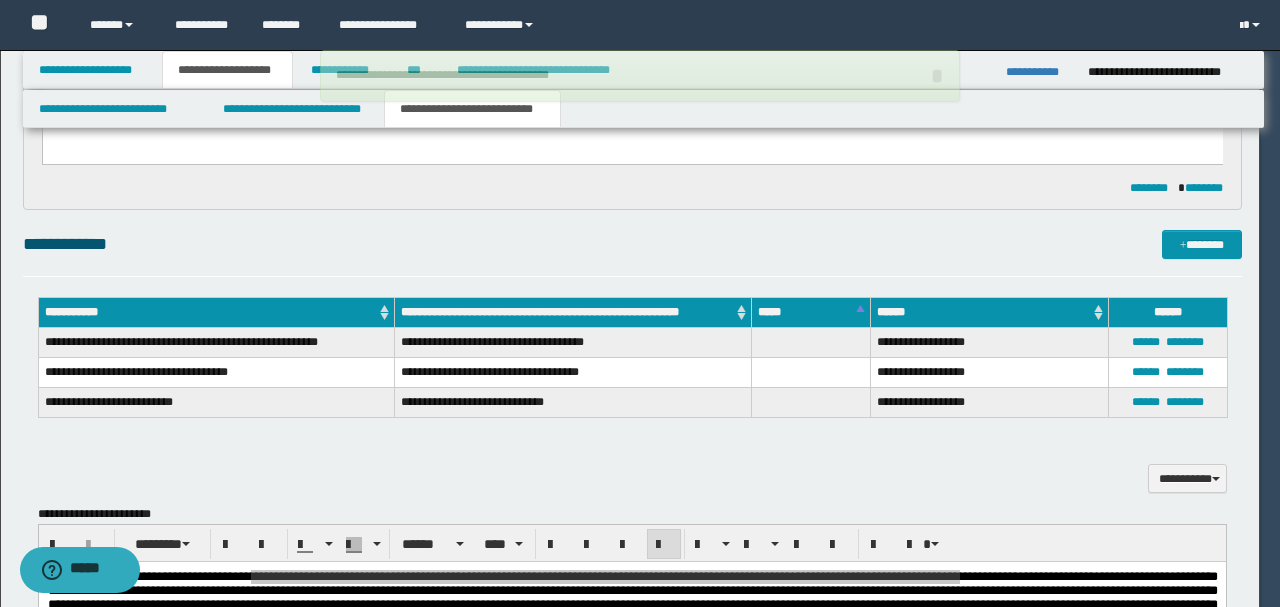 type 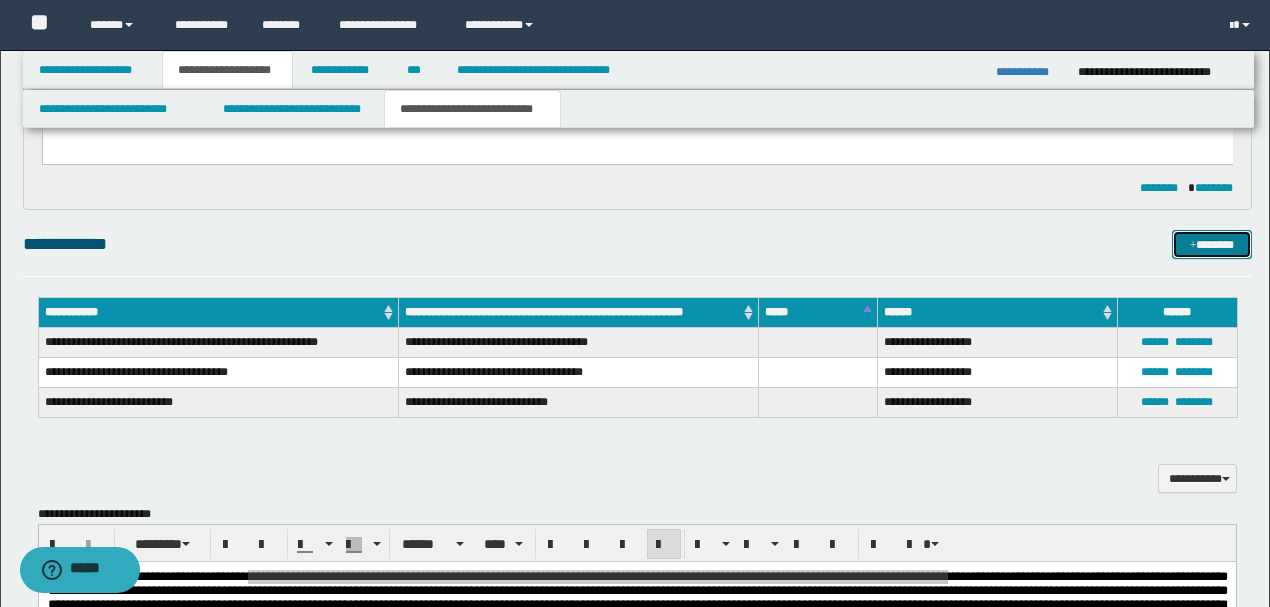 click on "*******" at bounding box center [1211, 244] 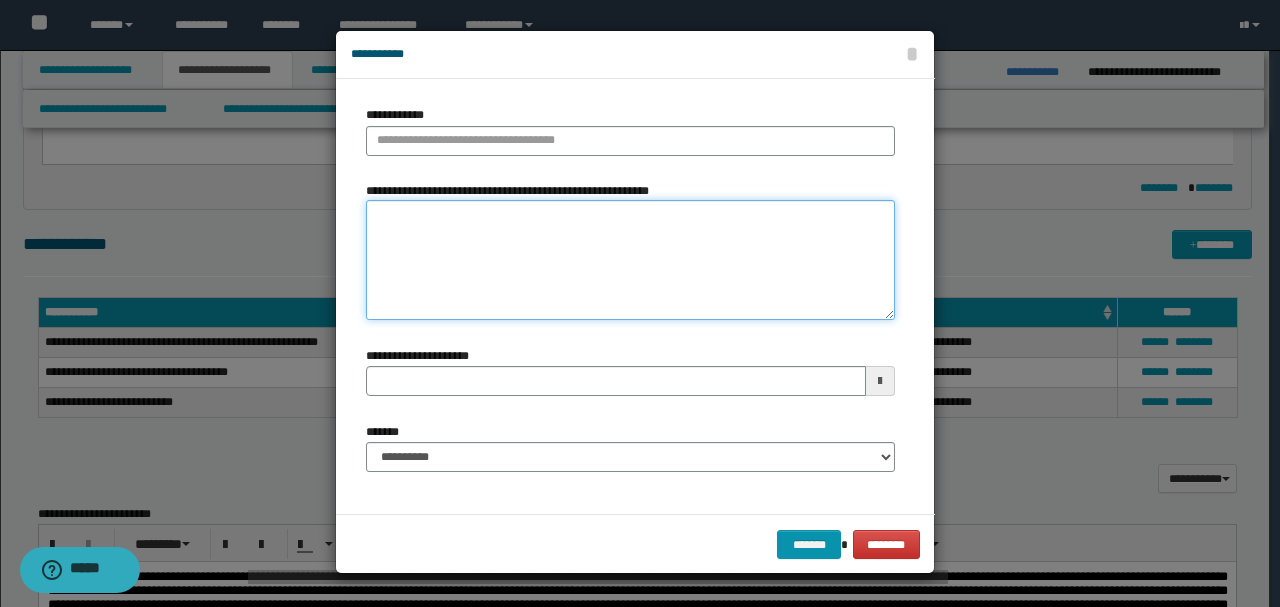 click on "**********" at bounding box center (630, 260) 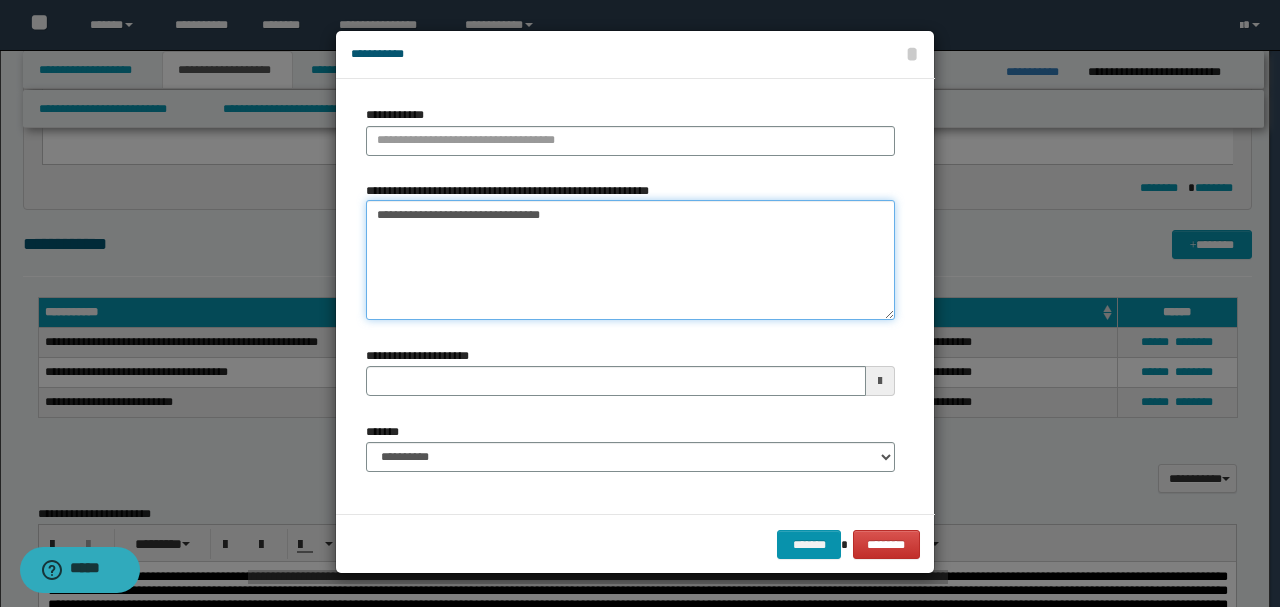 type 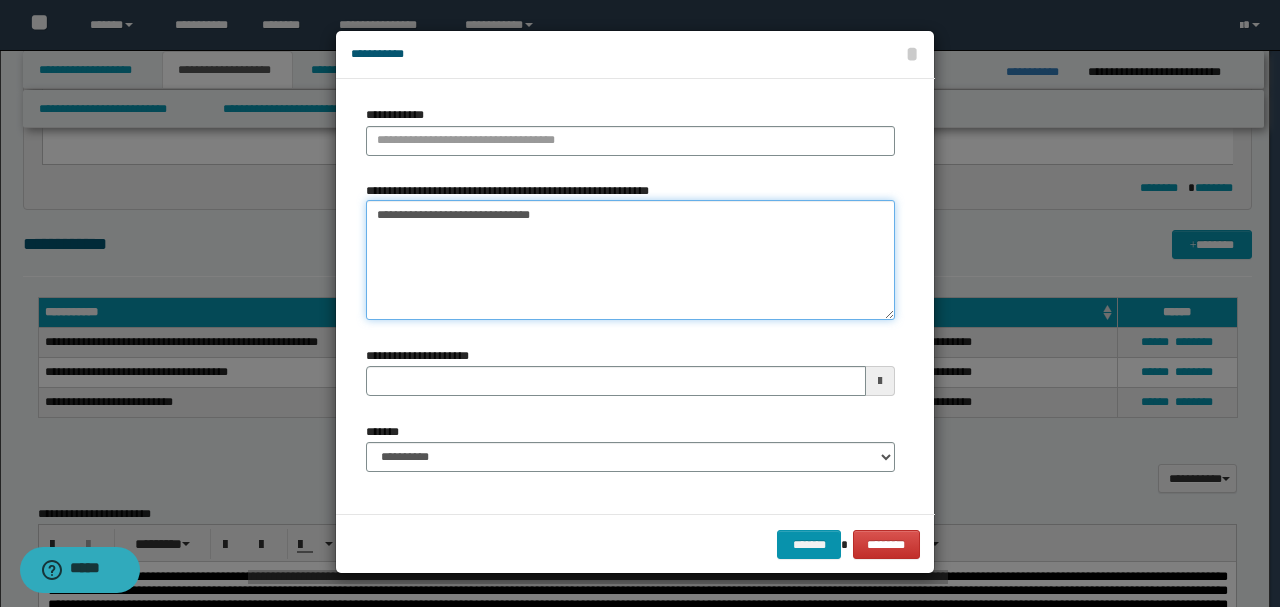 type on "**********" 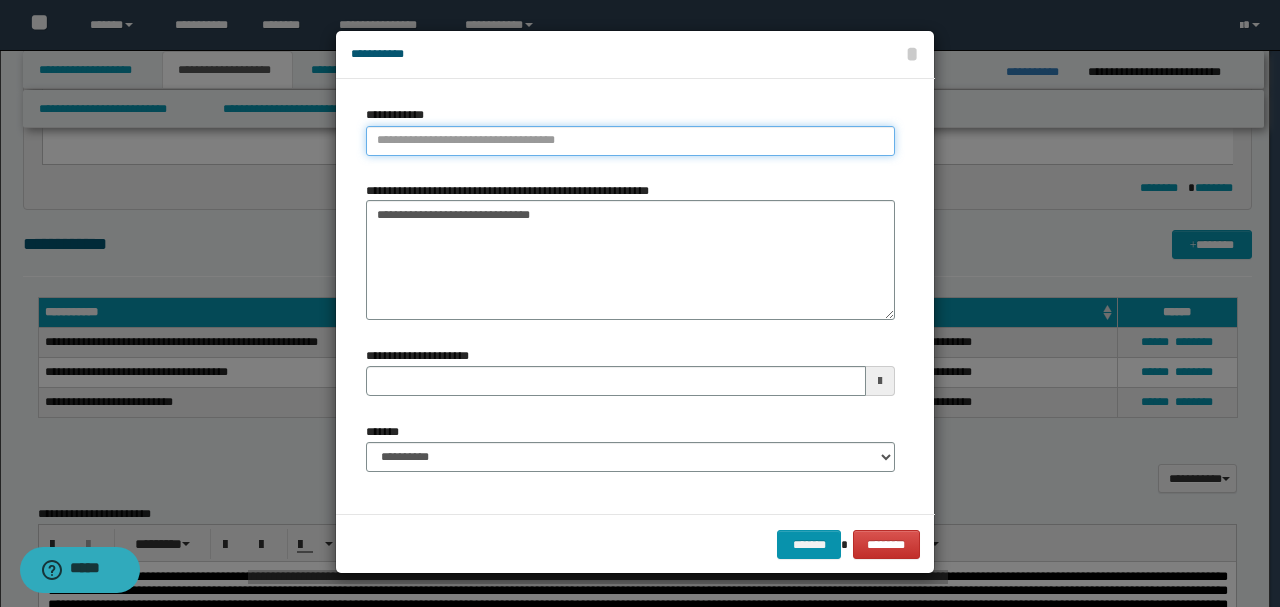 type on "**********" 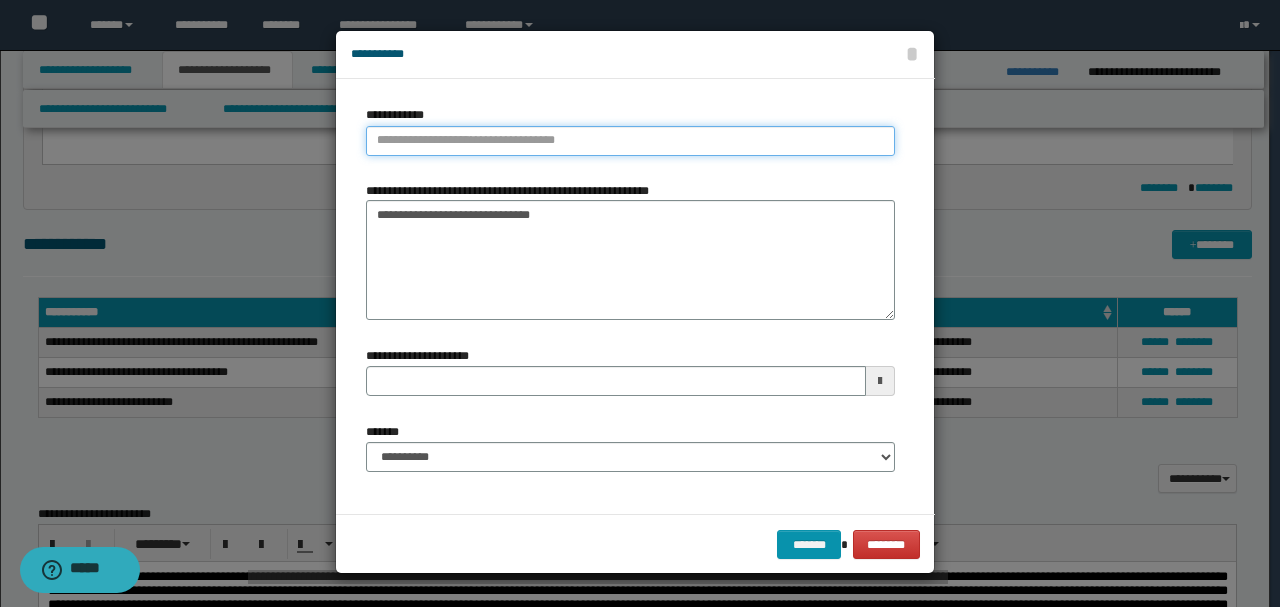 click on "**********" at bounding box center (630, 141) 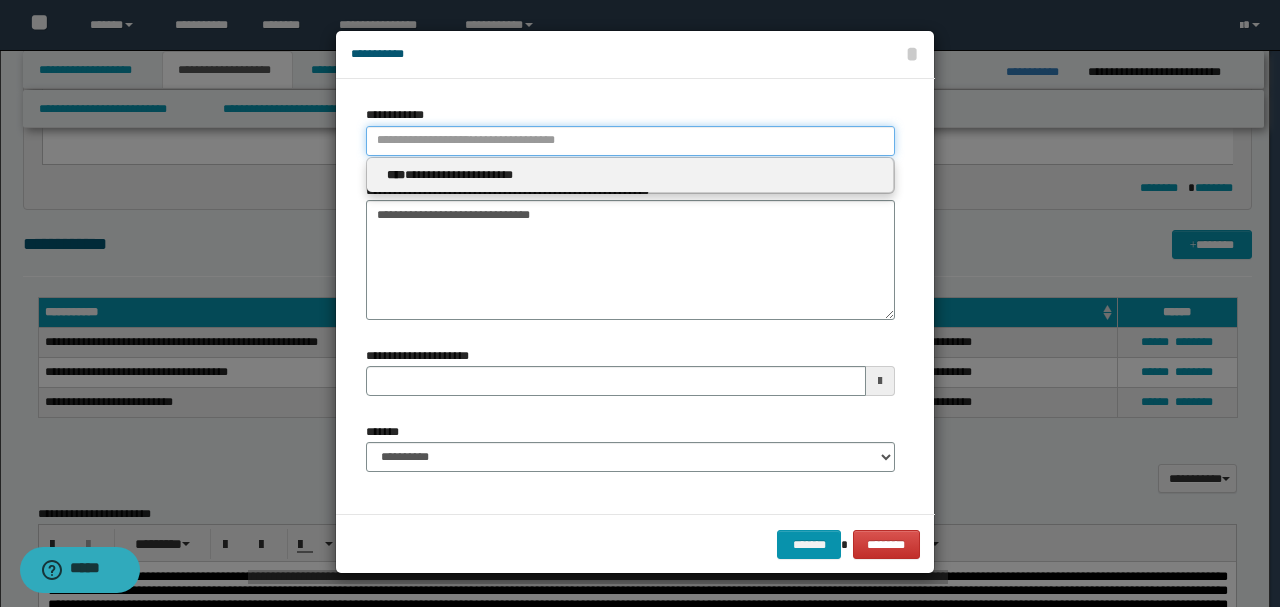 type 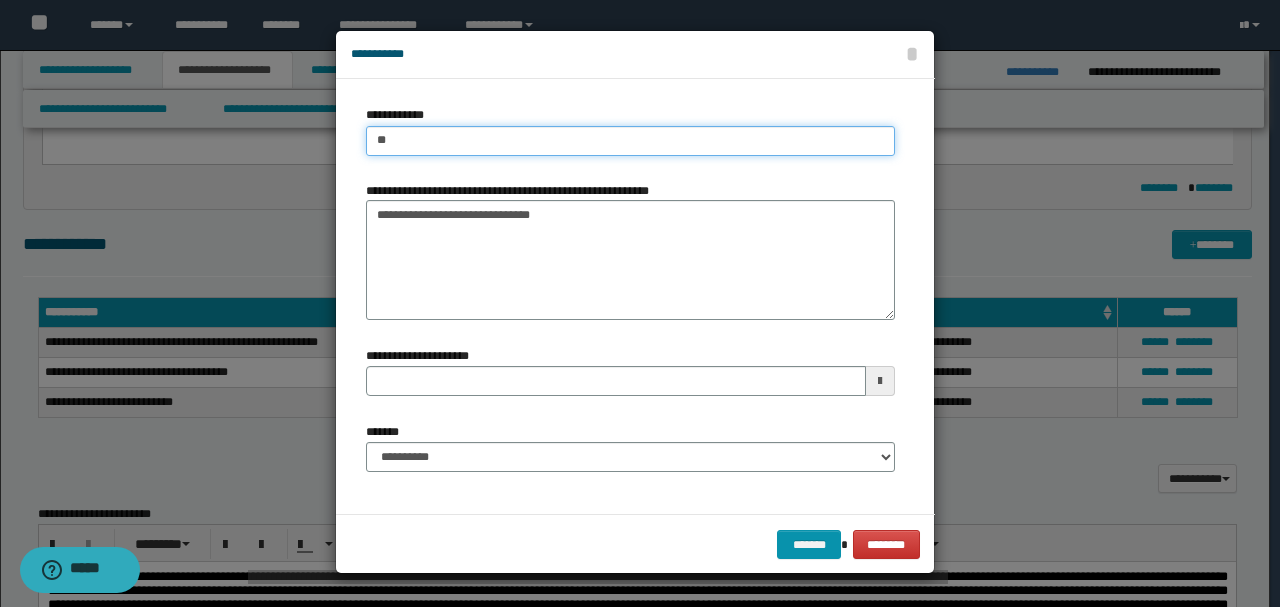type on "***" 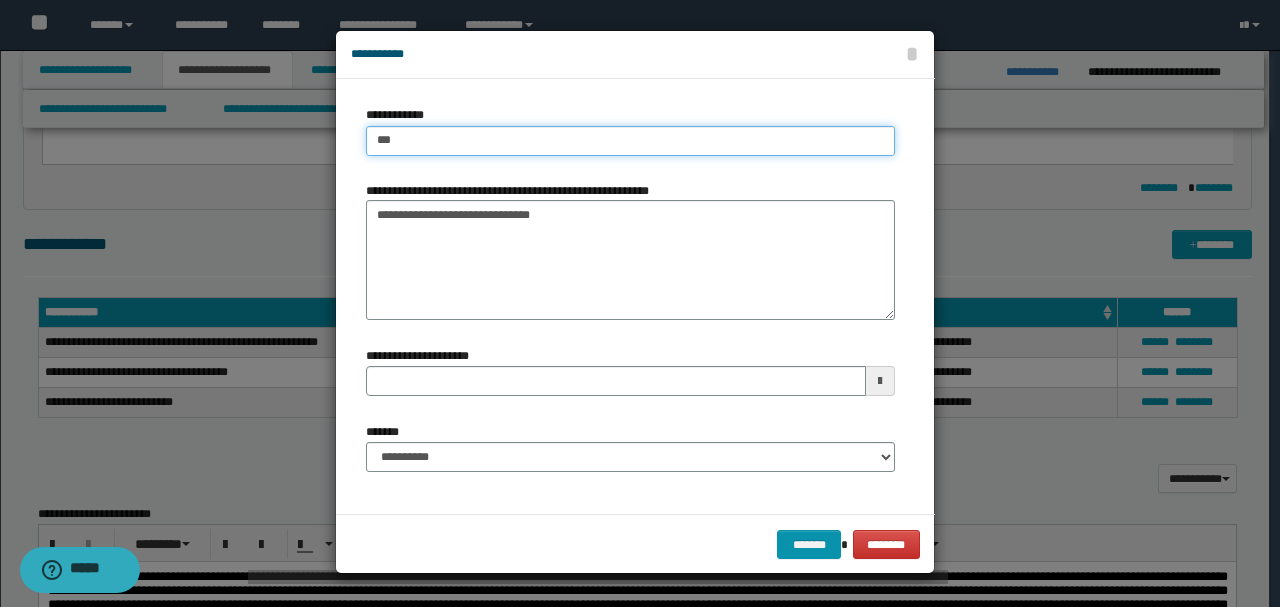 type on "***" 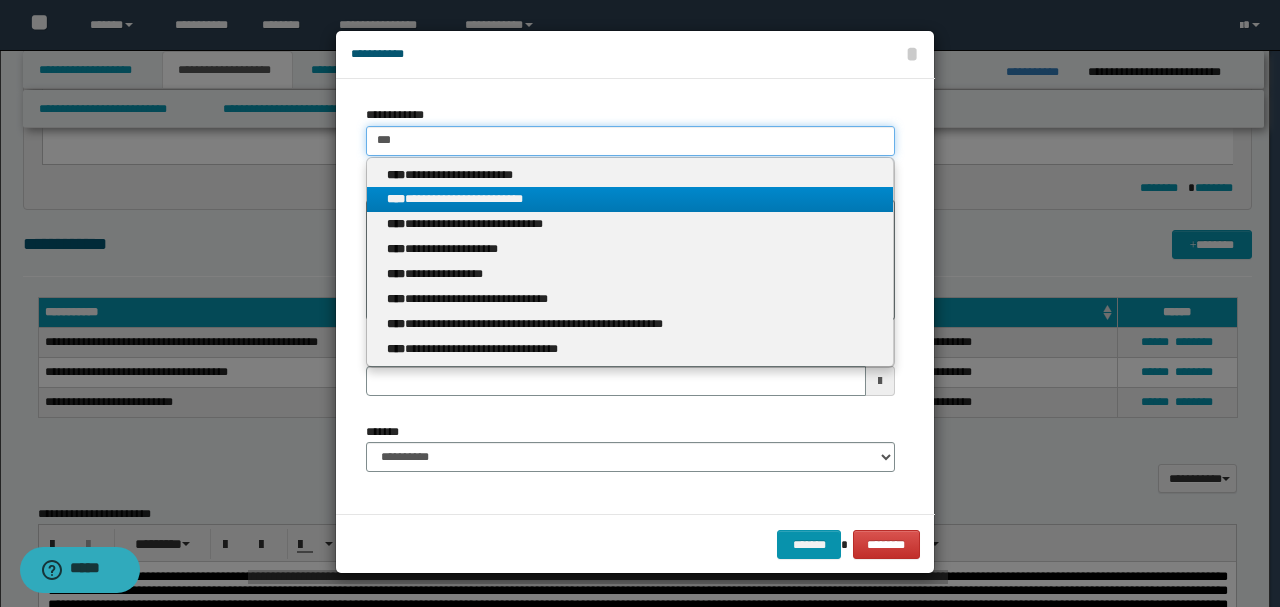 type on "***" 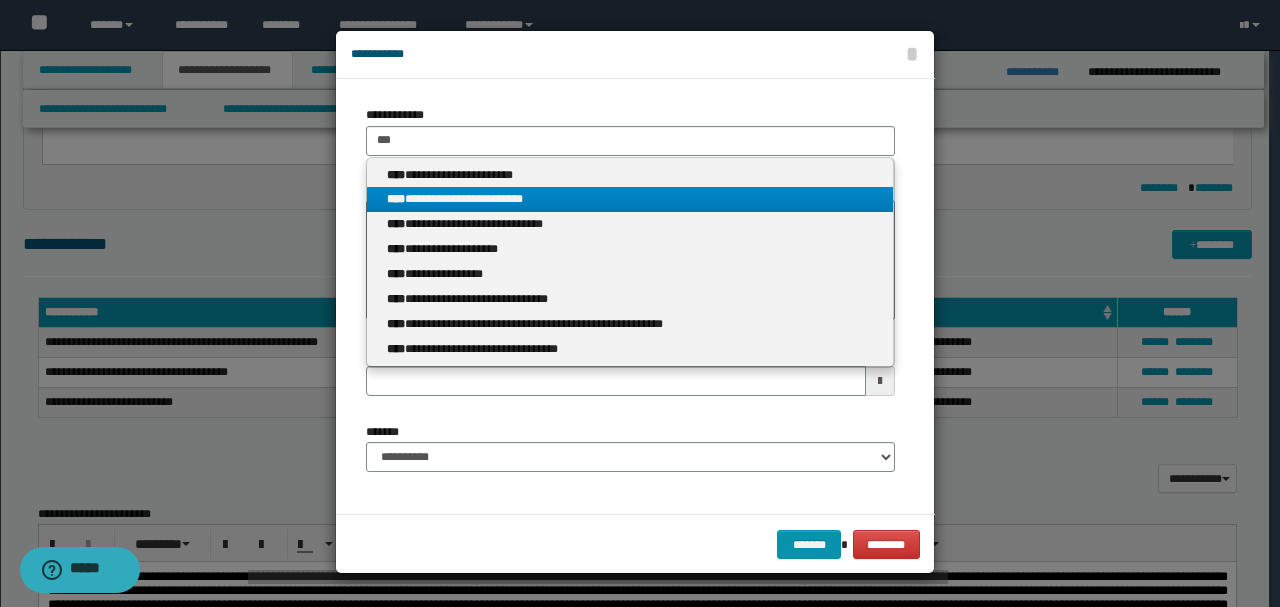 click on "**********" at bounding box center [630, 199] 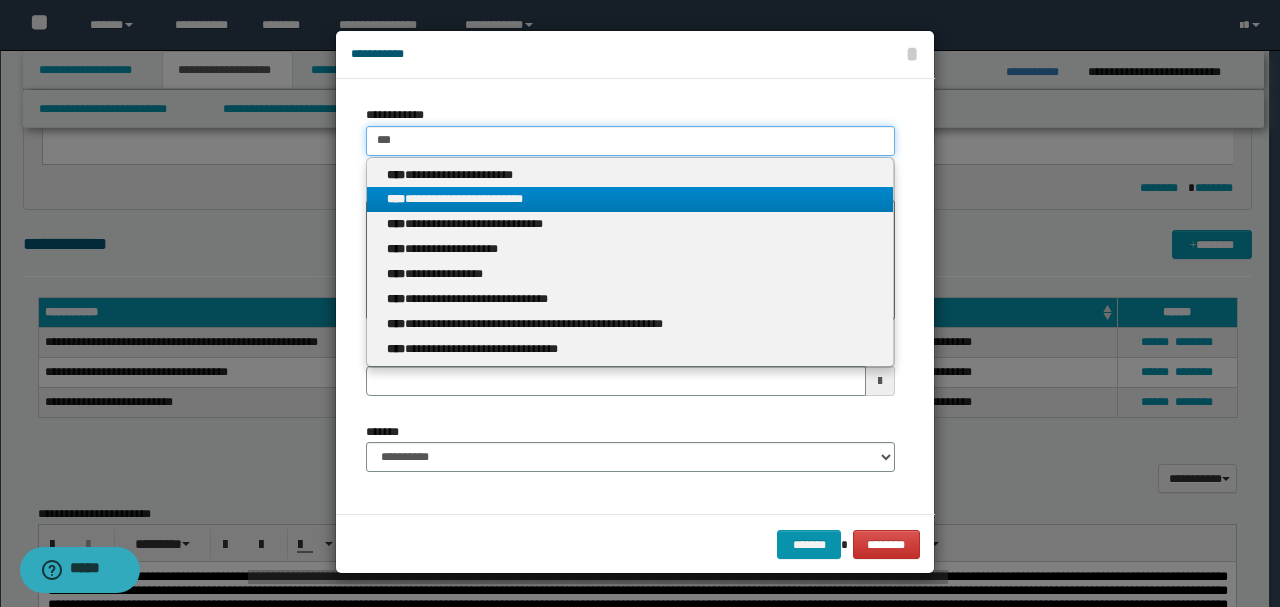 type 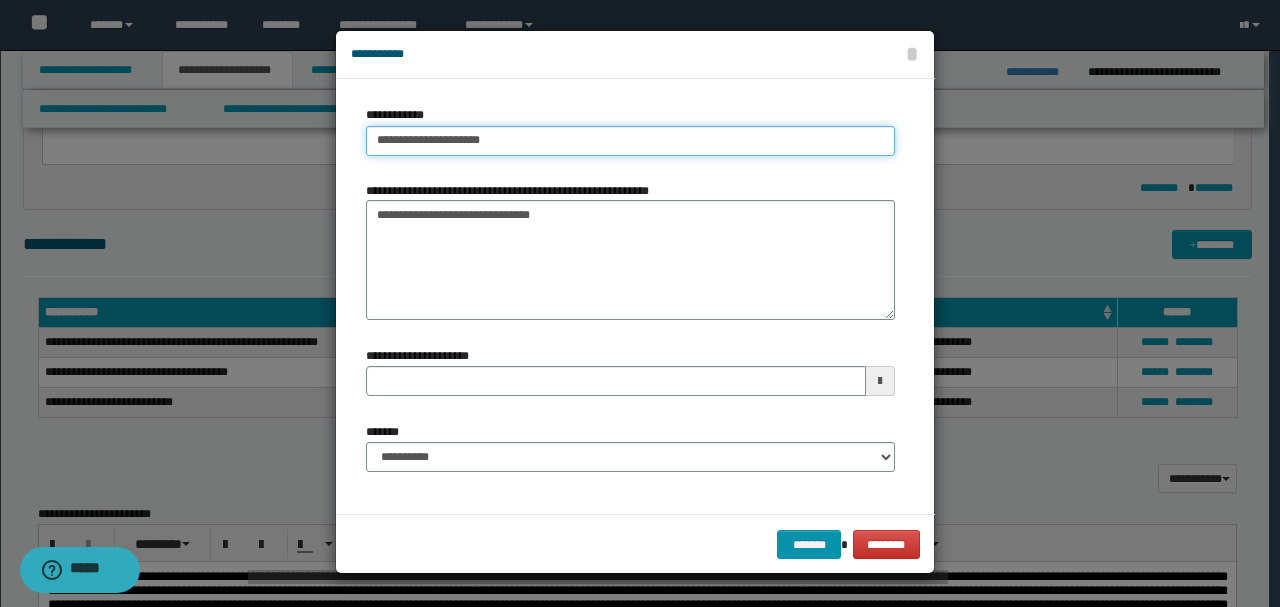 type 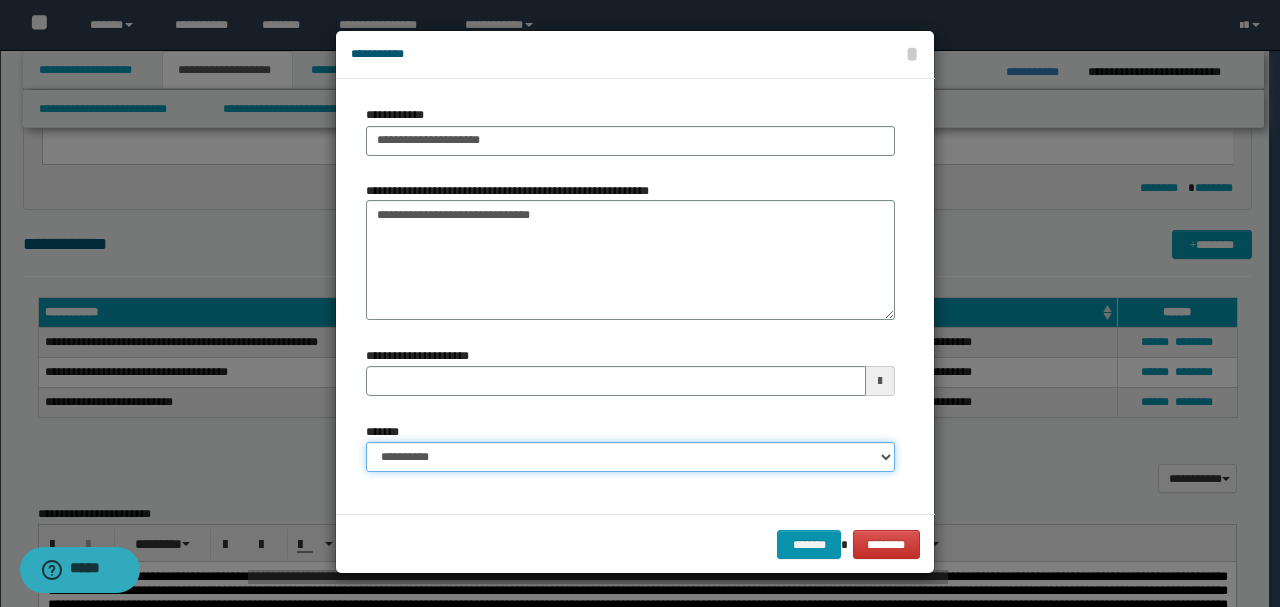 click on "**********" at bounding box center (630, 457) 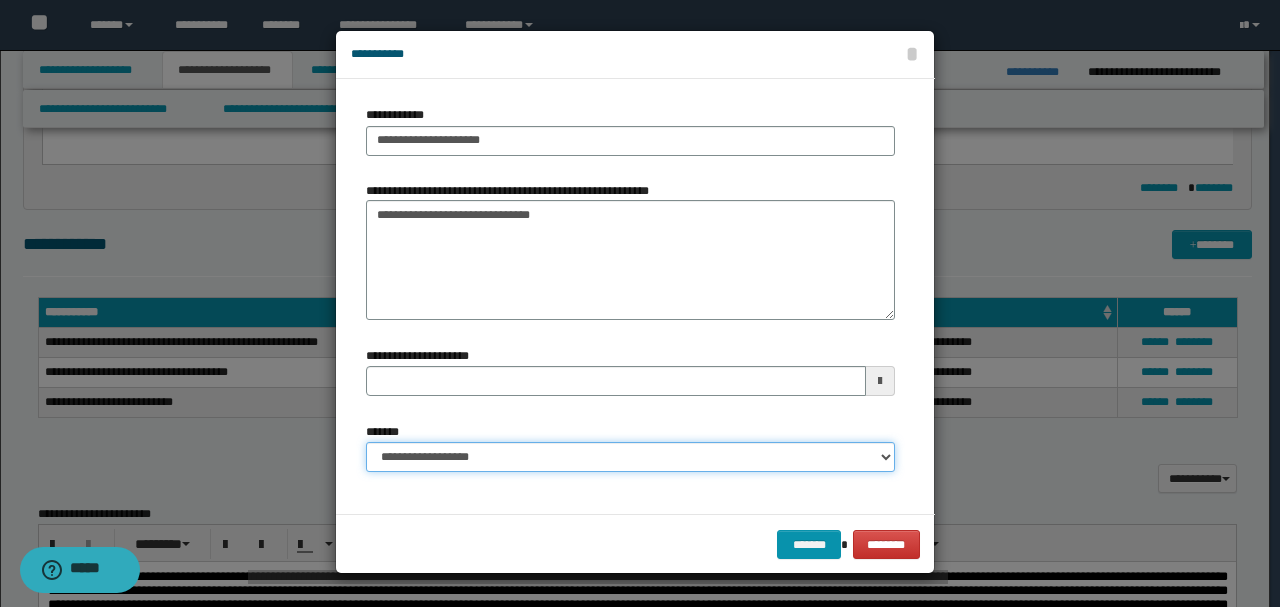 click on "**********" at bounding box center [630, 457] 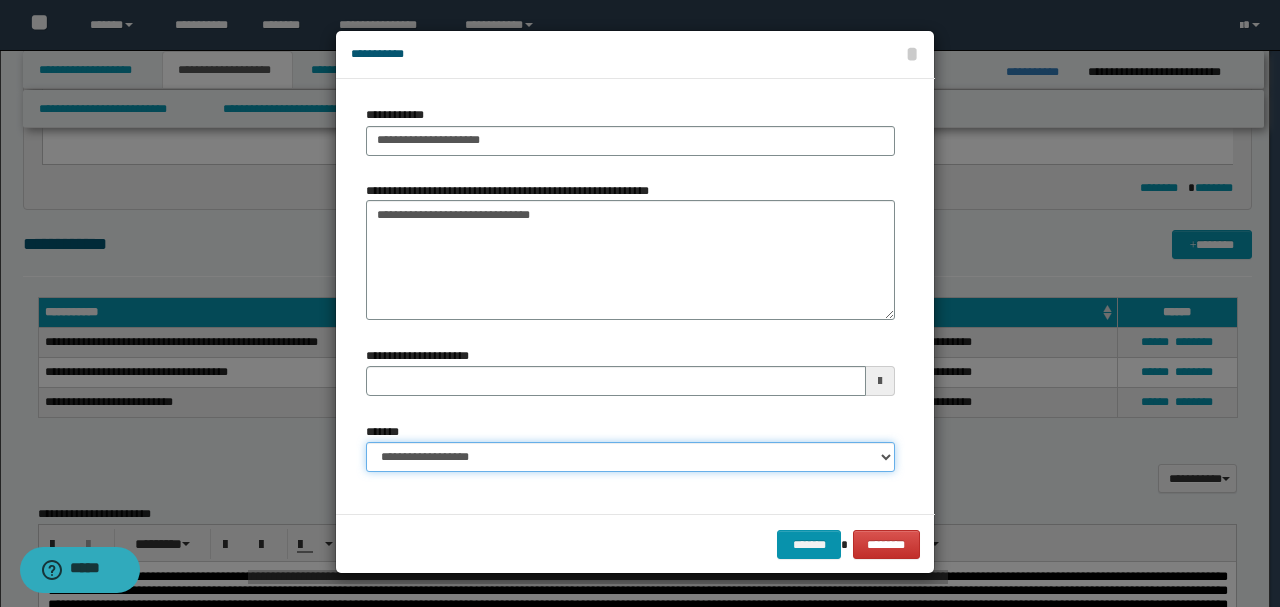 select on "*" 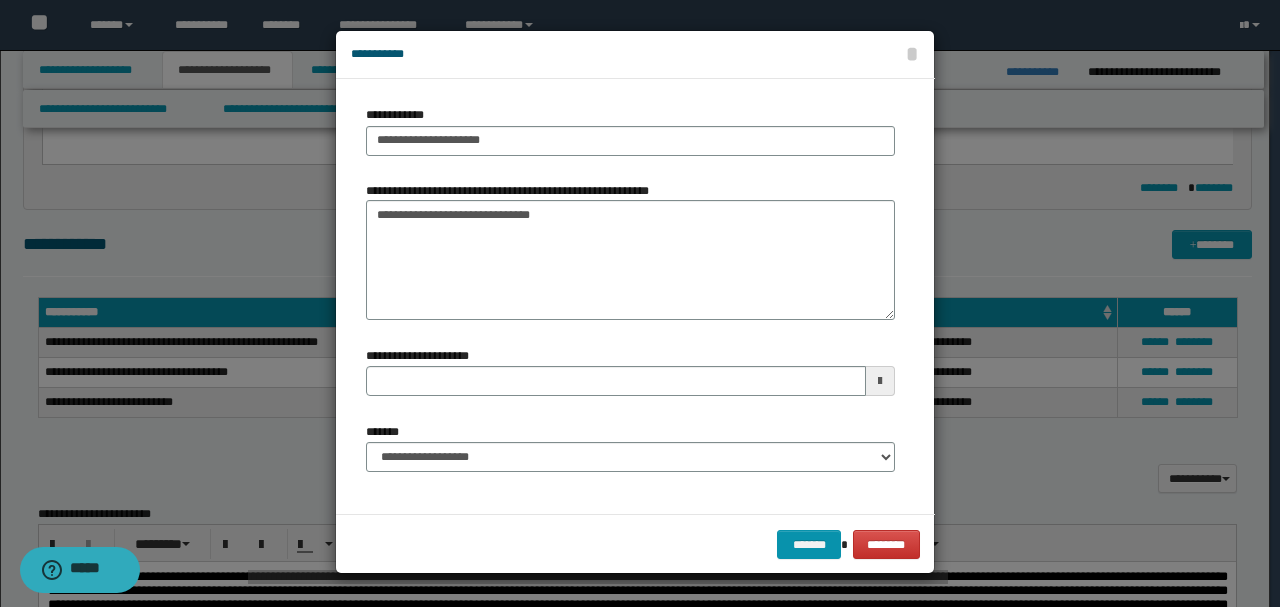 click on "*******
********" at bounding box center (635, 544) 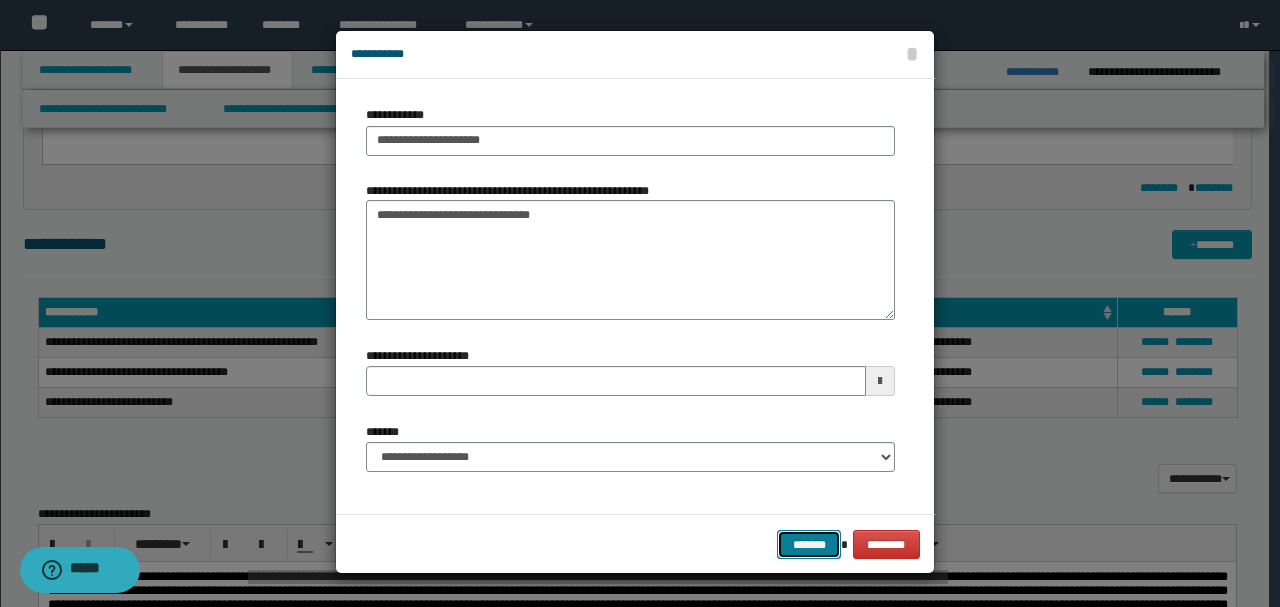 click on "*******" at bounding box center (809, 544) 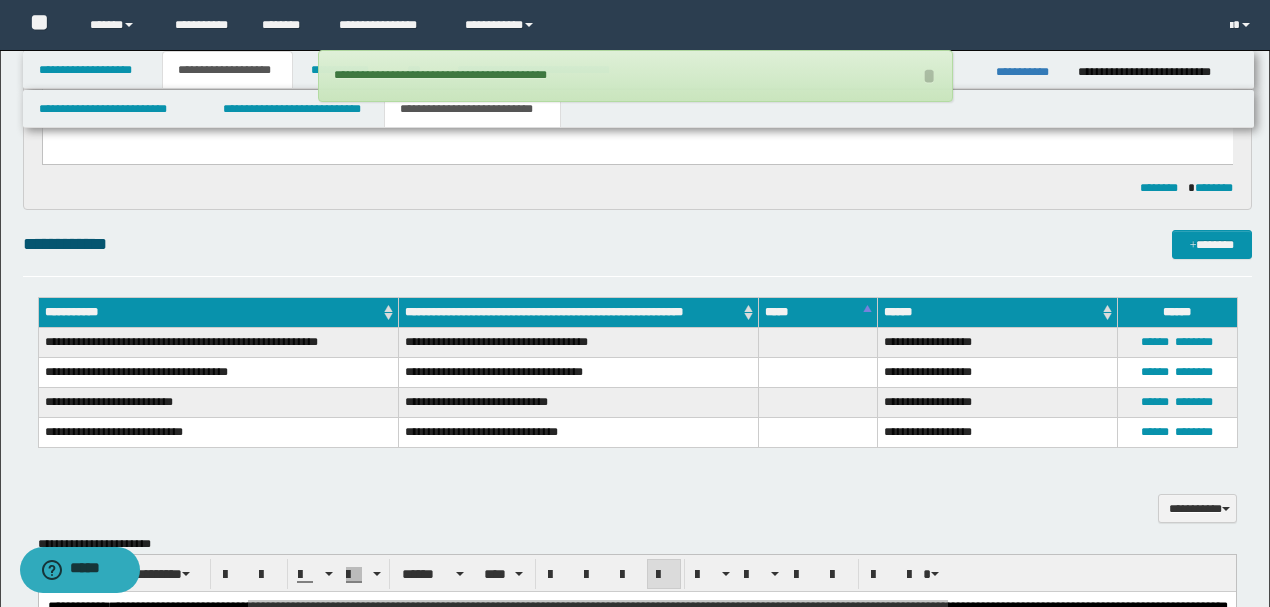 click on "**********" at bounding box center [637, 497] 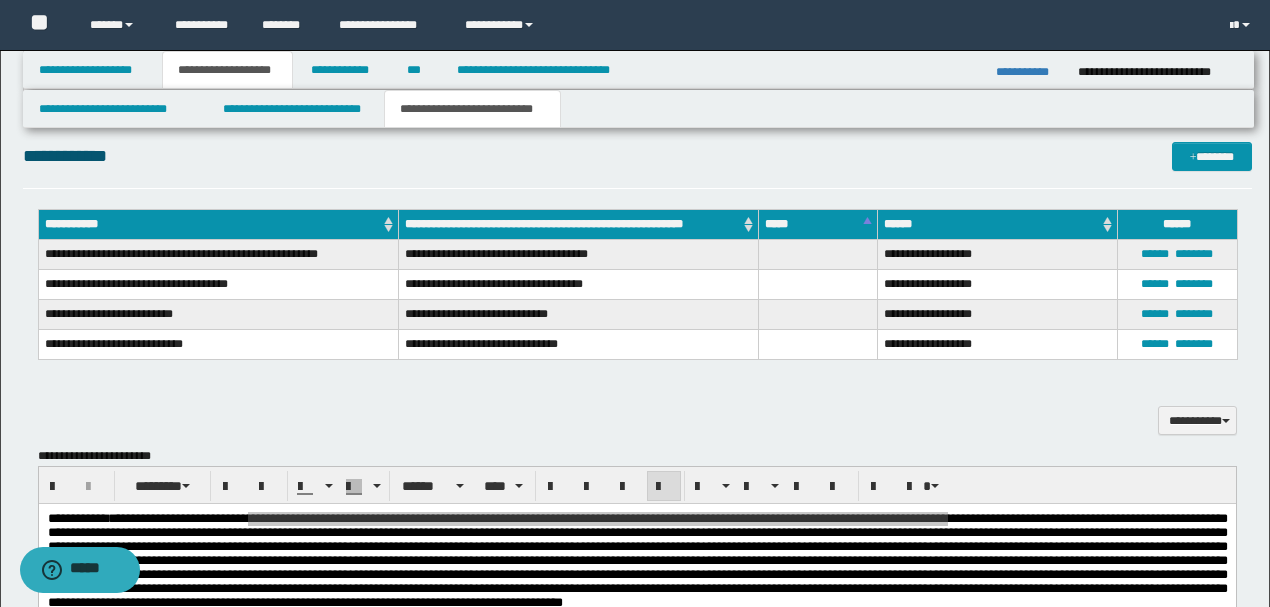 scroll, scrollTop: 1000, scrollLeft: 0, axis: vertical 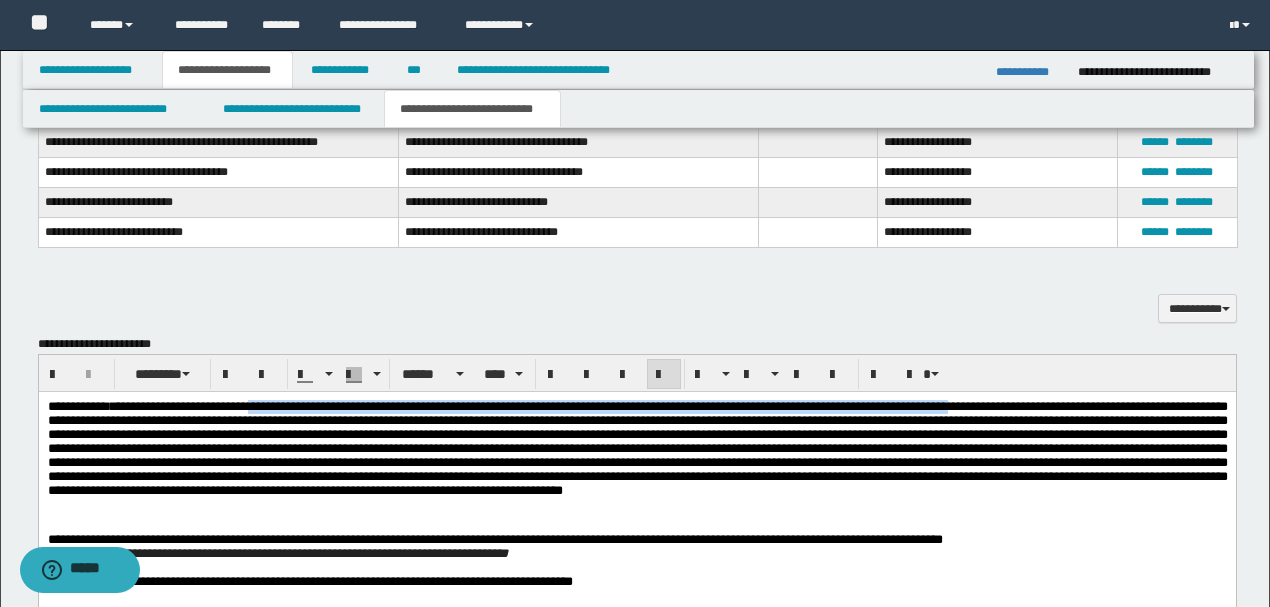 click on "**********" 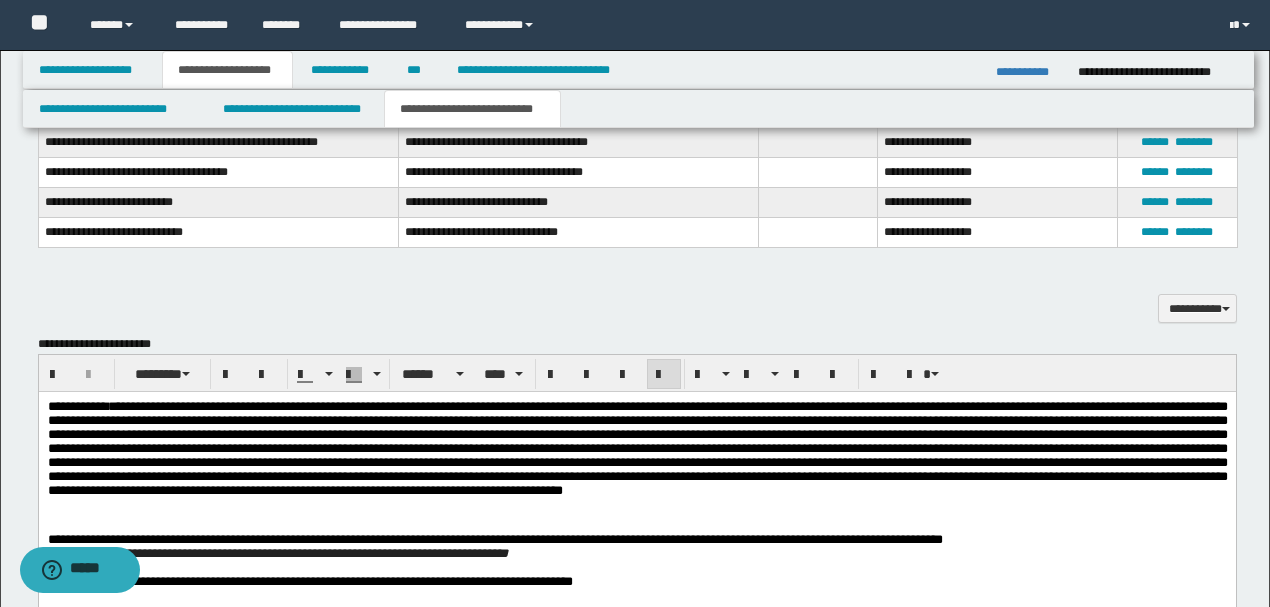 click on "**********" 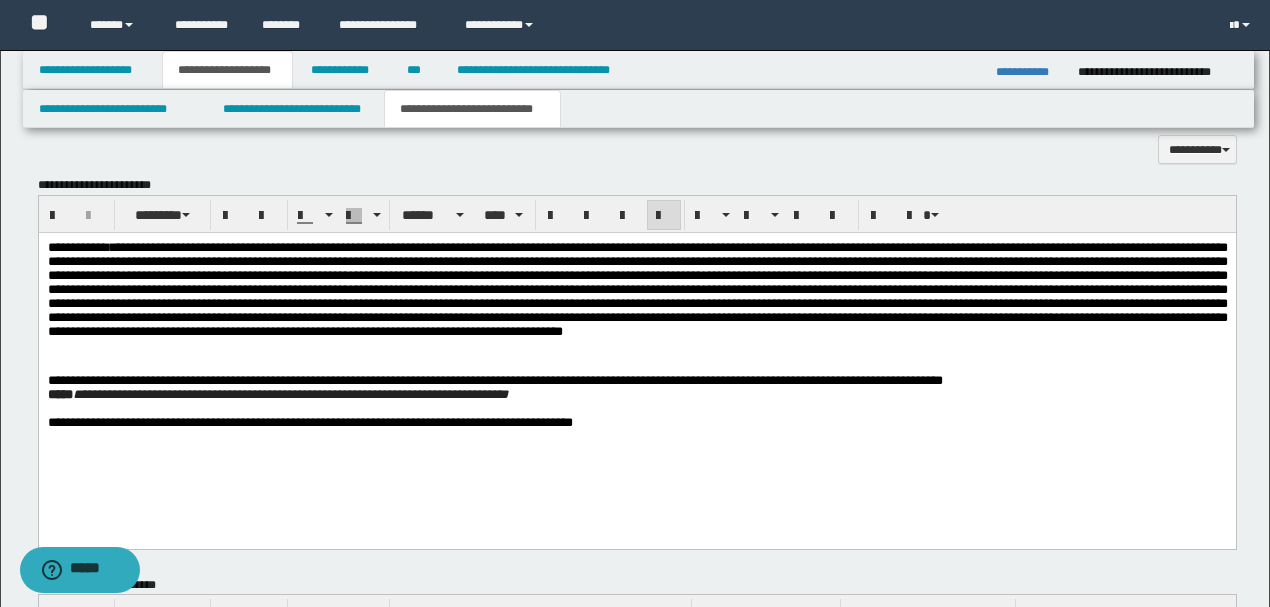 scroll, scrollTop: 1200, scrollLeft: 0, axis: vertical 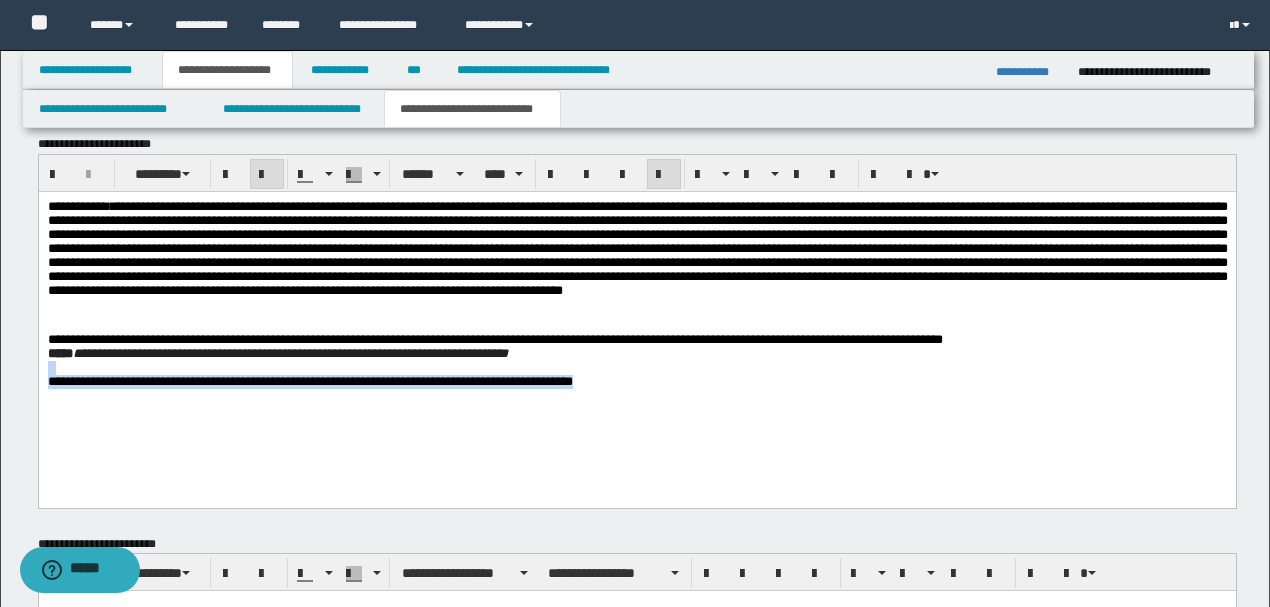drag, startPoint x: 774, startPoint y: 431, endPoint x: 860, endPoint y: 470, distance: 94.42987 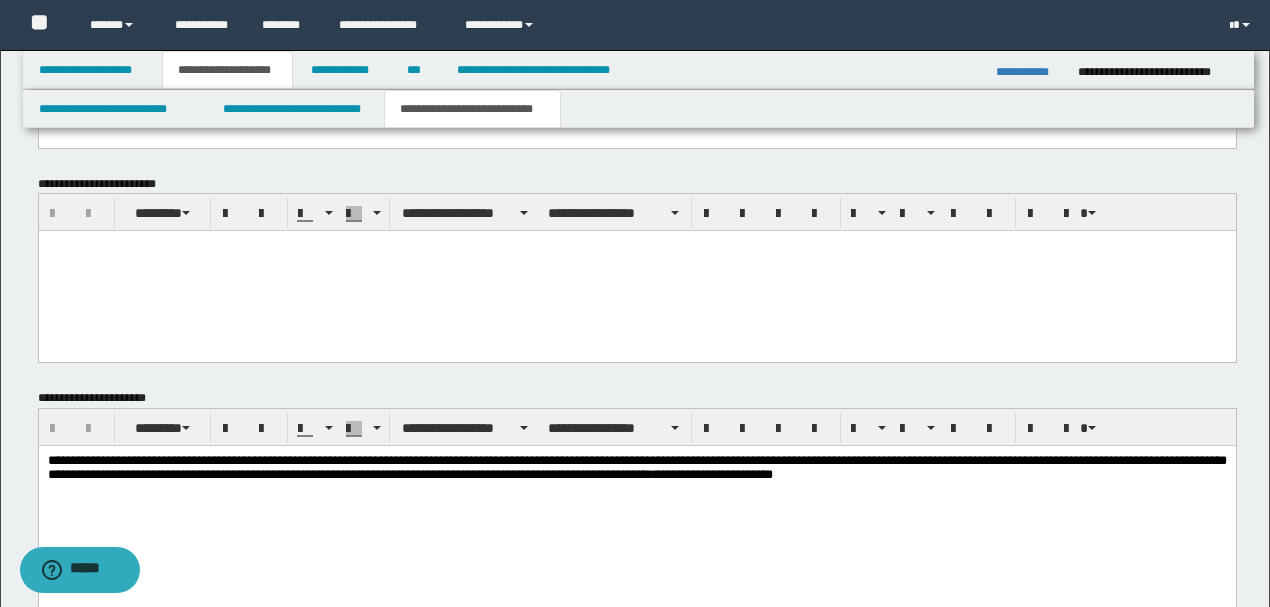 scroll, scrollTop: 1533, scrollLeft: 0, axis: vertical 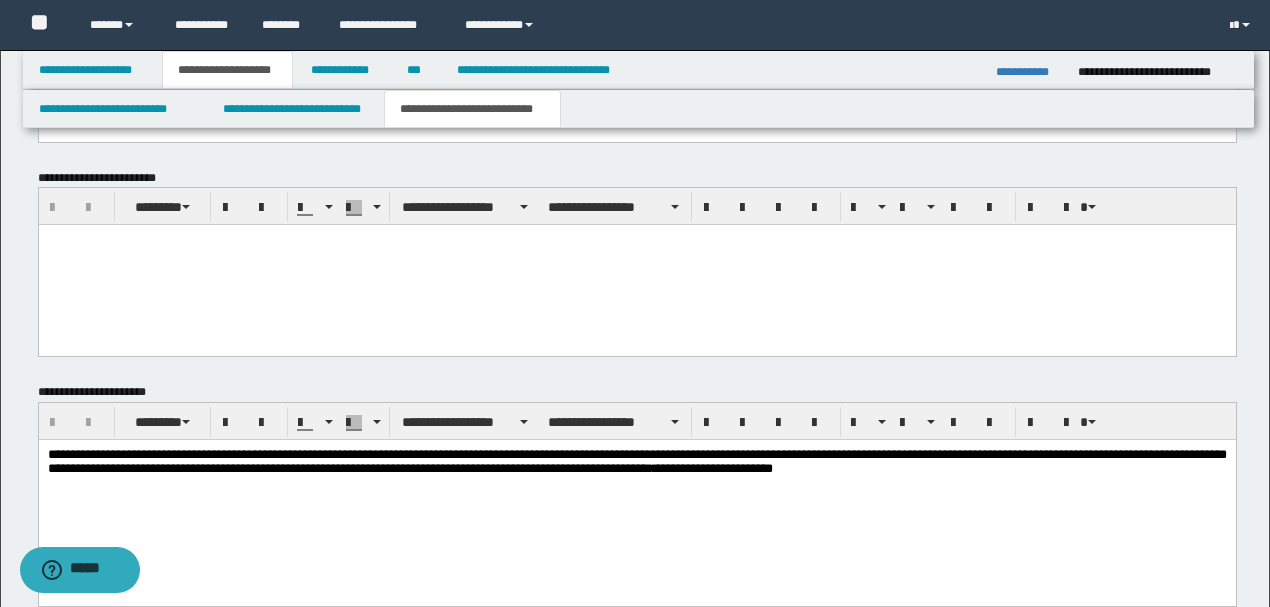 click on "**********" at bounding box center [636, 461] 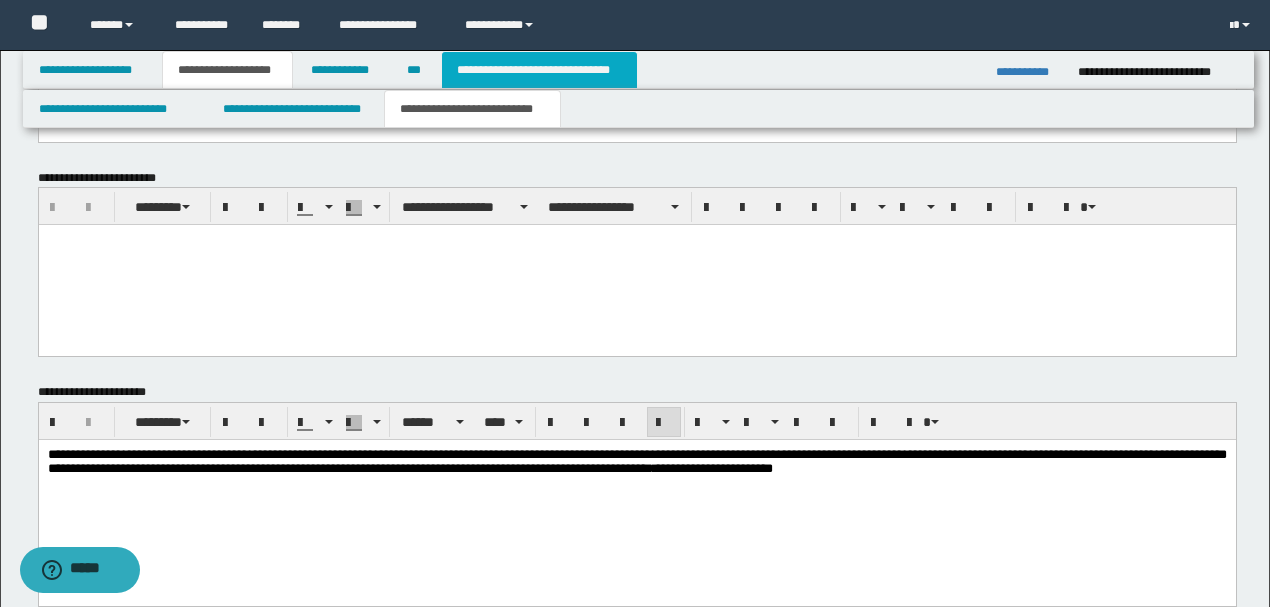 click on "**********" at bounding box center [539, 70] 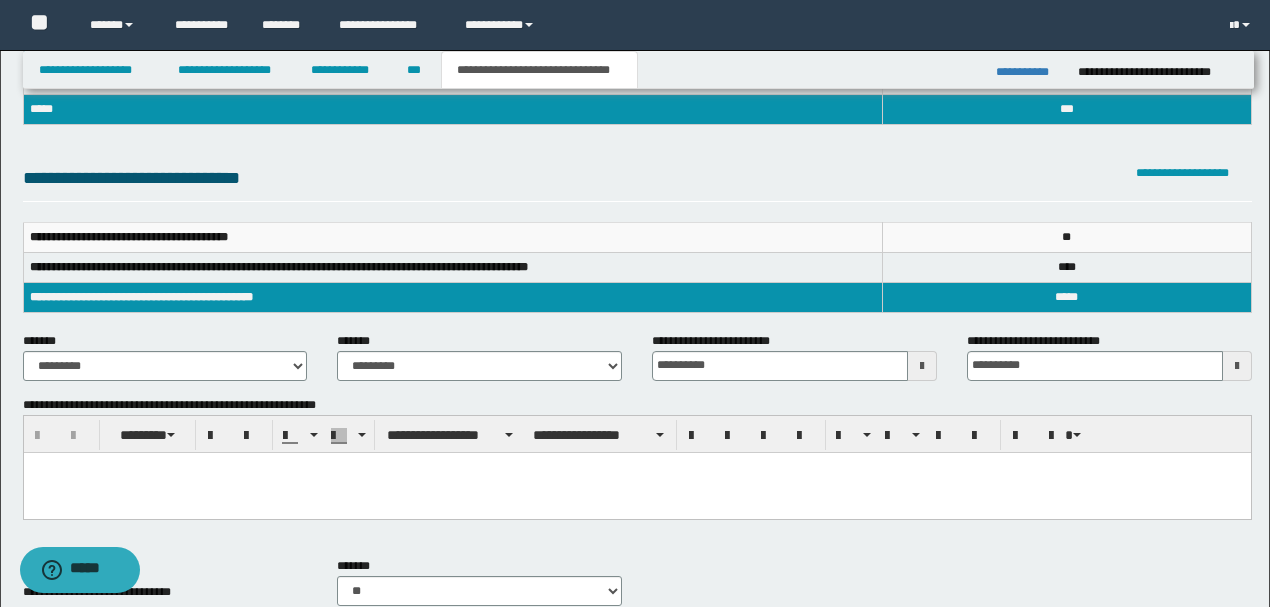scroll, scrollTop: 152, scrollLeft: 0, axis: vertical 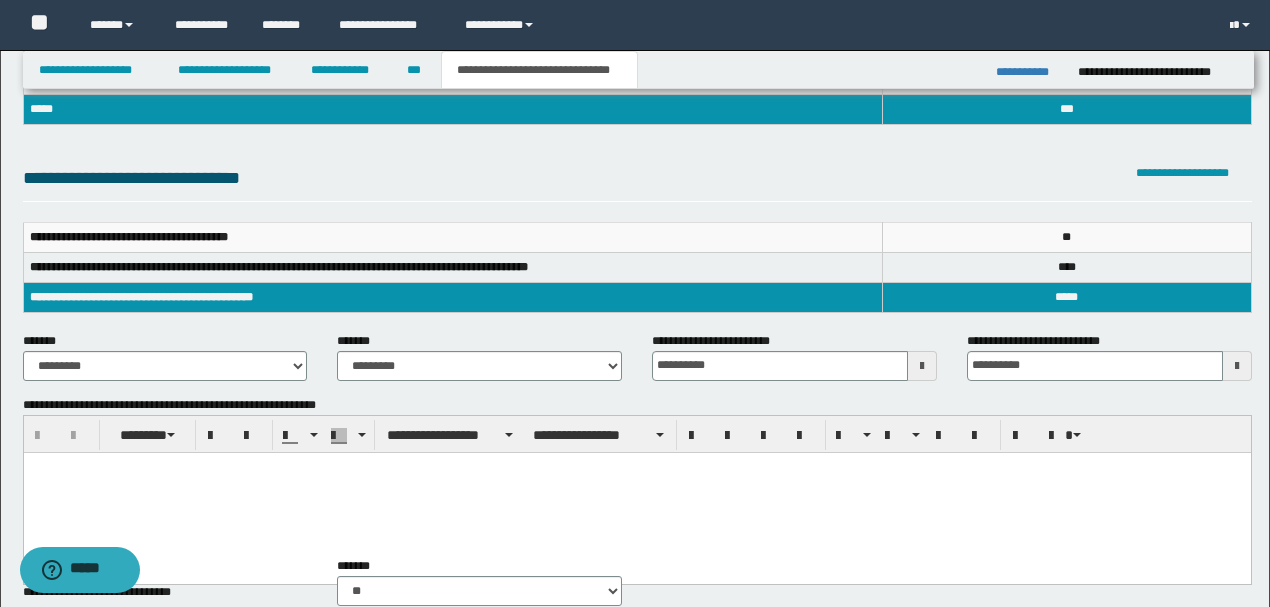 click at bounding box center [636, 492] 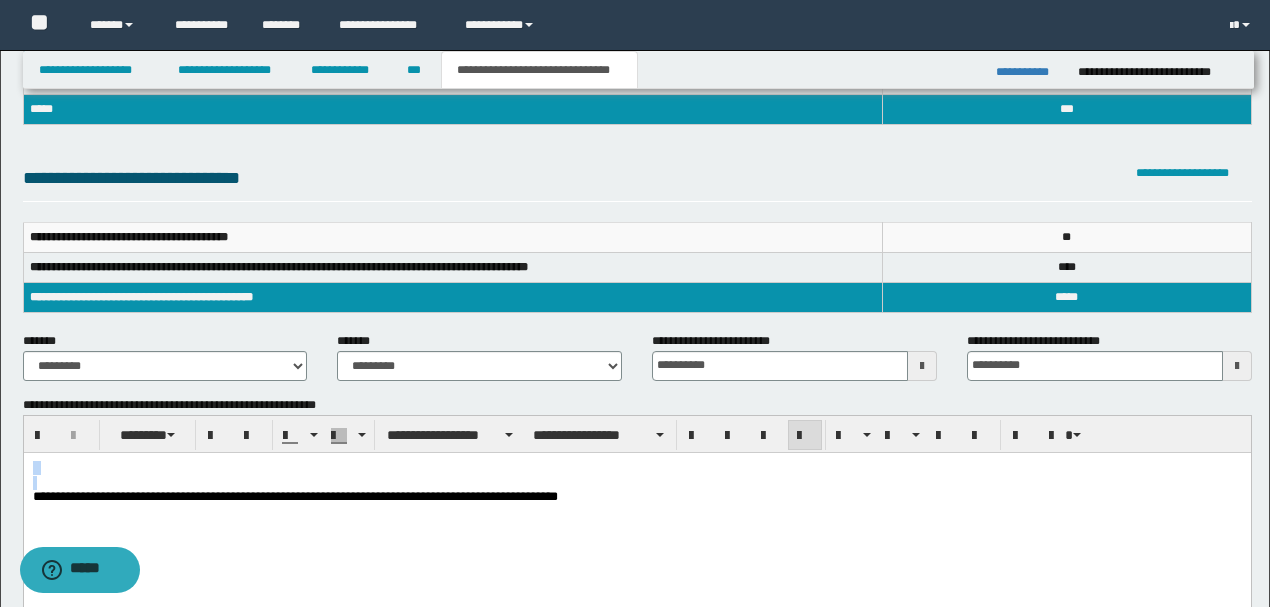 drag, startPoint x: 33, startPoint y: 500, endPoint x: 16, endPoint y: 455, distance: 48.104053 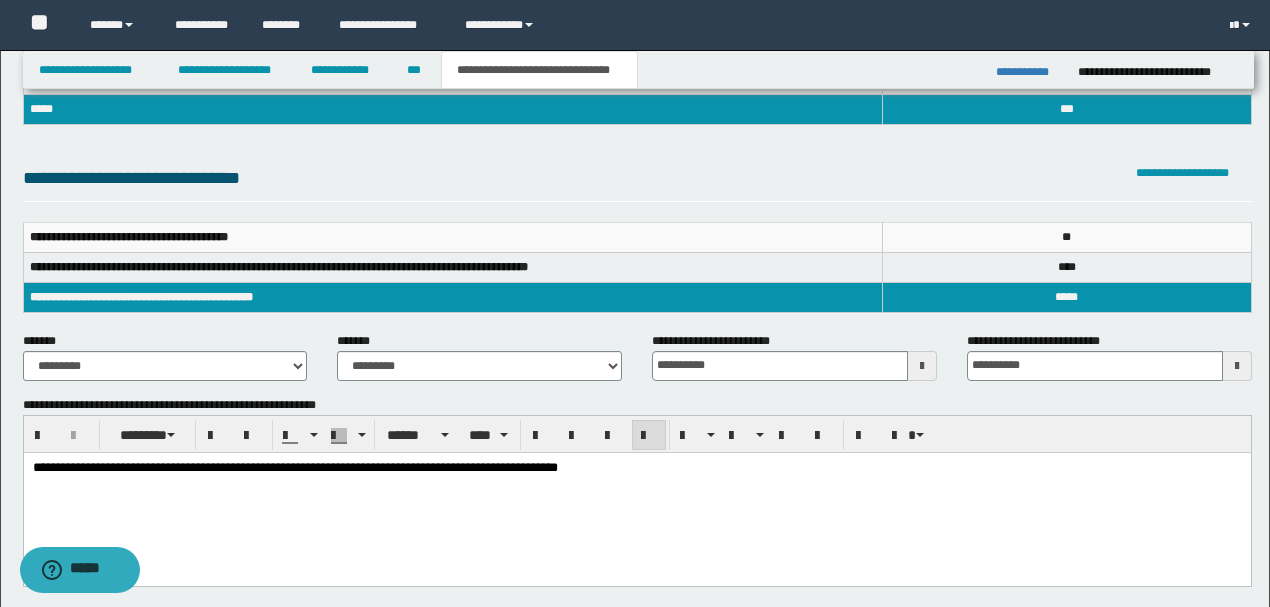 click on "**********" at bounding box center (637, 468) 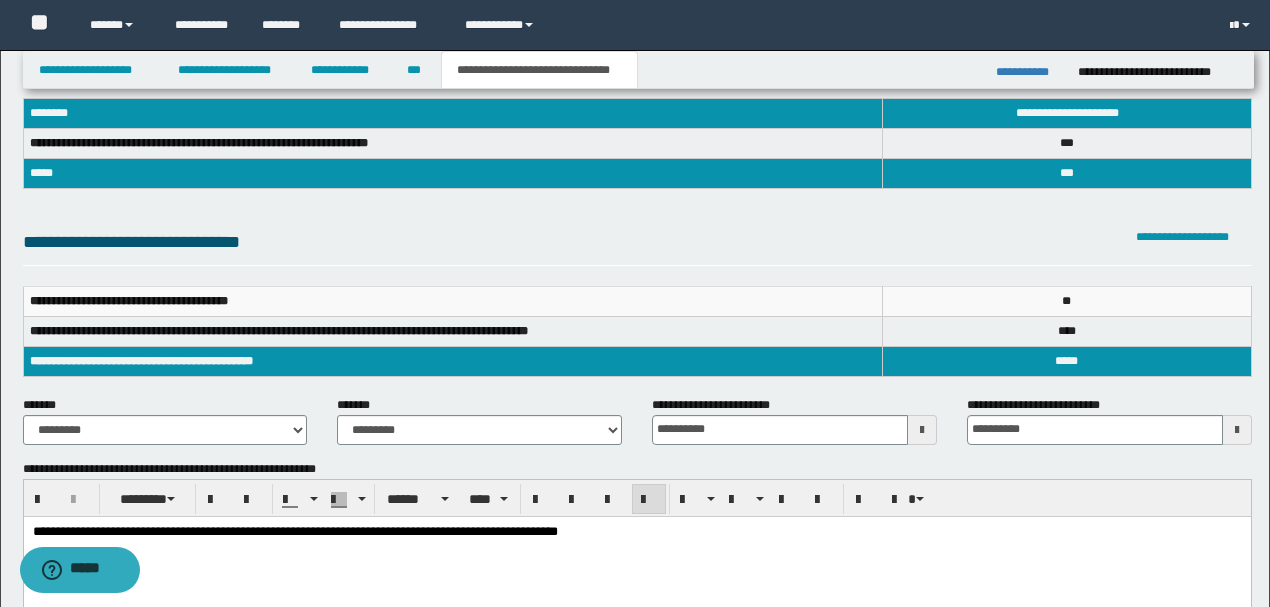 scroll, scrollTop: 0, scrollLeft: 0, axis: both 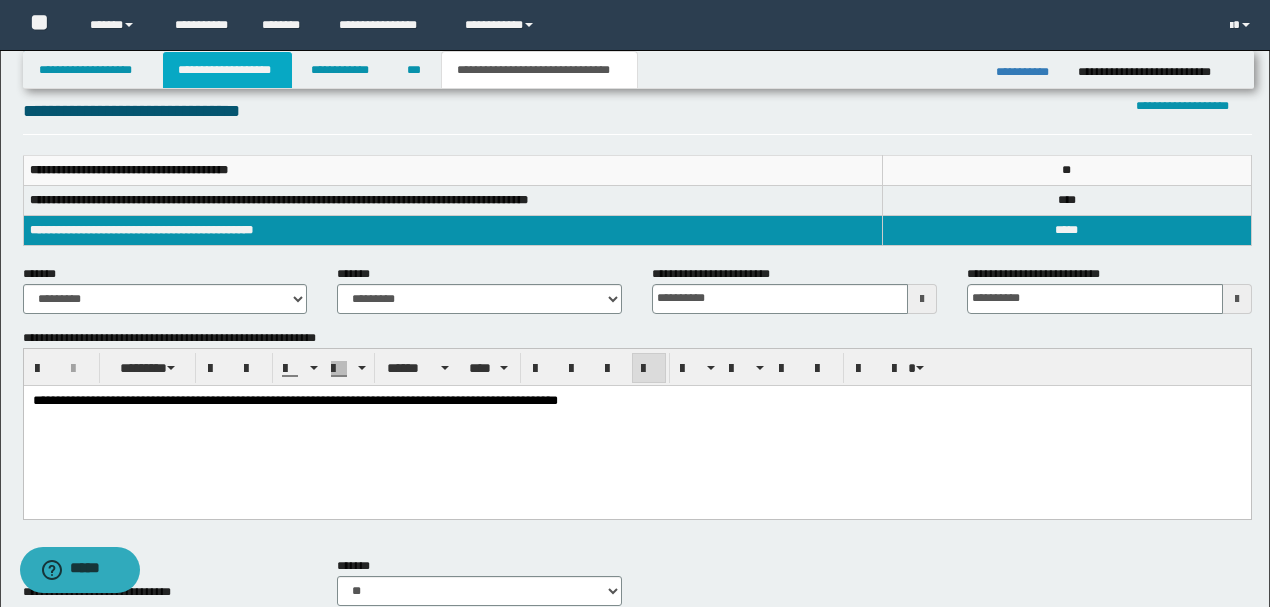 click on "**********" at bounding box center [227, 70] 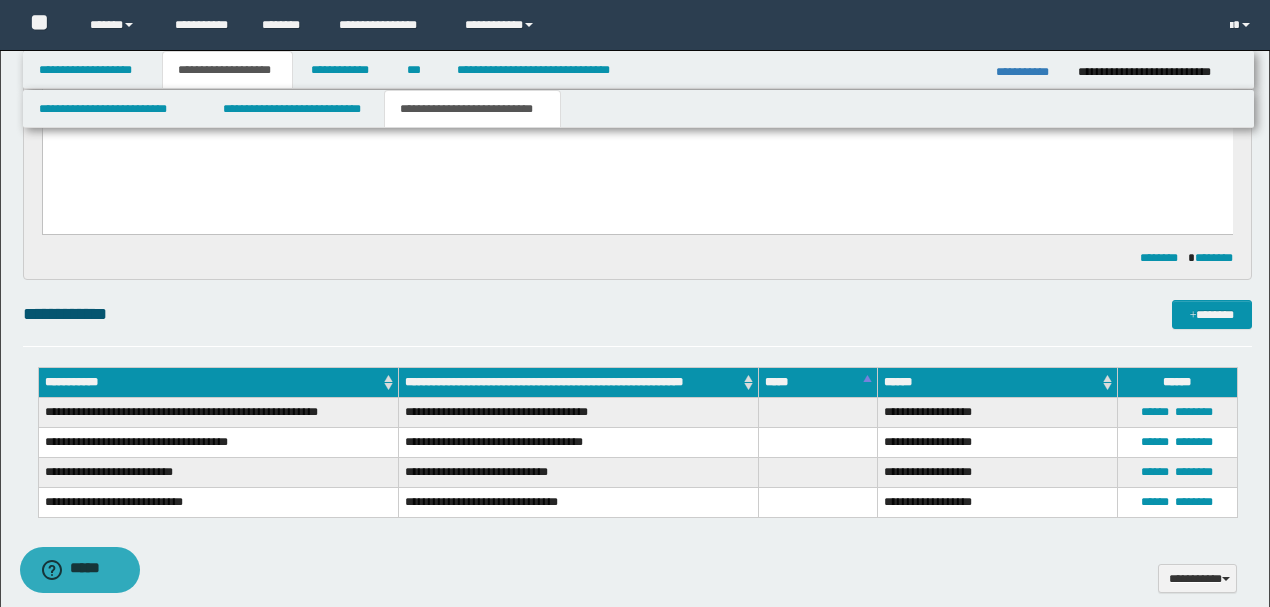 scroll, scrollTop: 916, scrollLeft: 0, axis: vertical 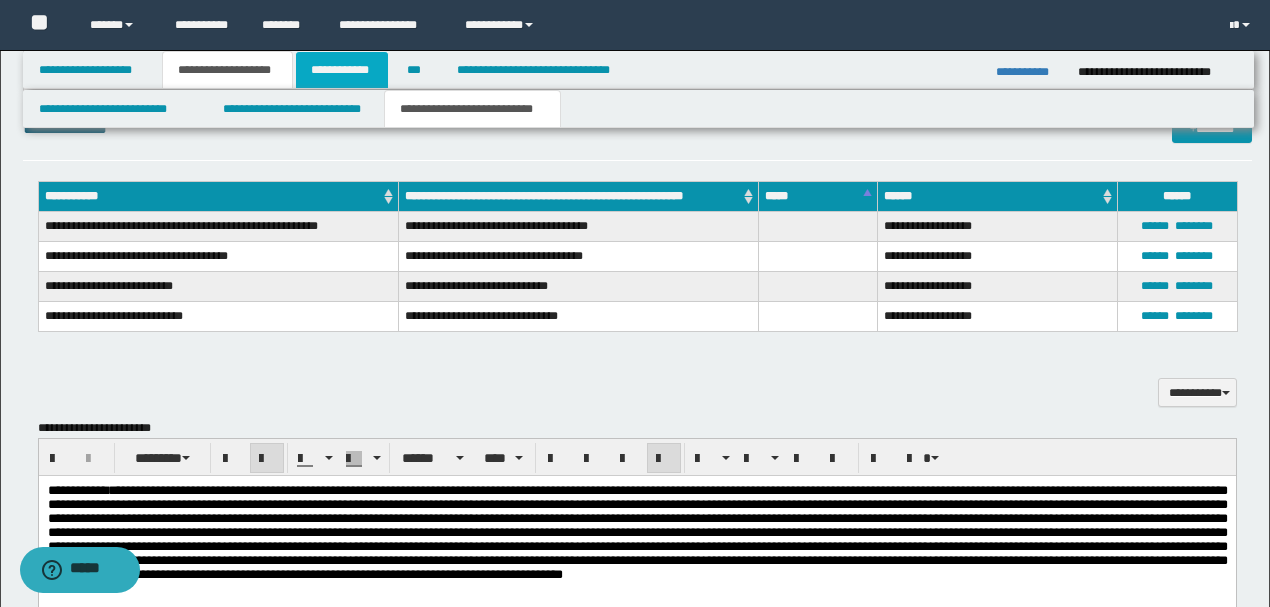click on "**********" at bounding box center (342, 70) 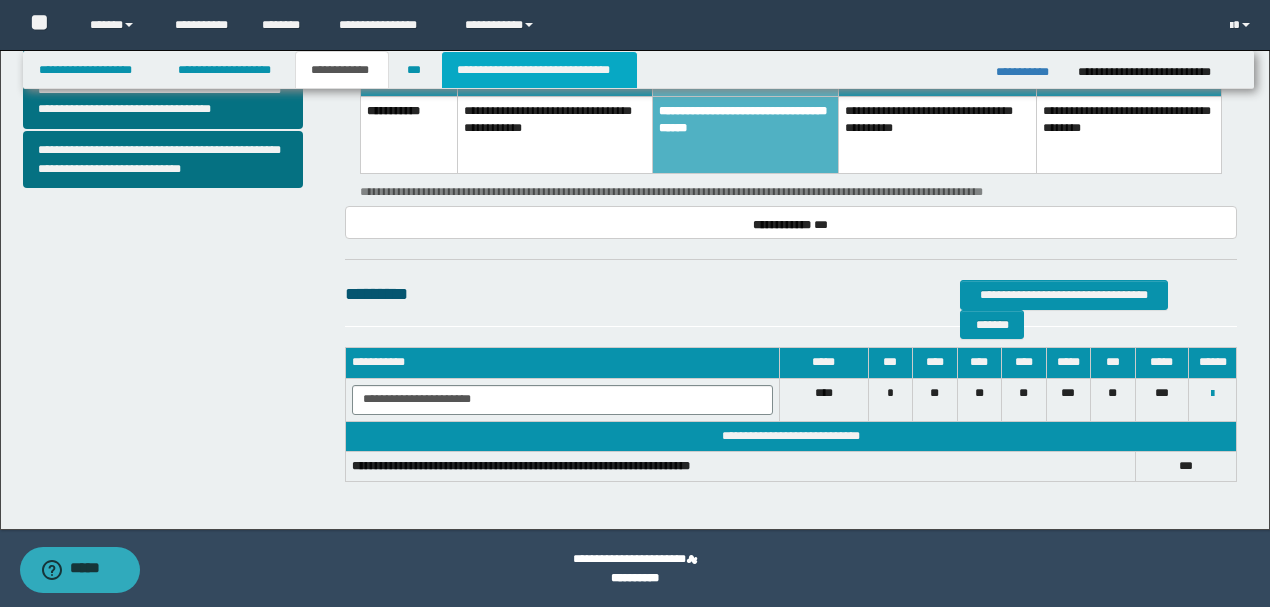 click on "**********" at bounding box center [539, 70] 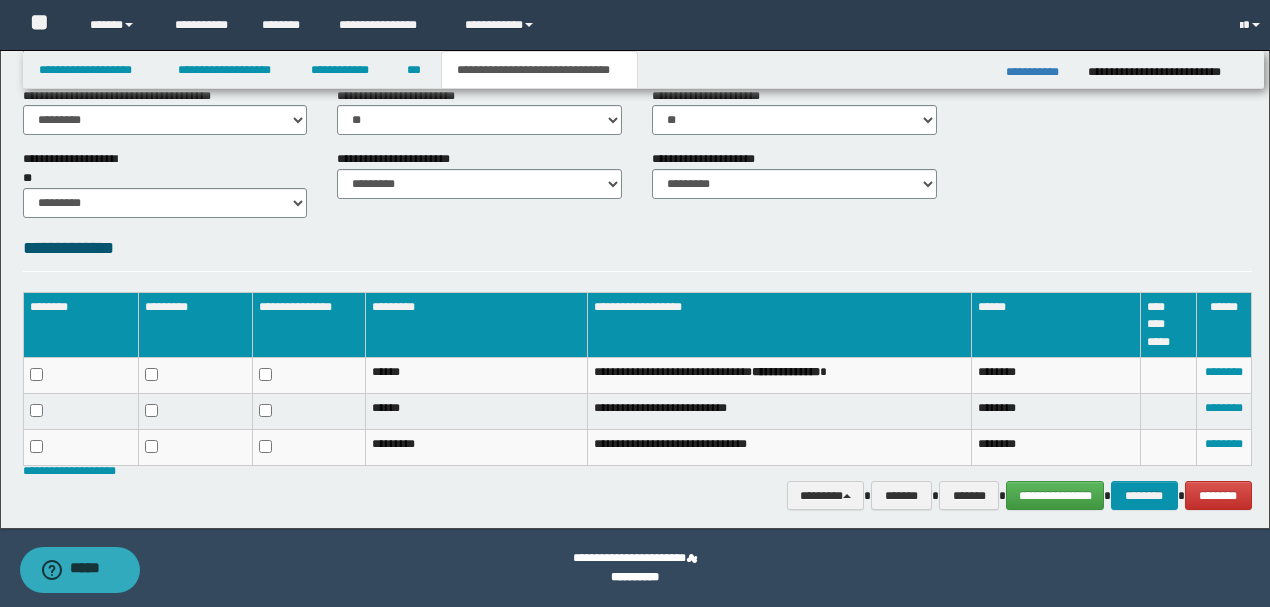 scroll, scrollTop: 819, scrollLeft: 0, axis: vertical 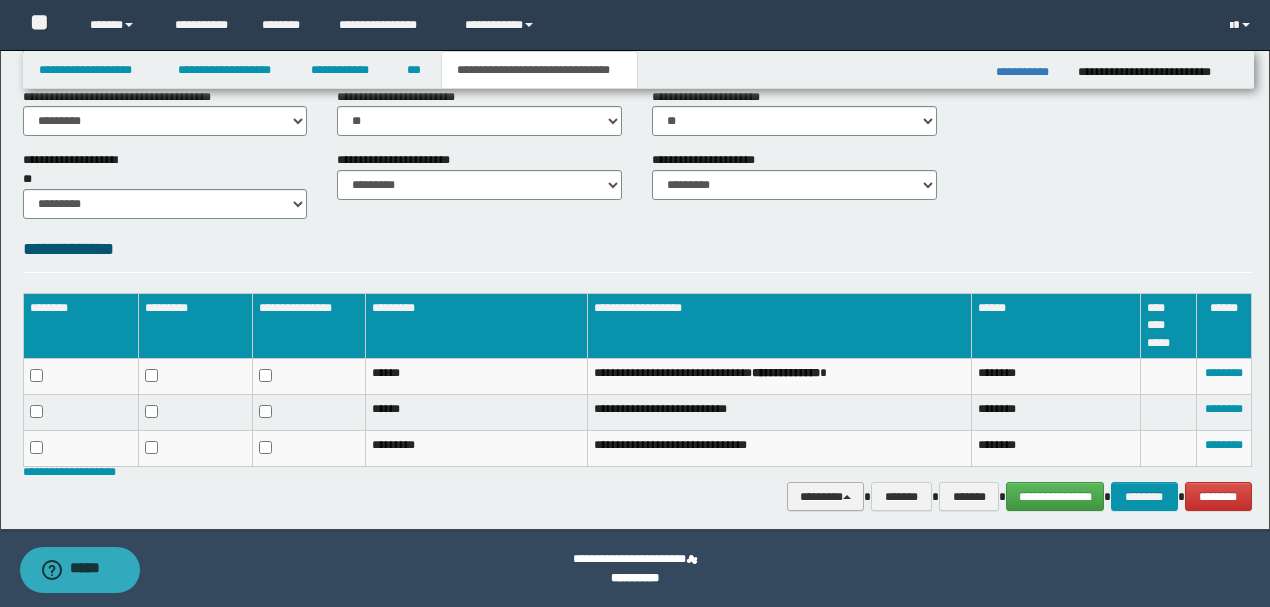 click on "********" at bounding box center [826, 496] 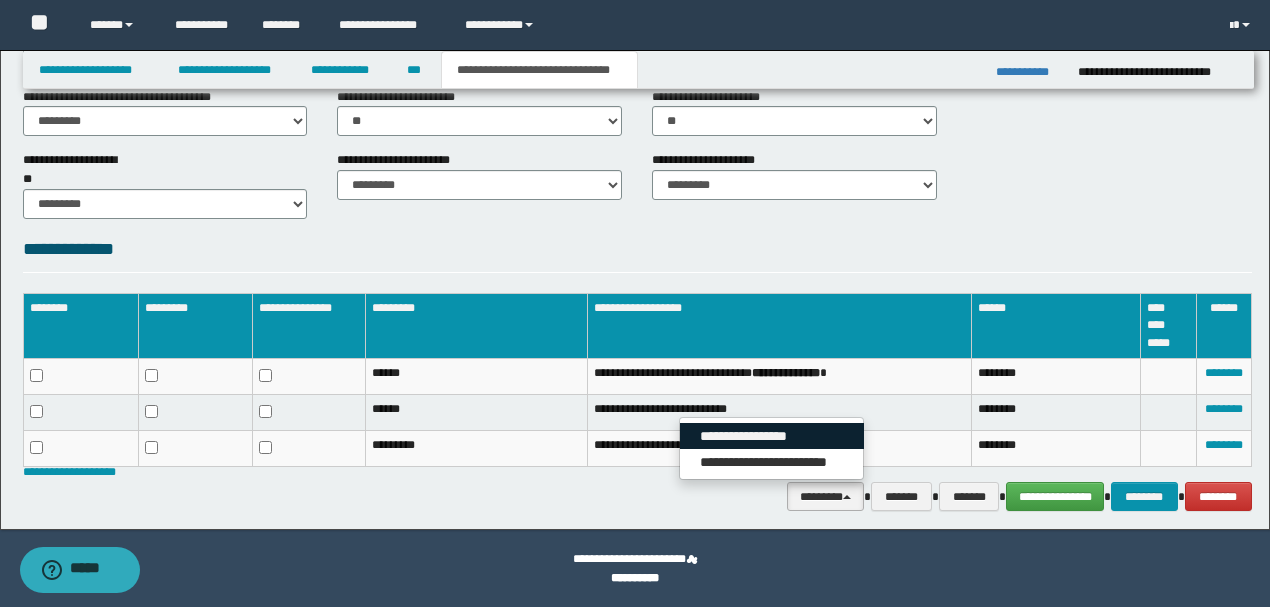 click on "**********" at bounding box center [772, 436] 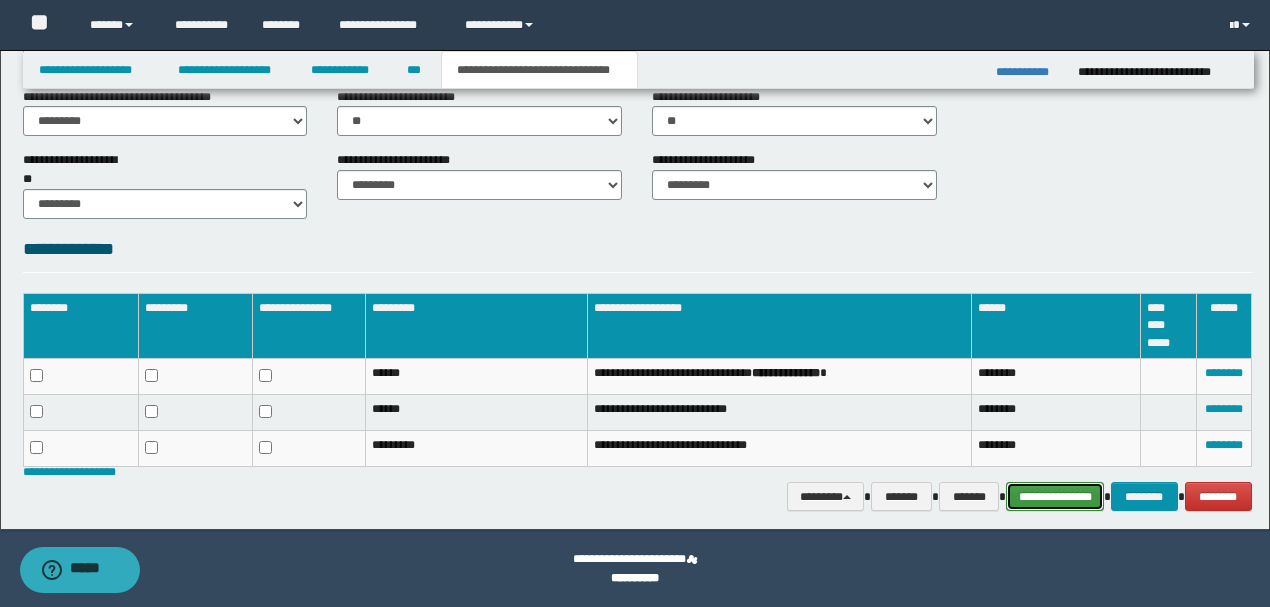 click on "**********" at bounding box center (1055, 496) 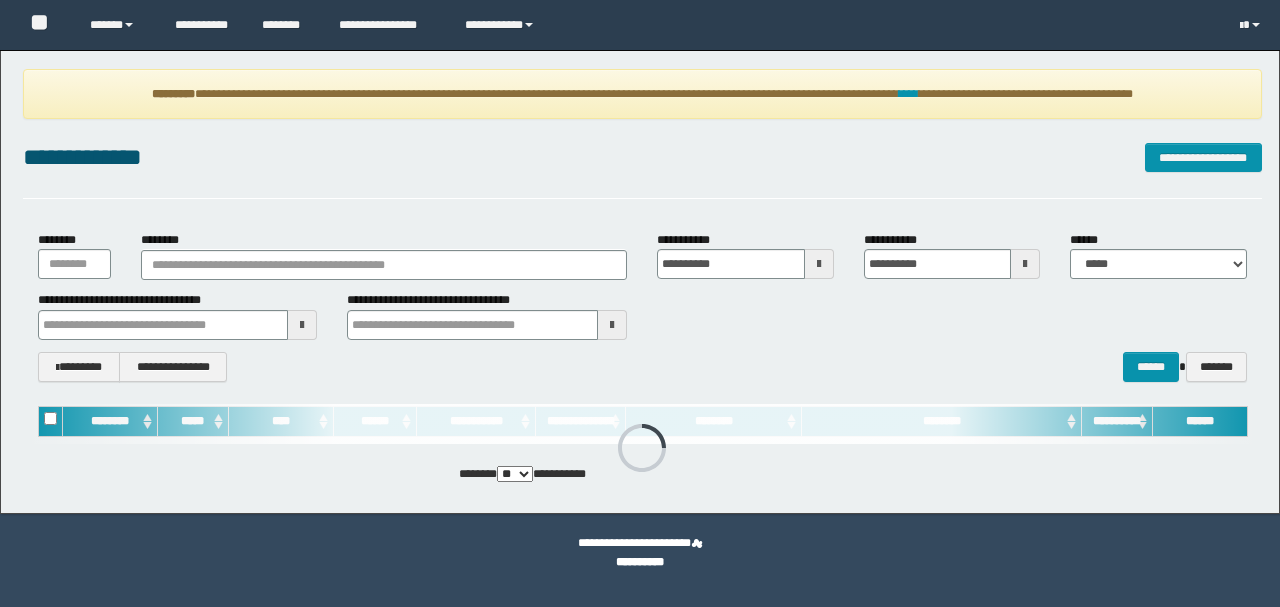 scroll, scrollTop: 0, scrollLeft: 0, axis: both 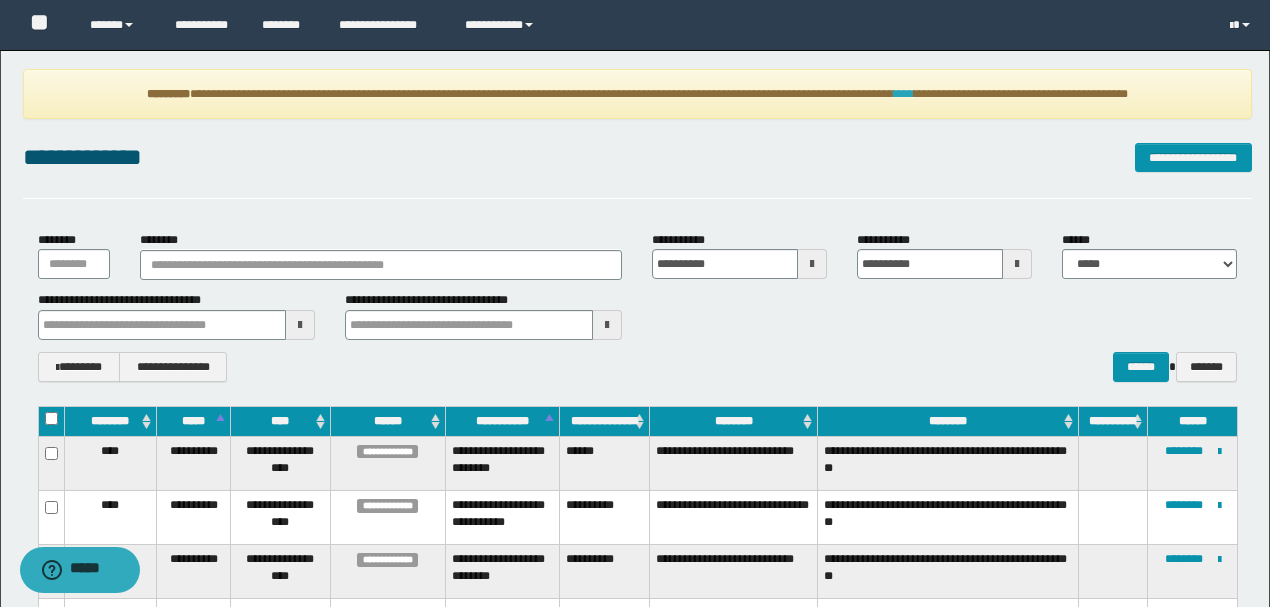 click on "****" at bounding box center (904, 94) 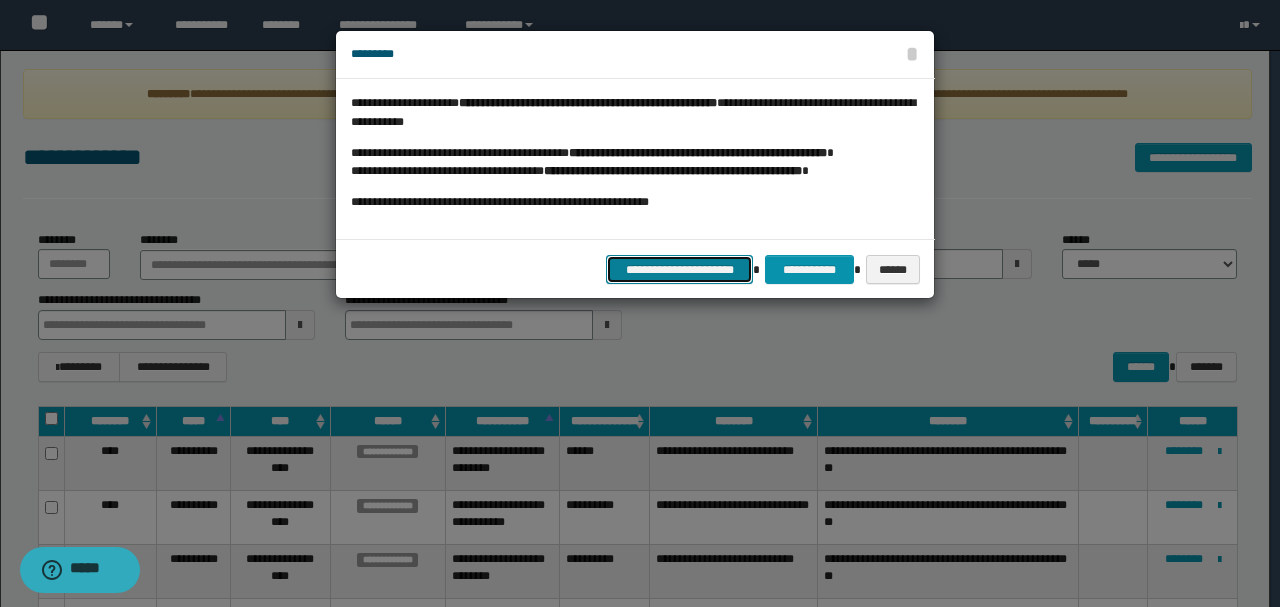 click on "**********" at bounding box center (680, 269) 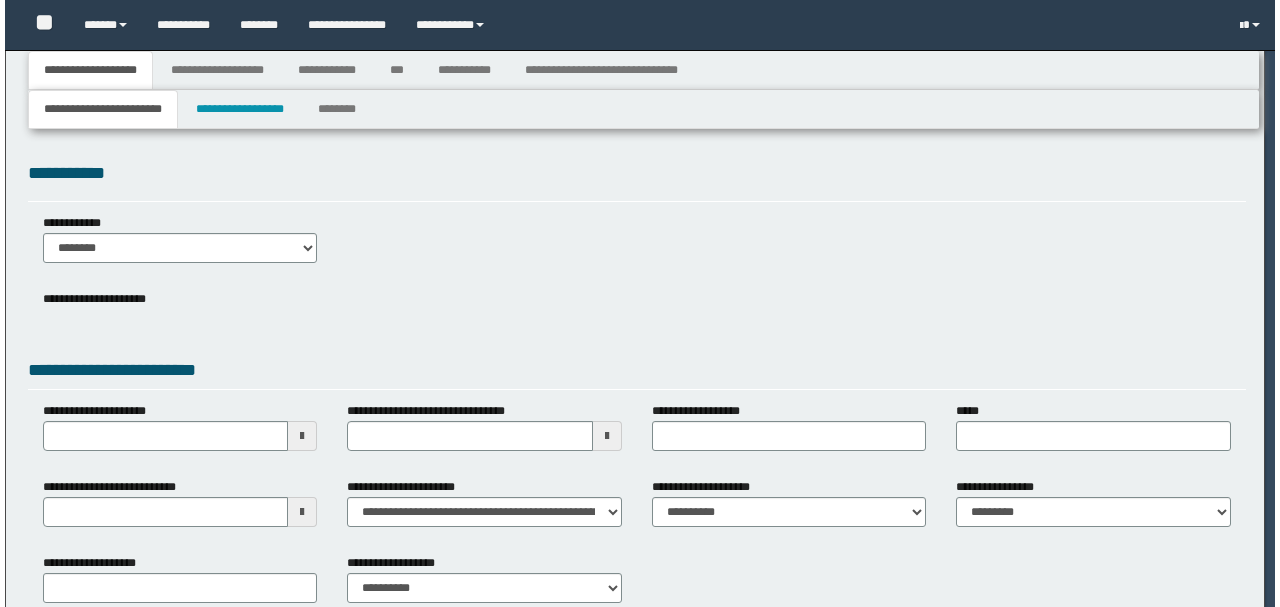 scroll, scrollTop: 0, scrollLeft: 0, axis: both 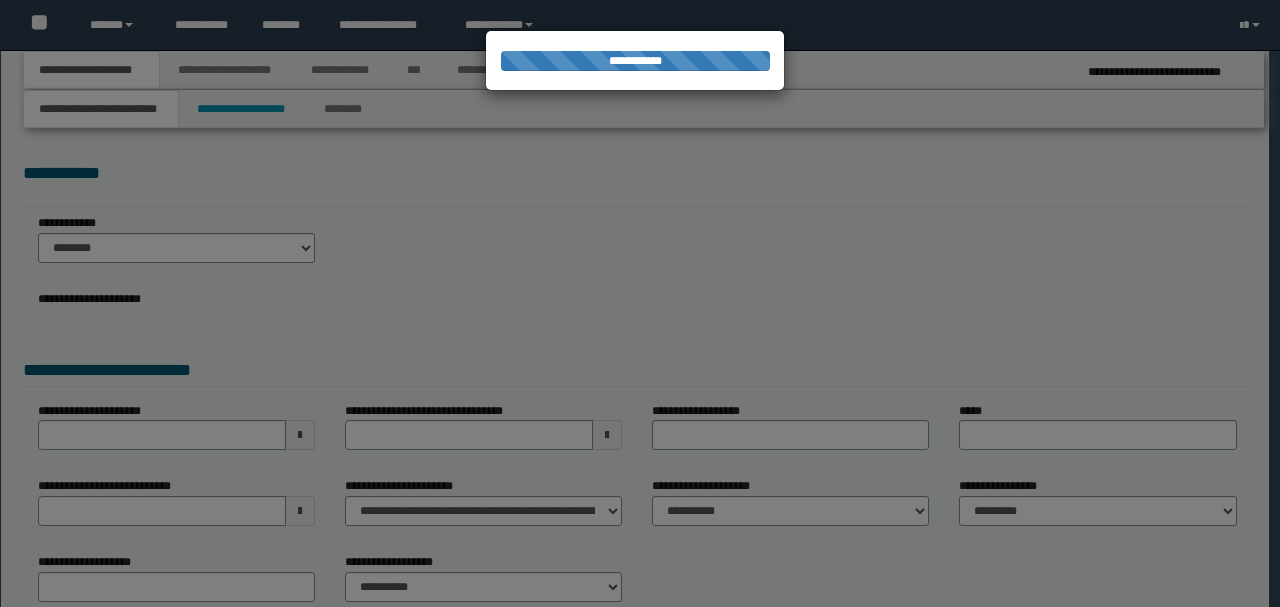 select on "*" 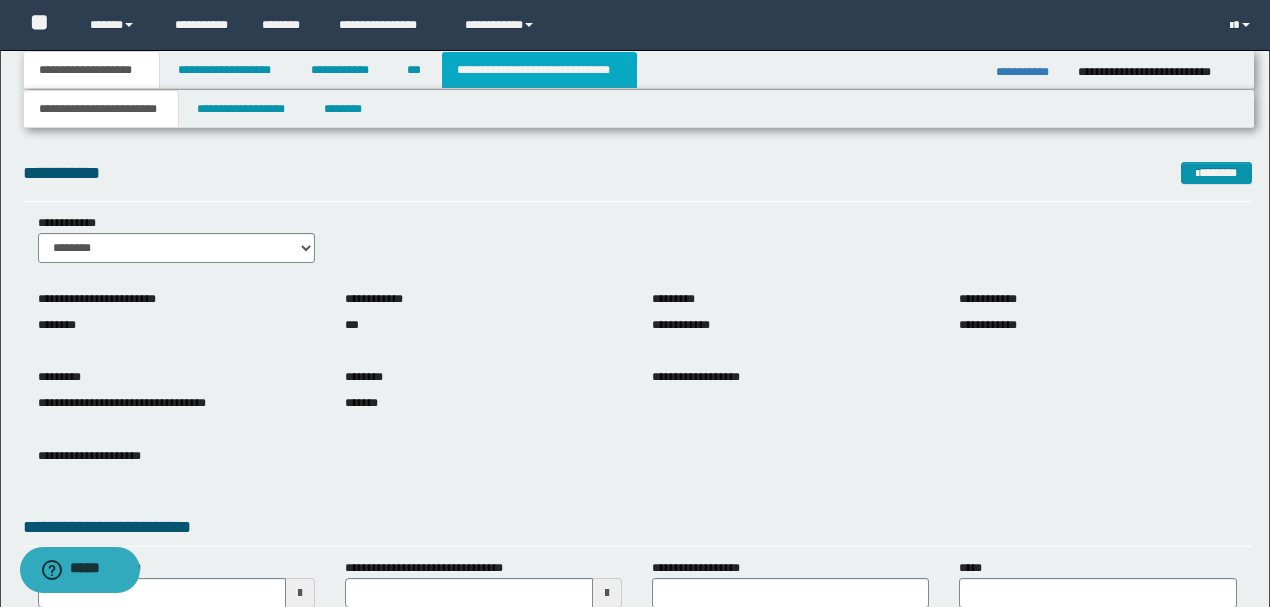 click on "**********" at bounding box center (539, 70) 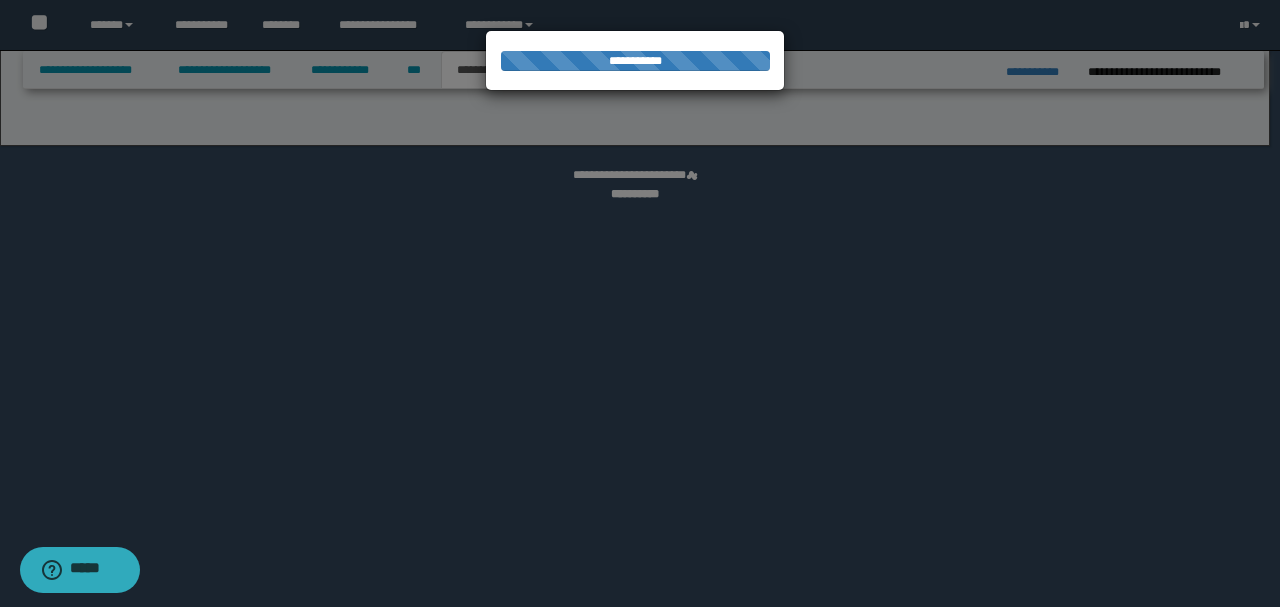 select on "*" 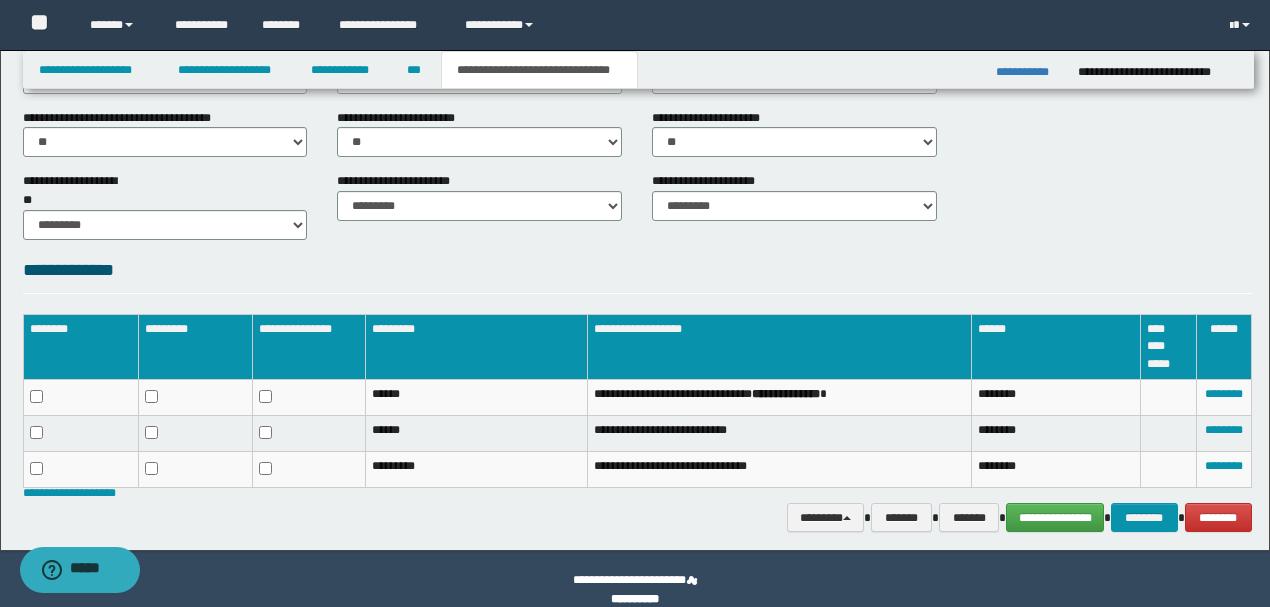 scroll, scrollTop: 819, scrollLeft: 0, axis: vertical 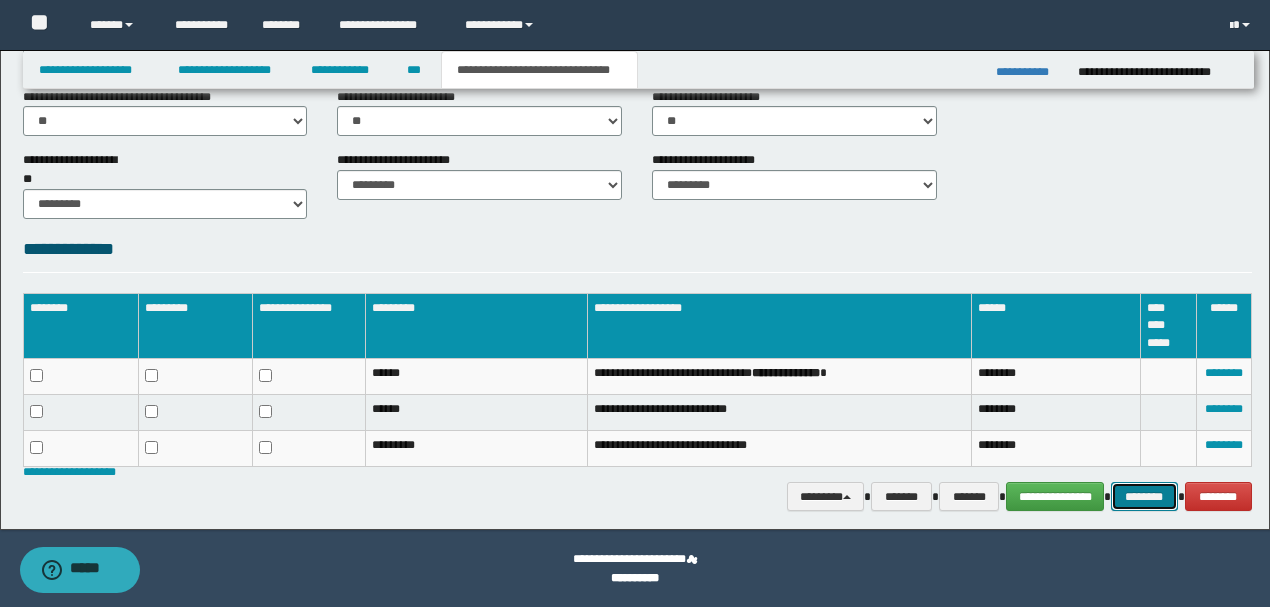 click on "********" at bounding box center (1144, 496) 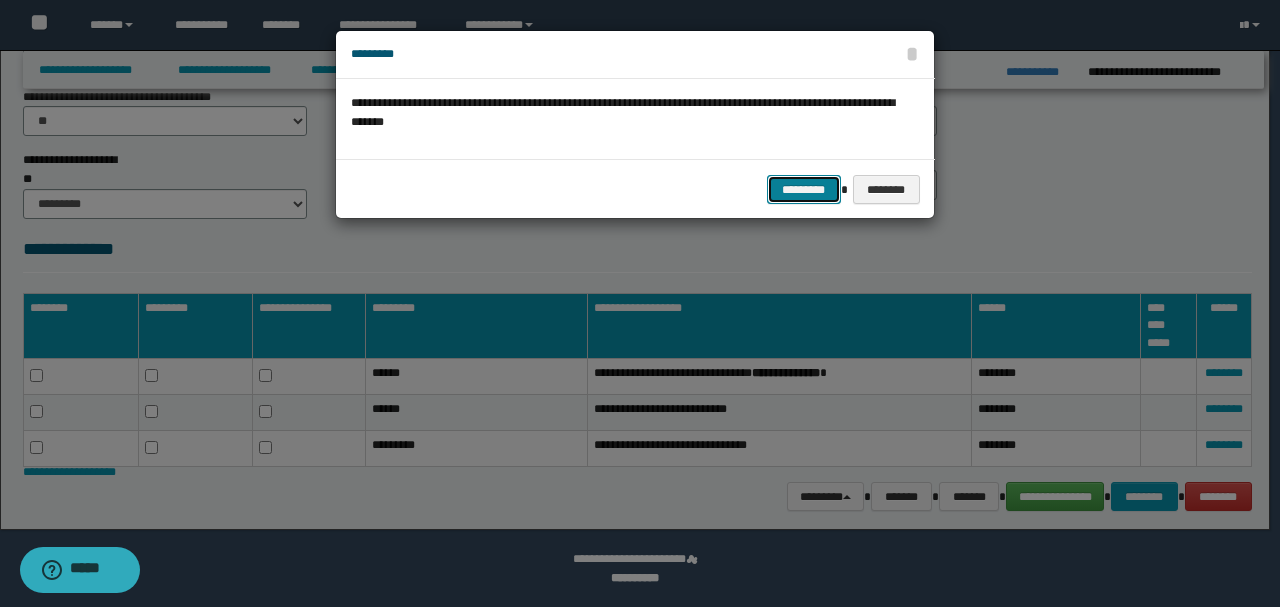 click on "*********" at bounding box center (804, 189) 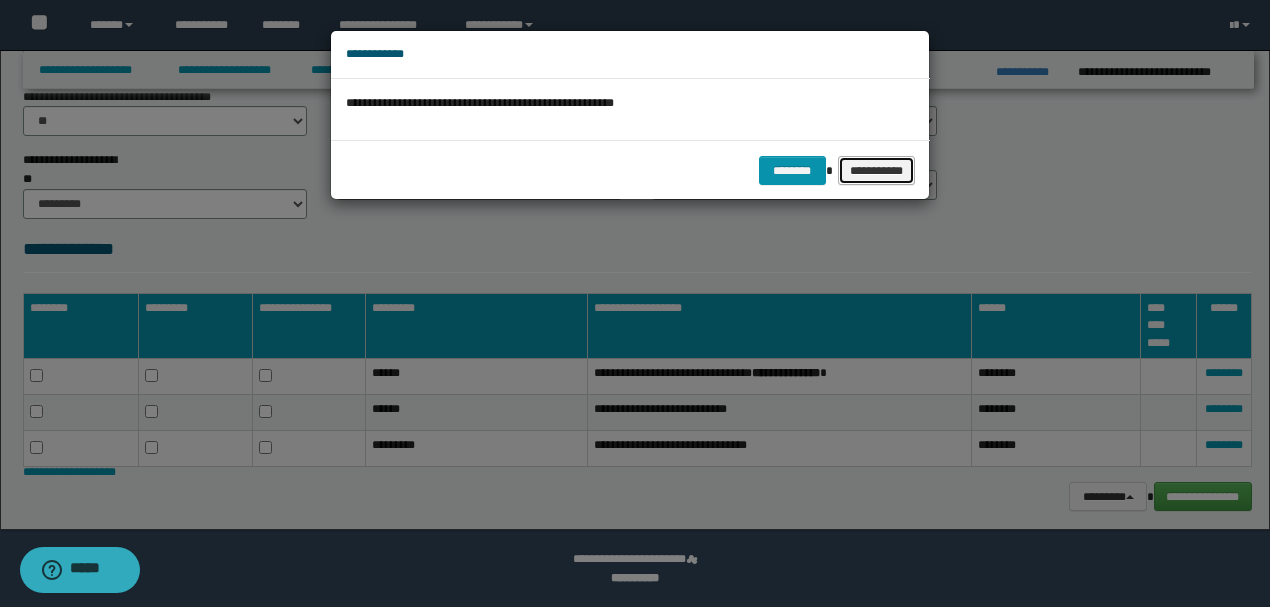 click on "**********" at bounding box center [876, 170] 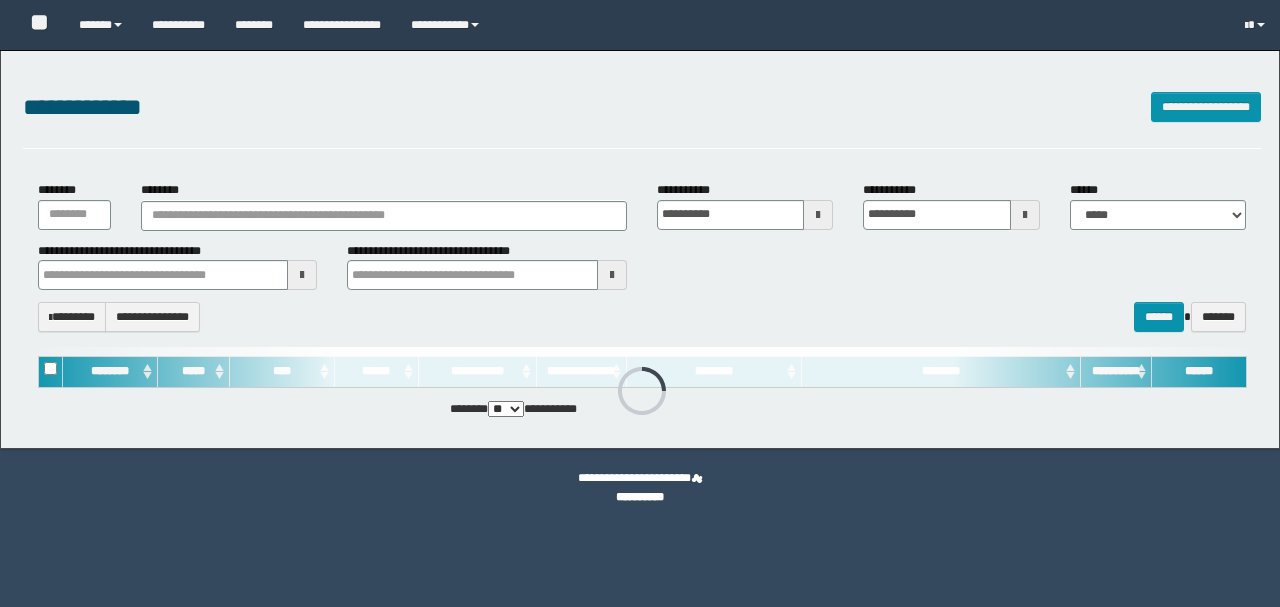 scroll, scrollTop: 0, scrollLeft: 0, axis: both 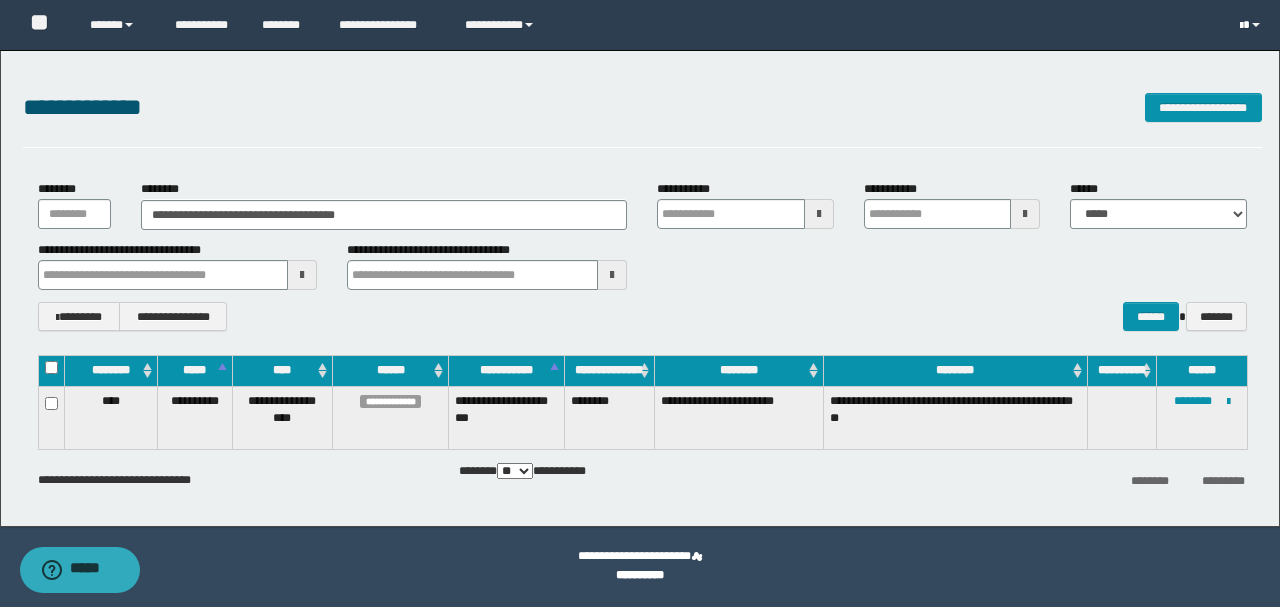 click at bounding box center (1241, 26) 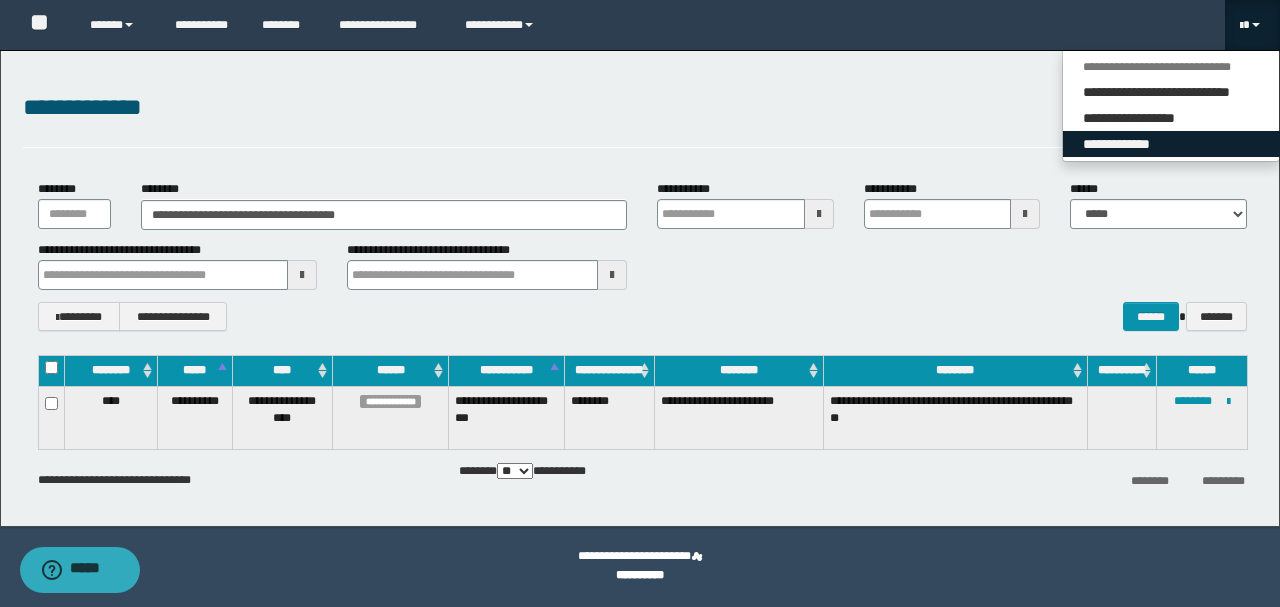 click on "**********" at bounding box center (1171, 144) 